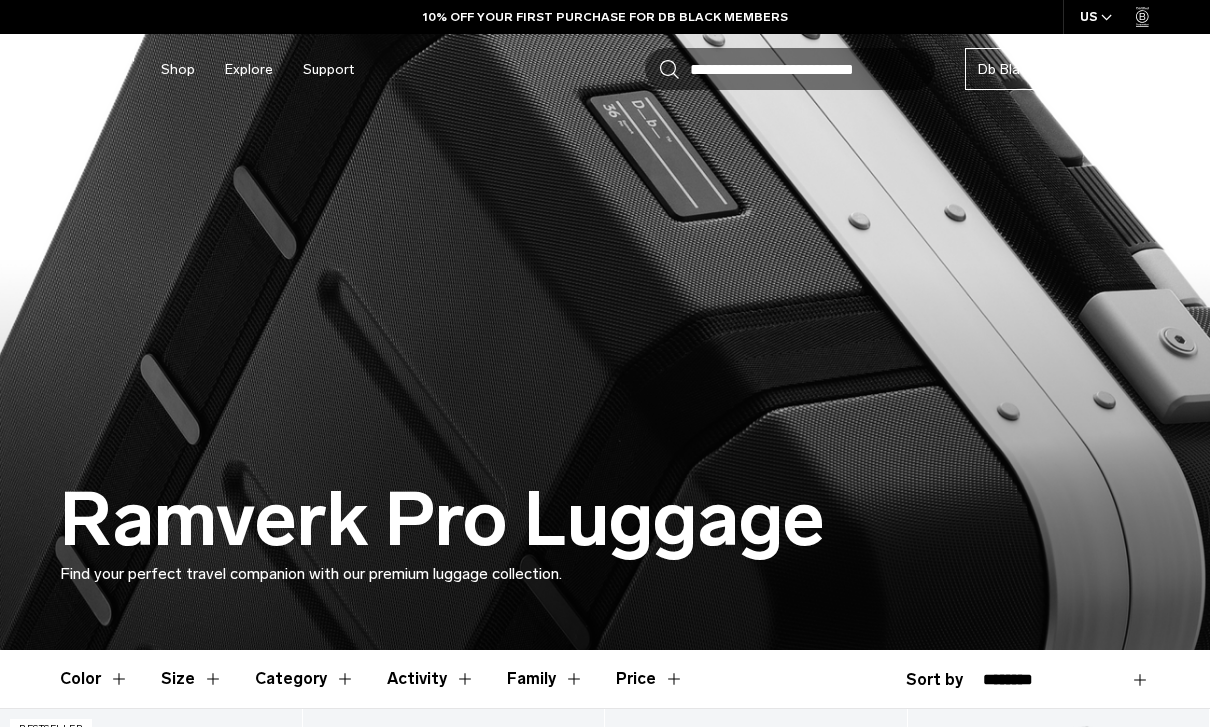 scroll, scrollTop: 0, scrollLeft: 0, axis: both 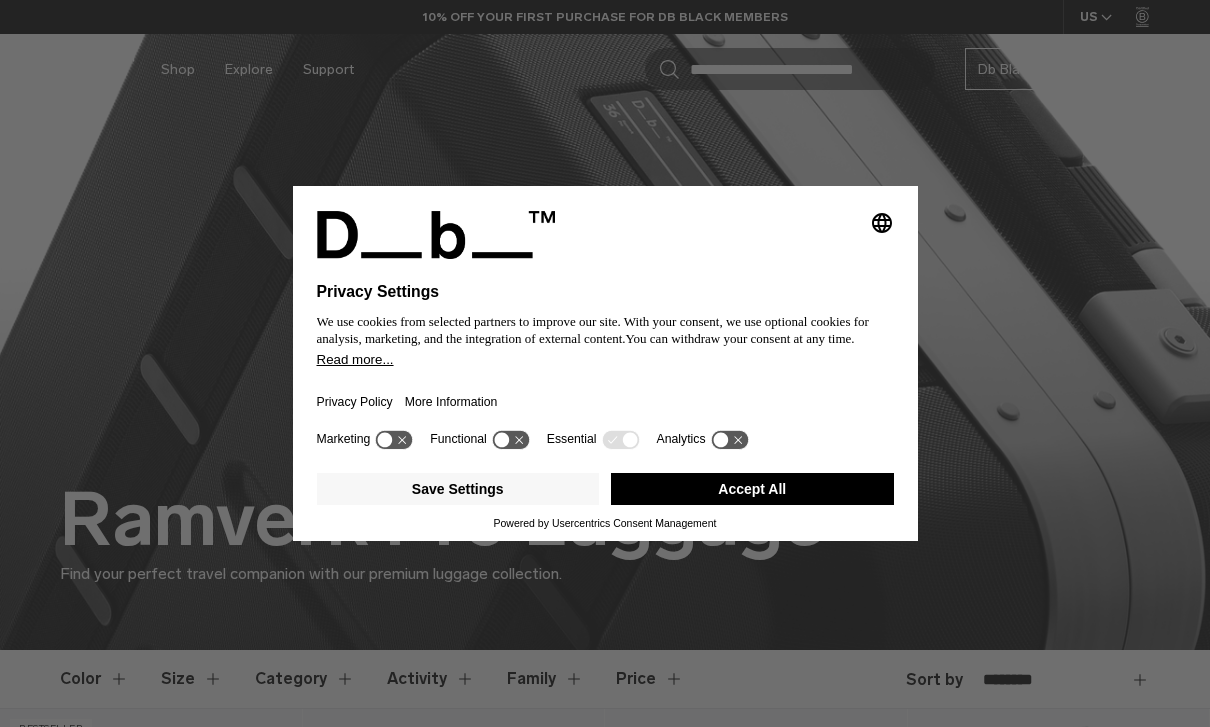 click on "Accept All" at bounding box center (752, 489) 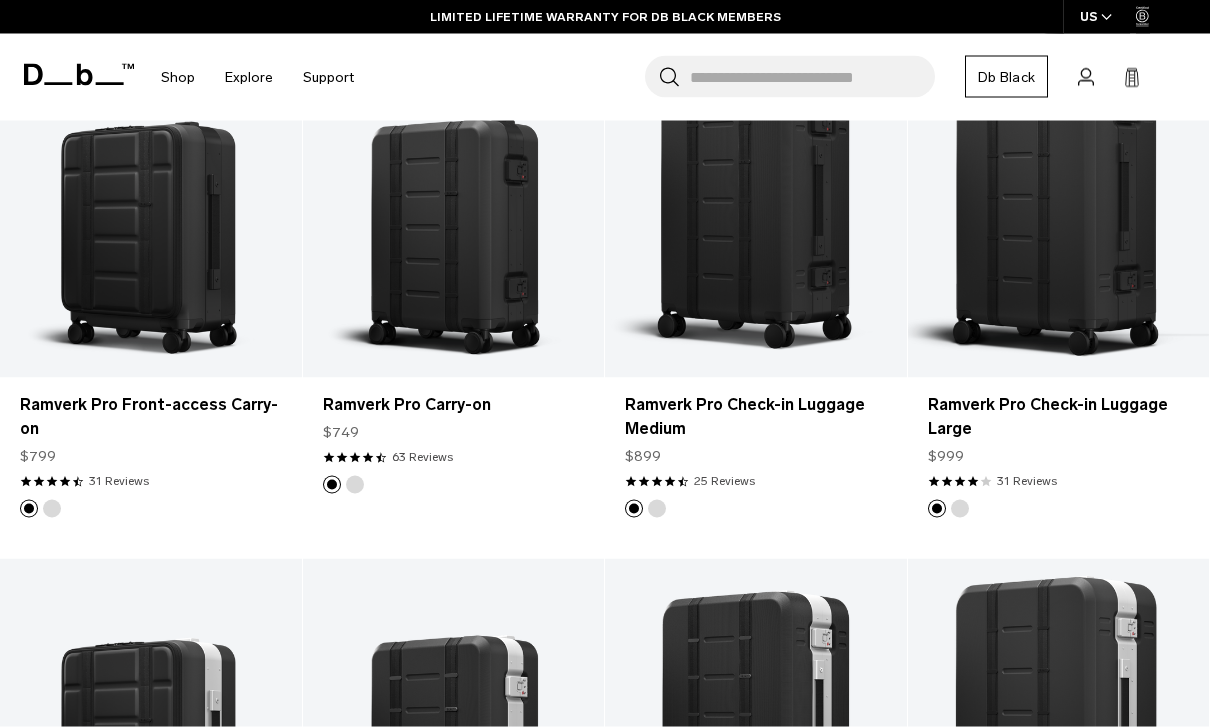 scroll, scrollTop: 667, scrollLeft: 0, axis: vertical 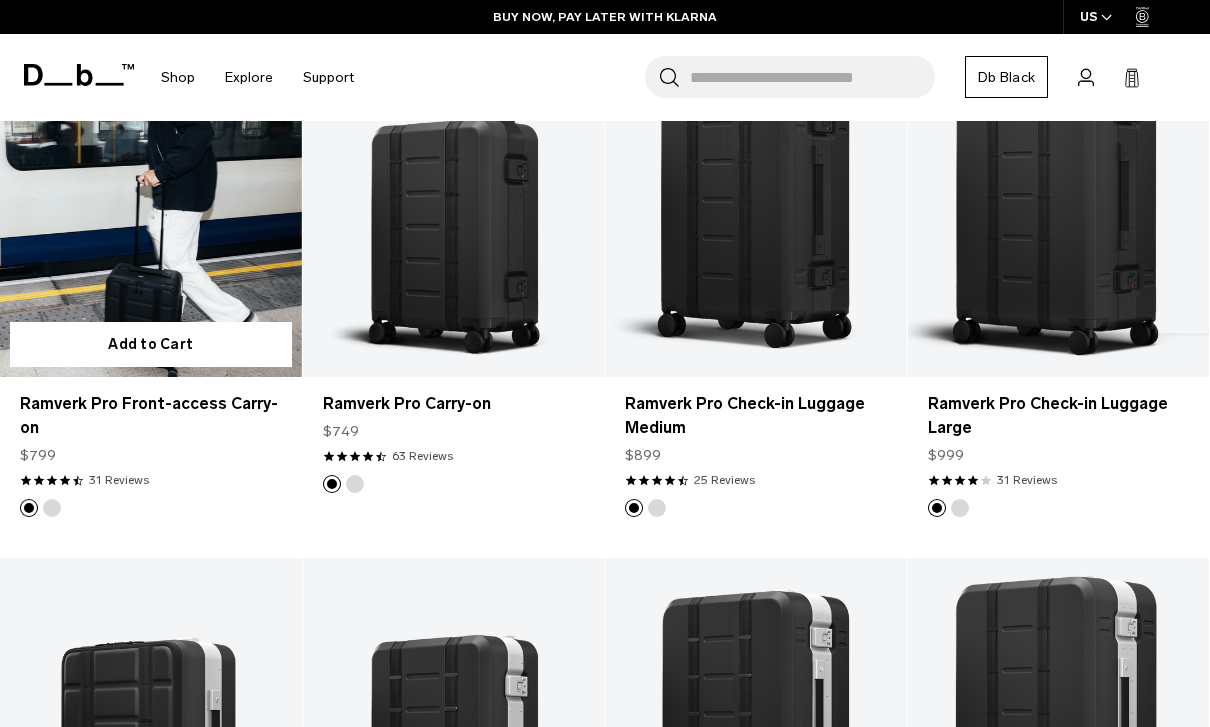 click at bounding box center [151, 209] 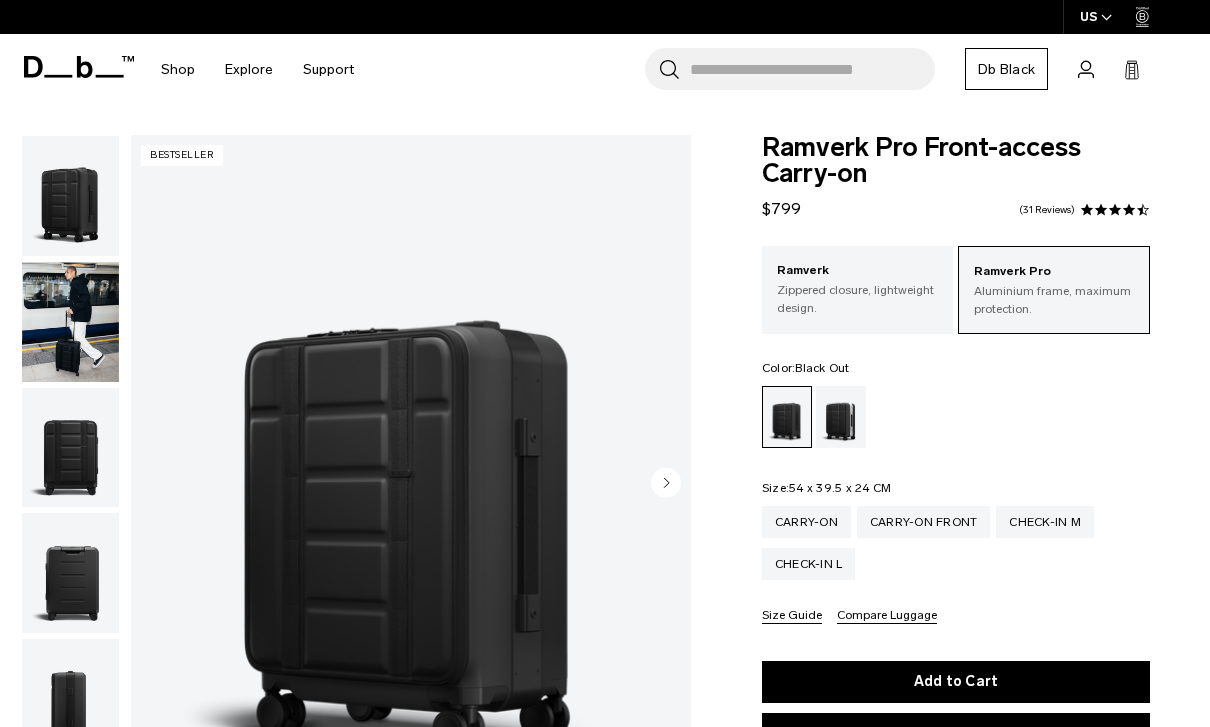 scroll, scrollTop: 0, scrollLeft: 0, axis: both 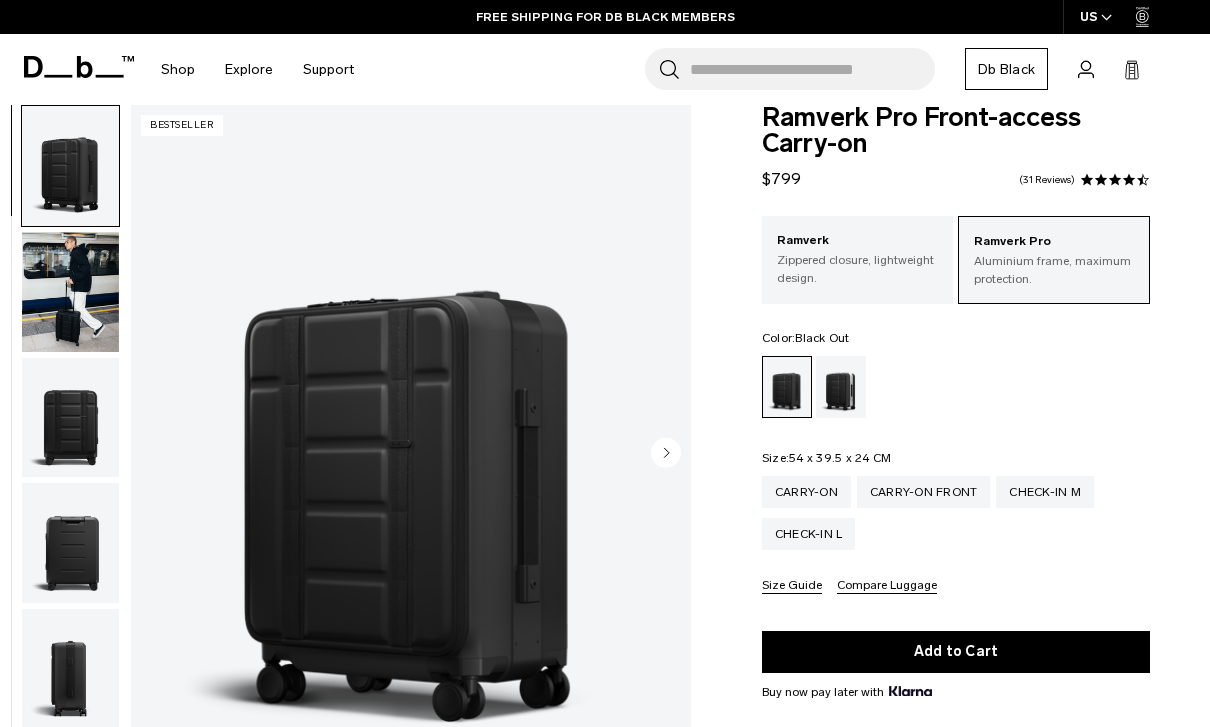 click at bounding box center (70, 292) 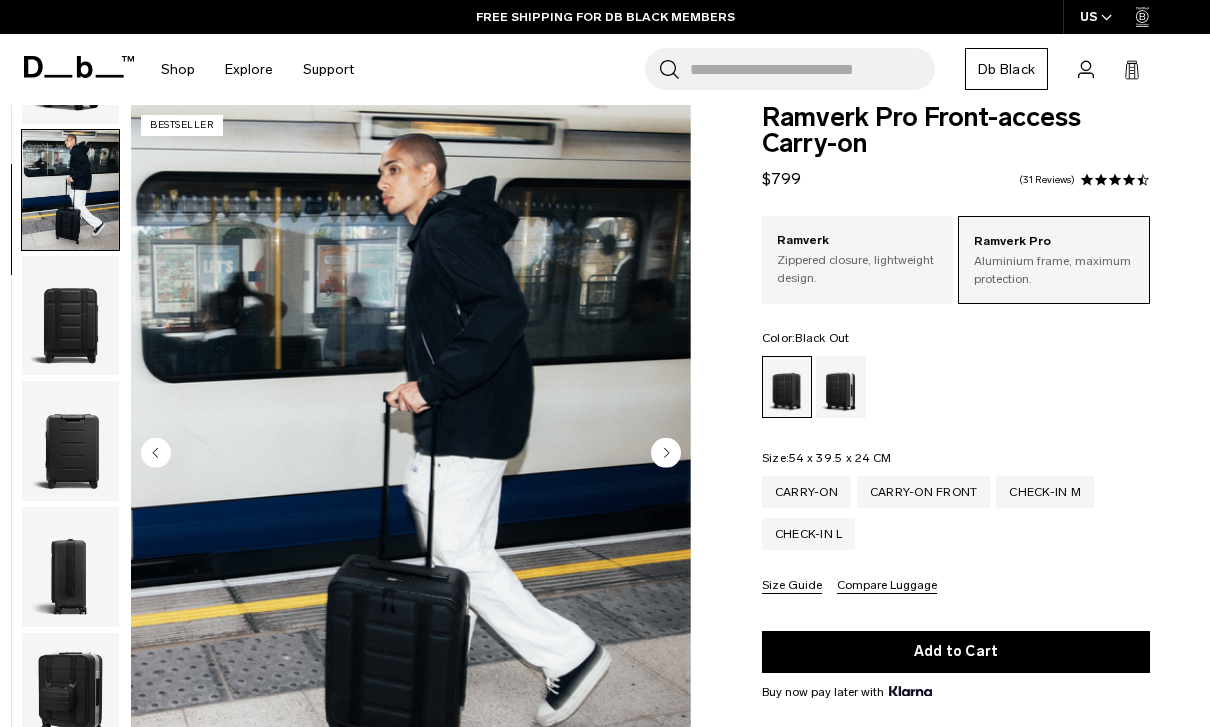 scroll, scrollTop: 127, scrollLeft: 0, axis: vertical 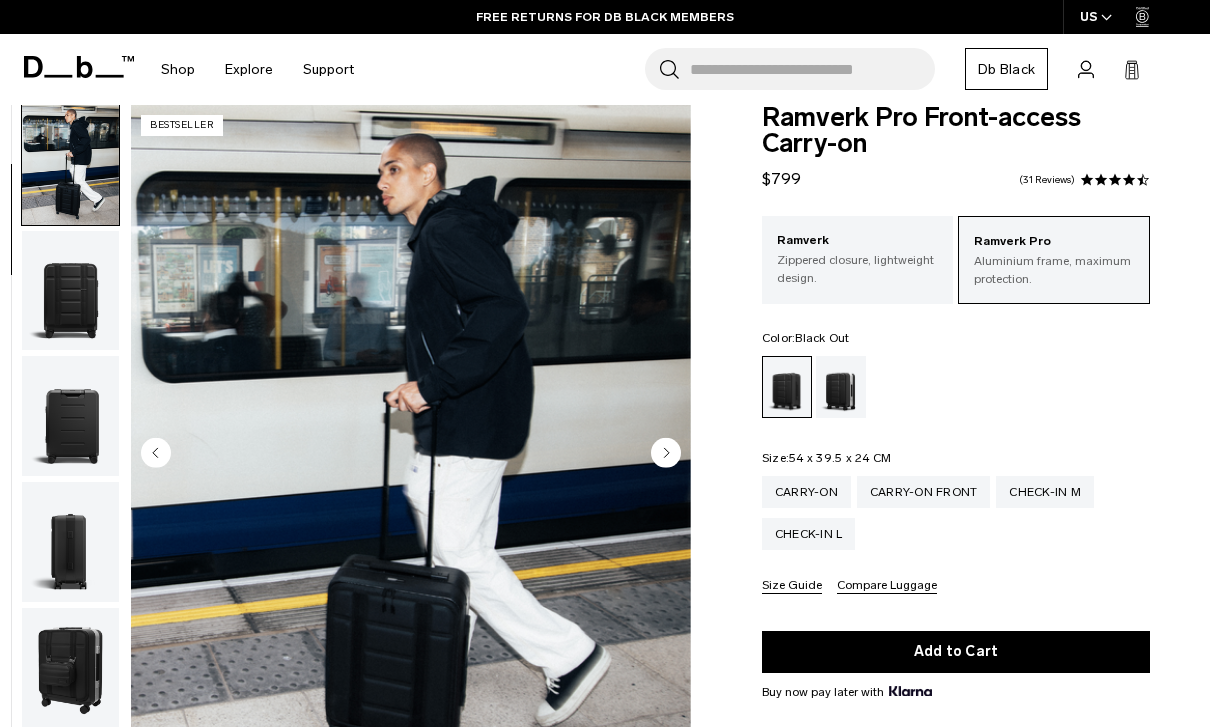 click at bounding box center (70, 291) 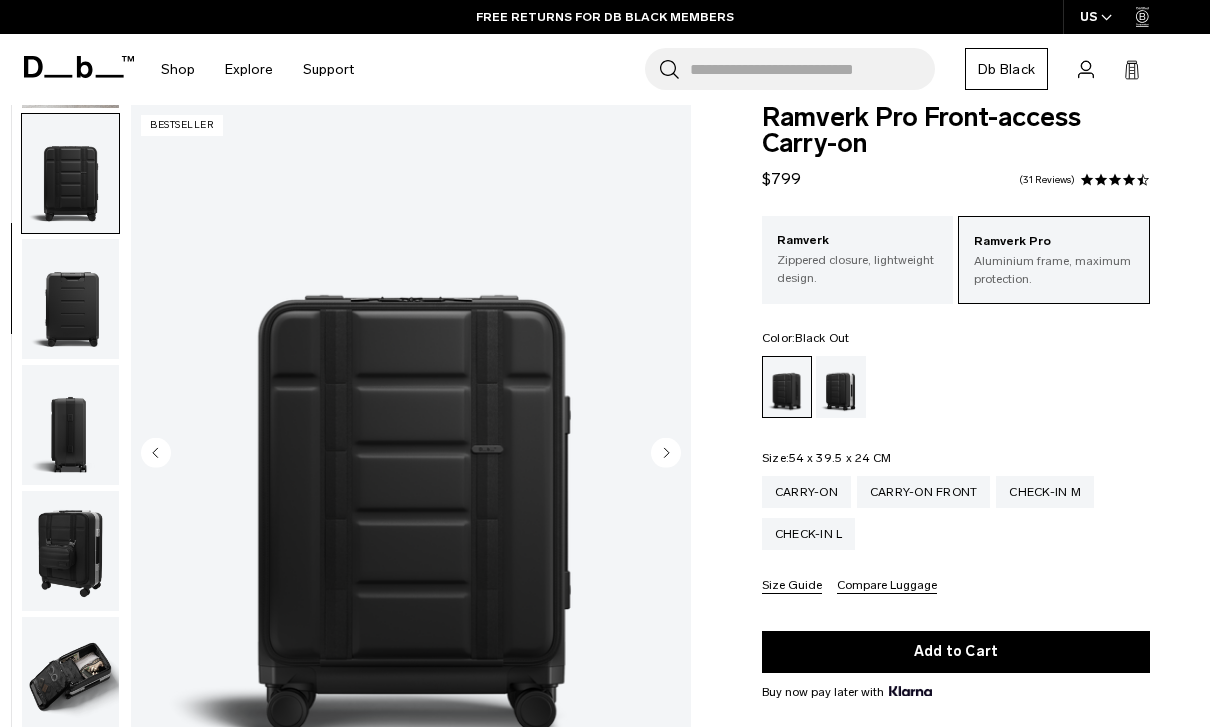 scroll, scrollTop: 254, scrollLeft: 0, axis: vertical 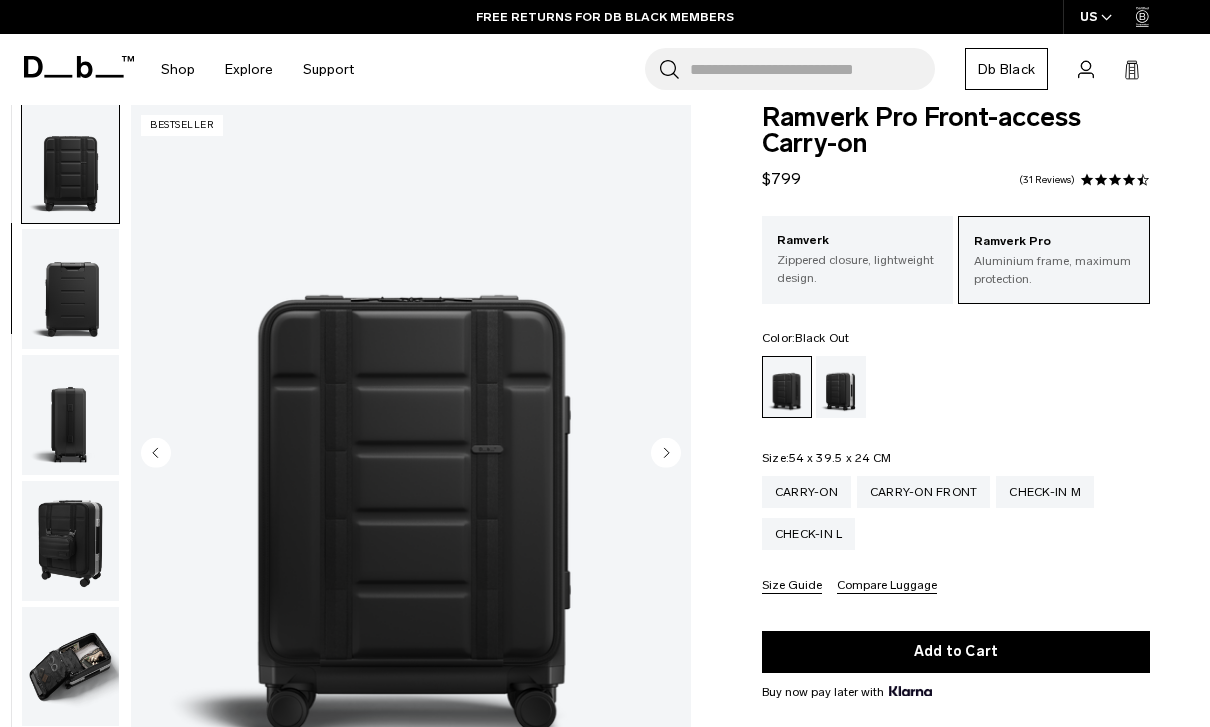 click at bounding box center [70, 289] 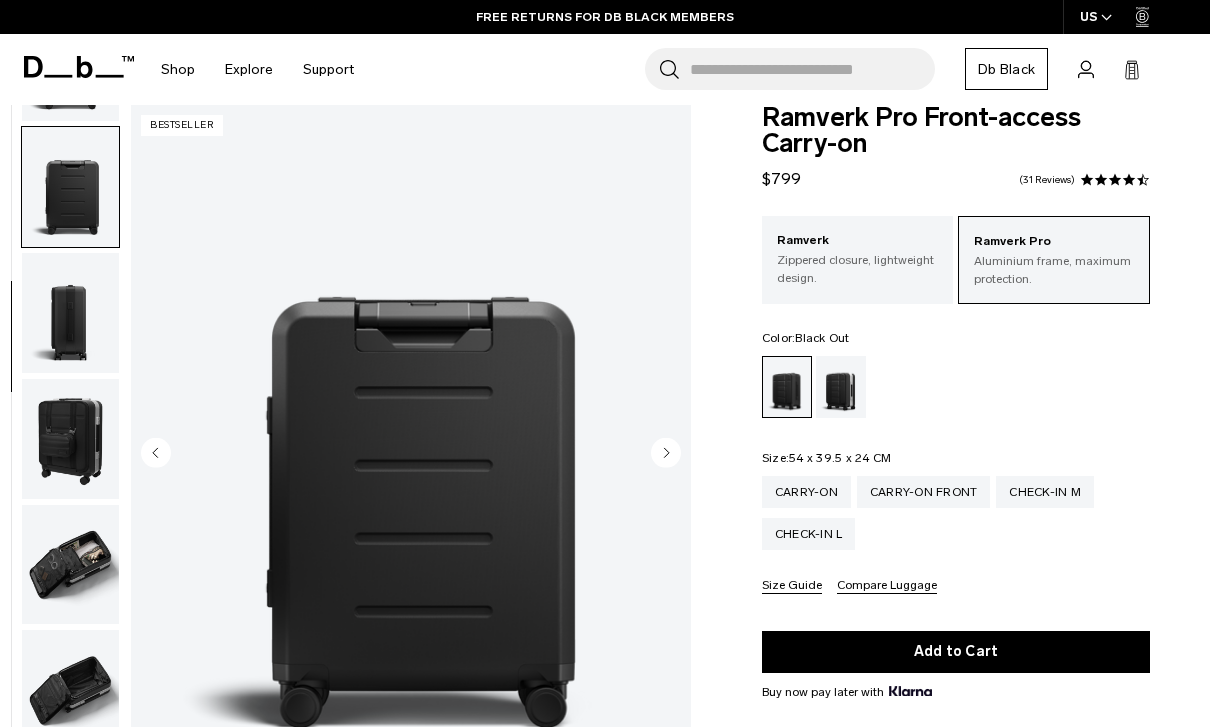 scroll, scrollTop: 382, scrollLeft: 0, axis: vertical 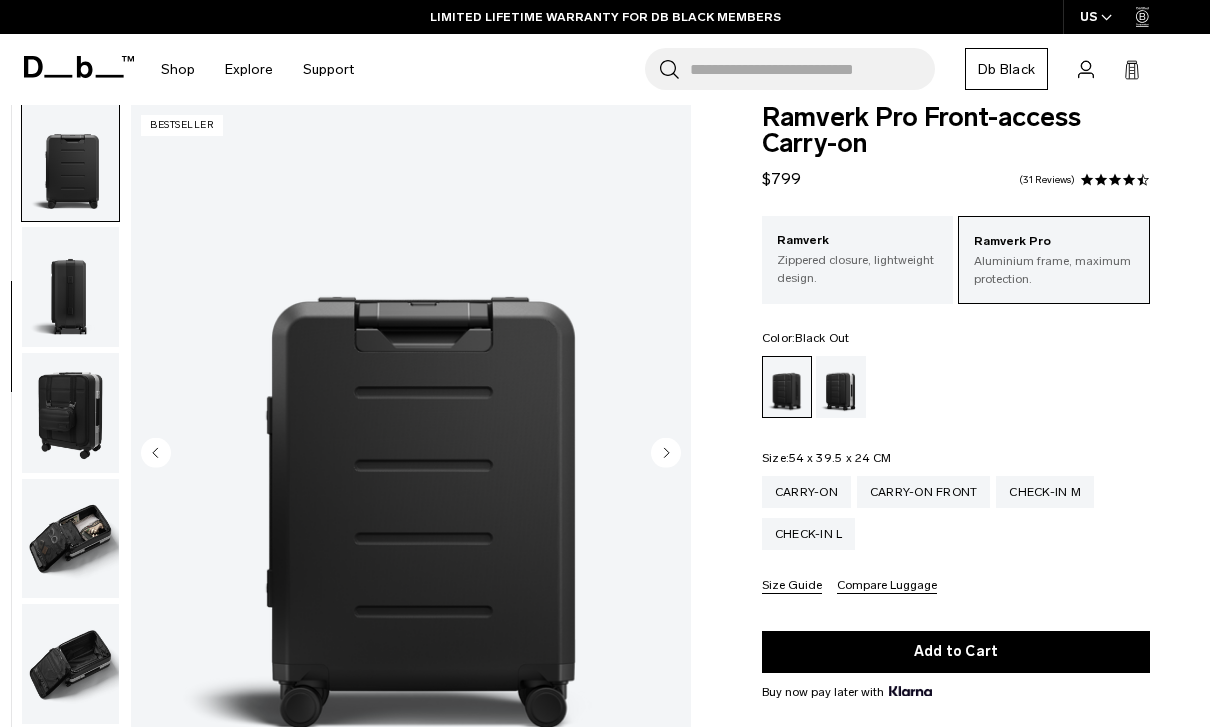 click at bounding box center (70, 287) 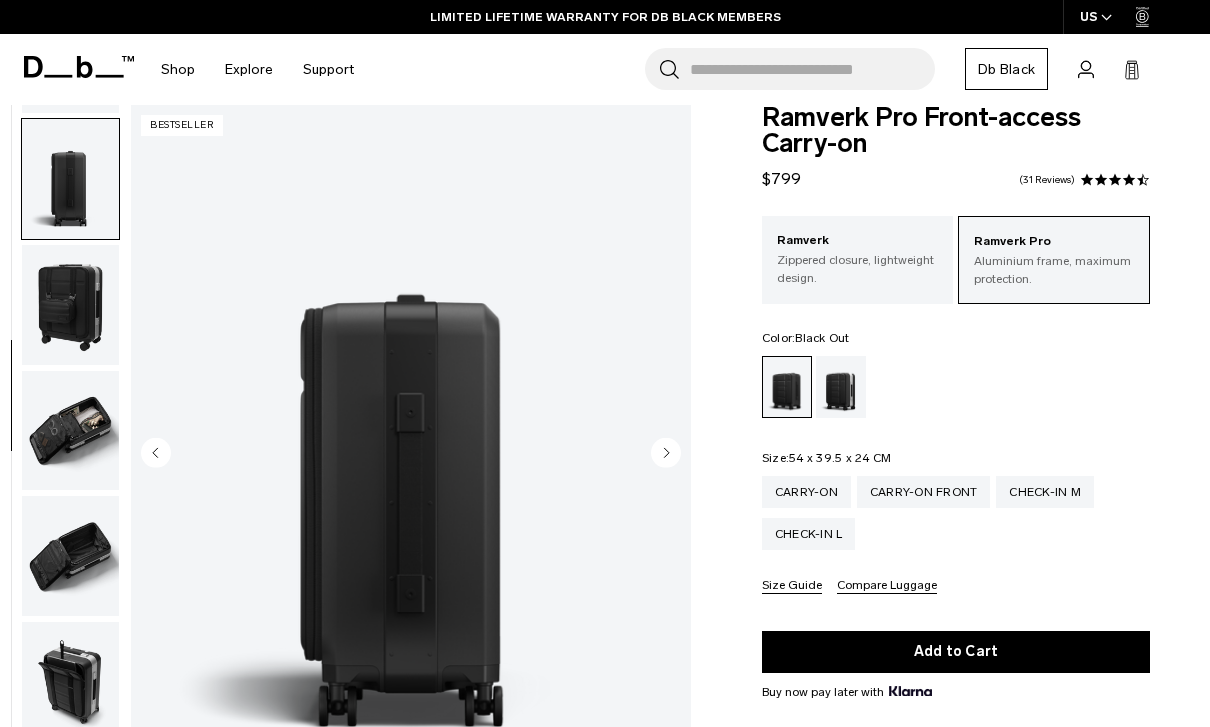 scroll, scrollTop: 509, scrollLeft: 0, axis: vertical 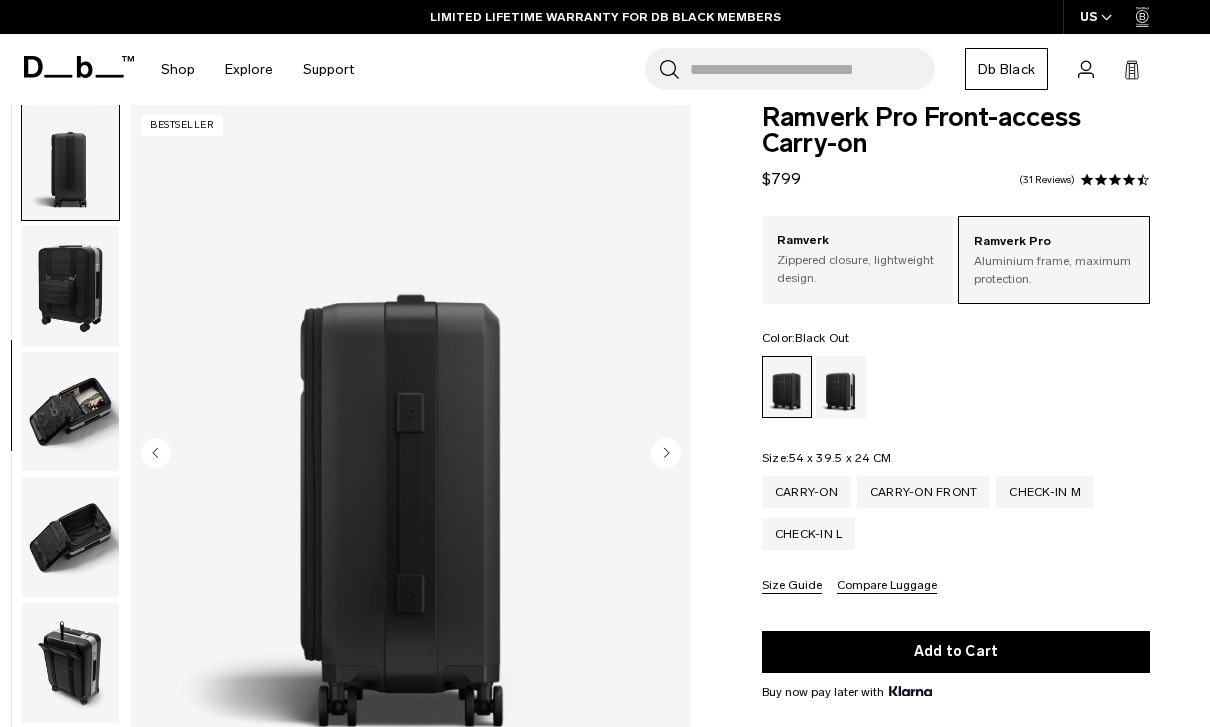 click at bounding box center [70, 286] 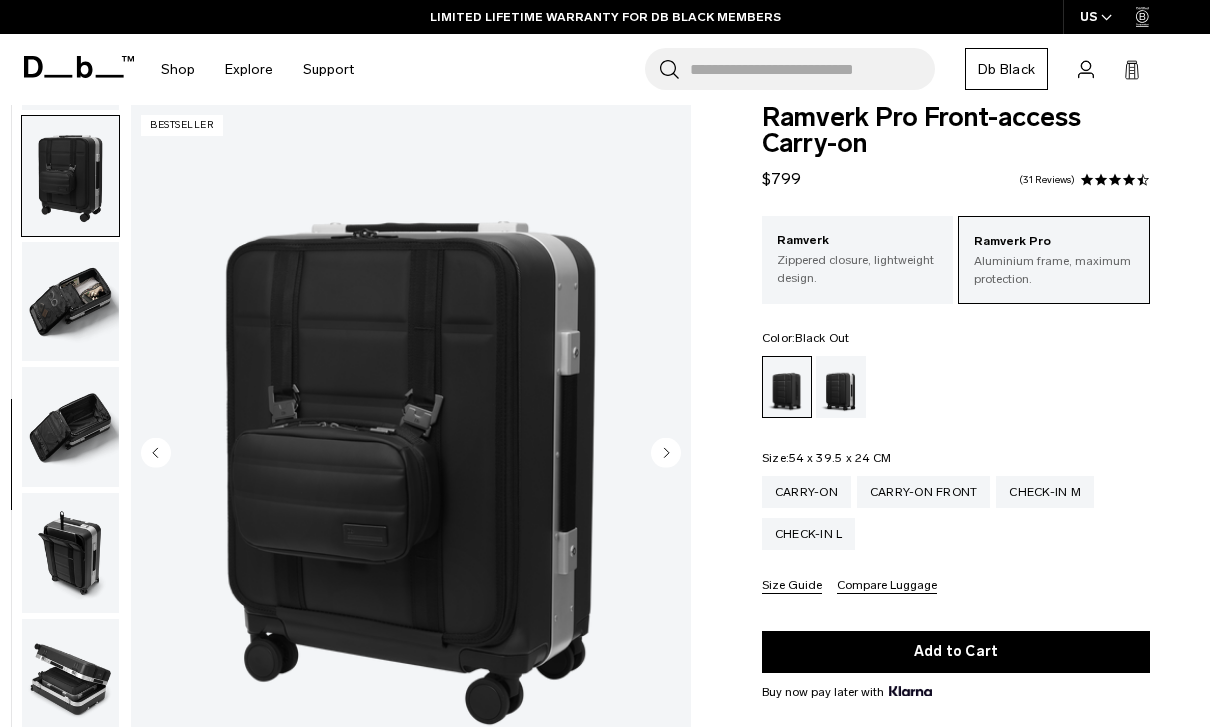 scroll, scrollTop: 636, scrollLeft: 0, axis: vertical 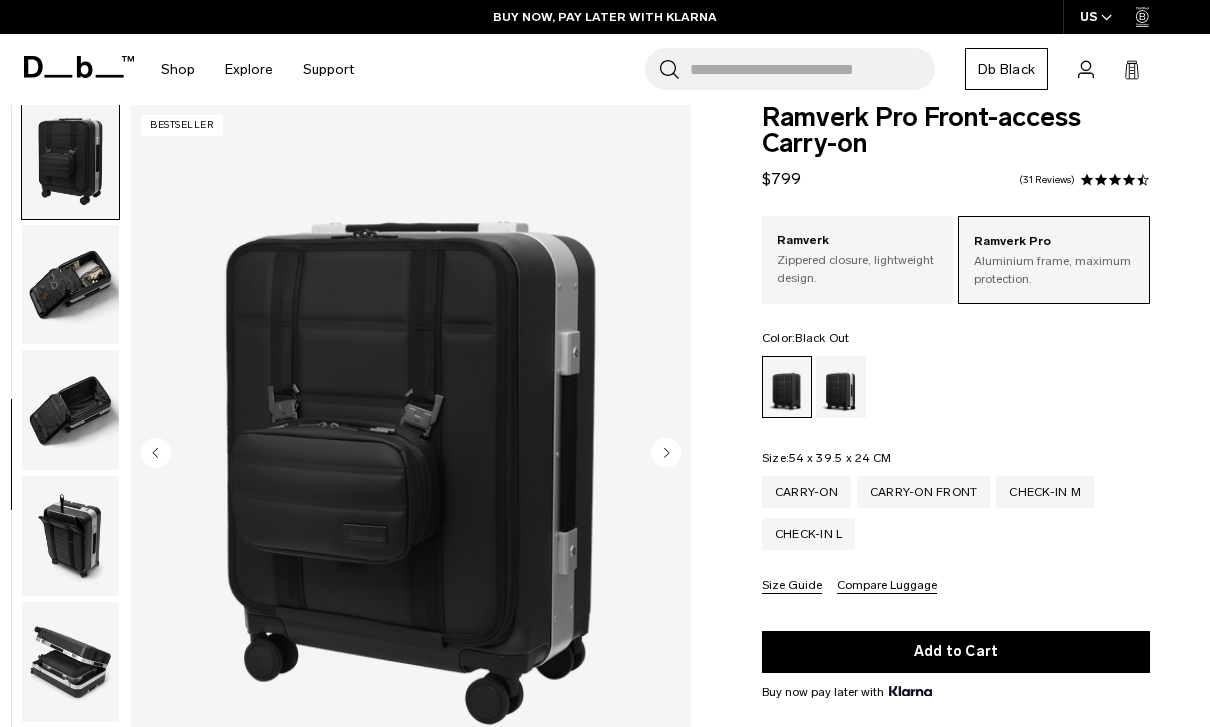 click at bounding box center [70, 285] 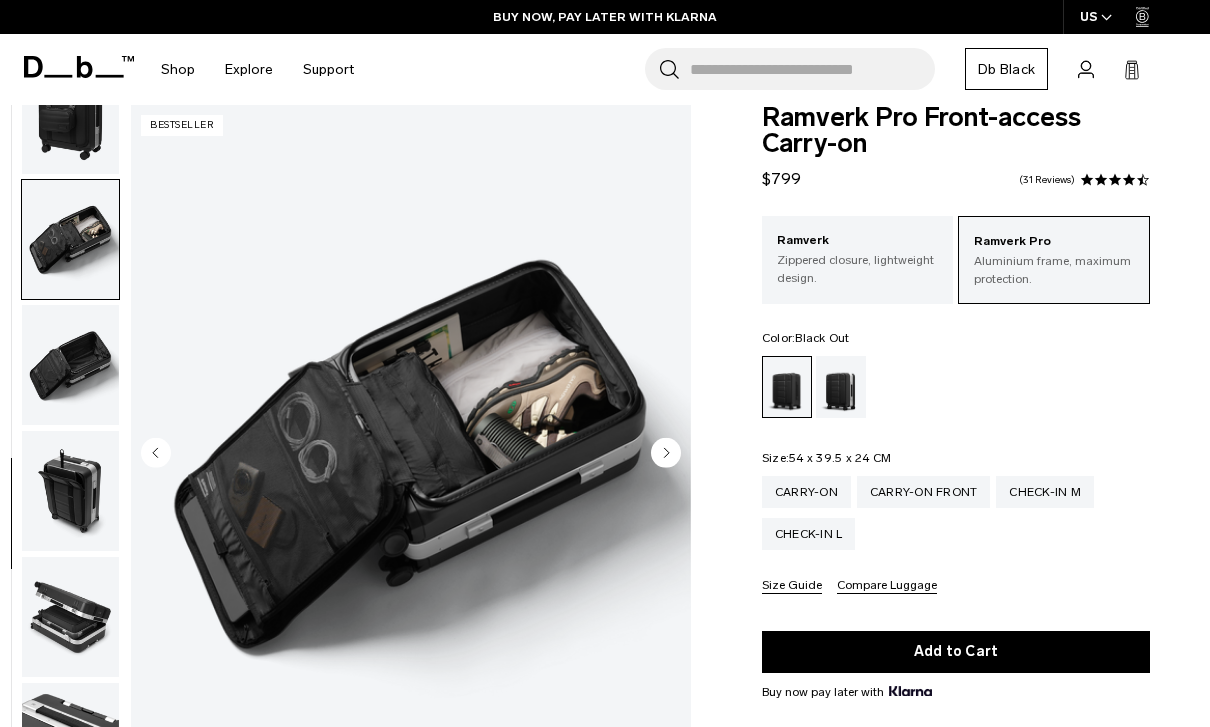 scroll, scrollTop: 697, scrollLeft: 0, axis: vertical 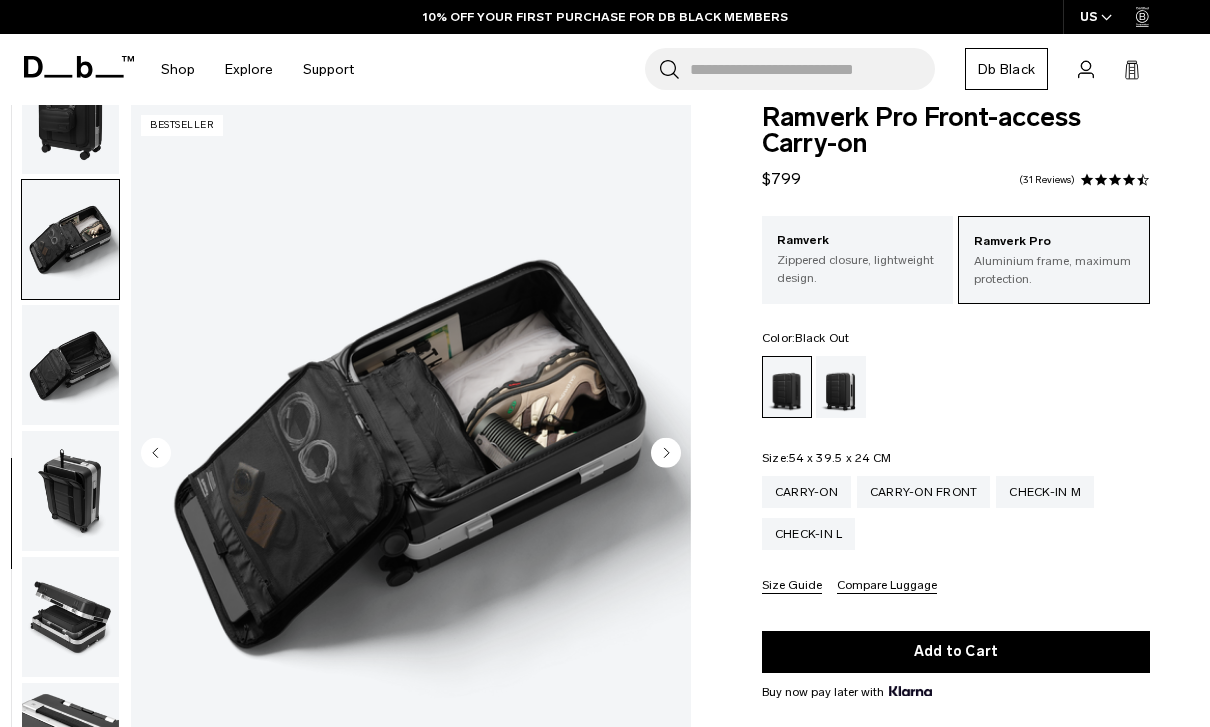 click at bounding box center (70, 365) 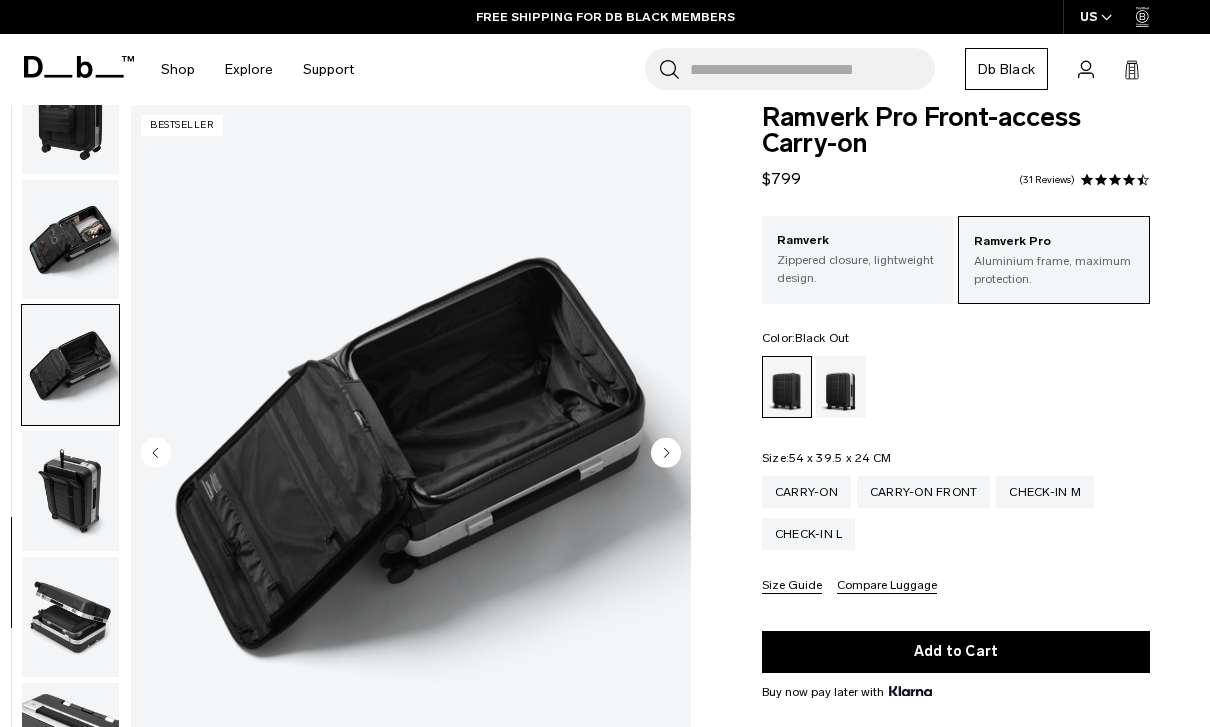 click at bounding box center [70, 491] 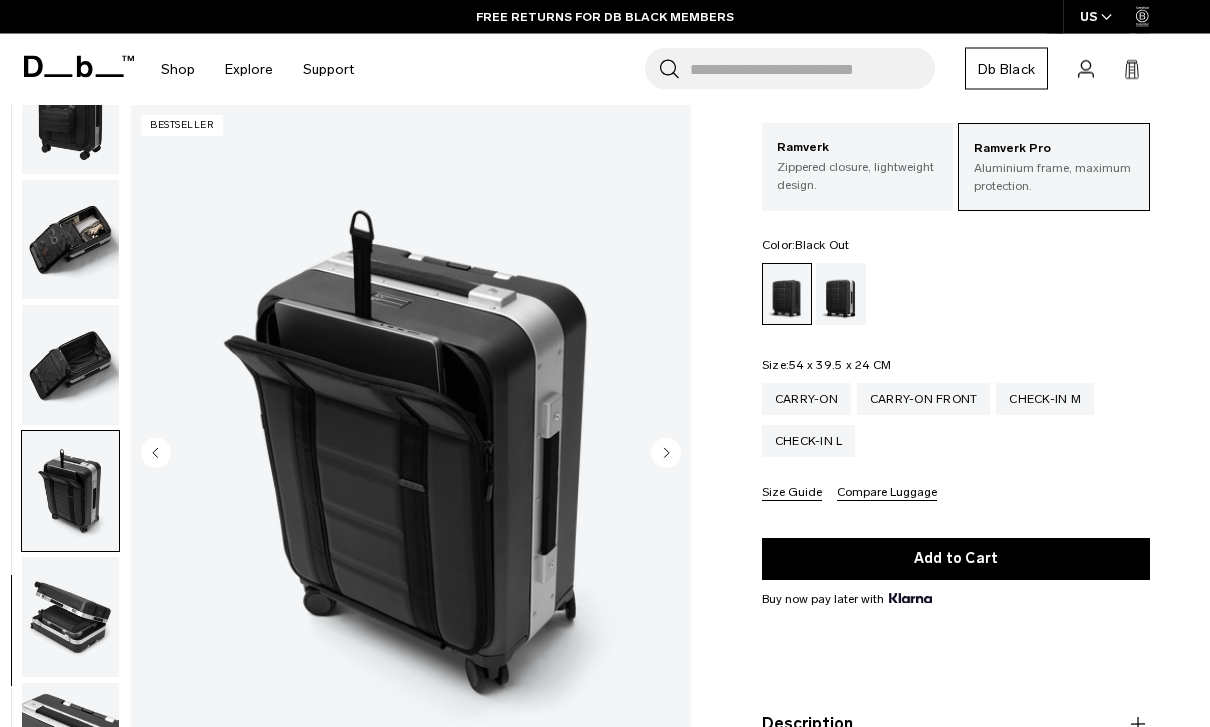 scroll, scrollTop: 132, scrollLeft: 0, axis: vertical 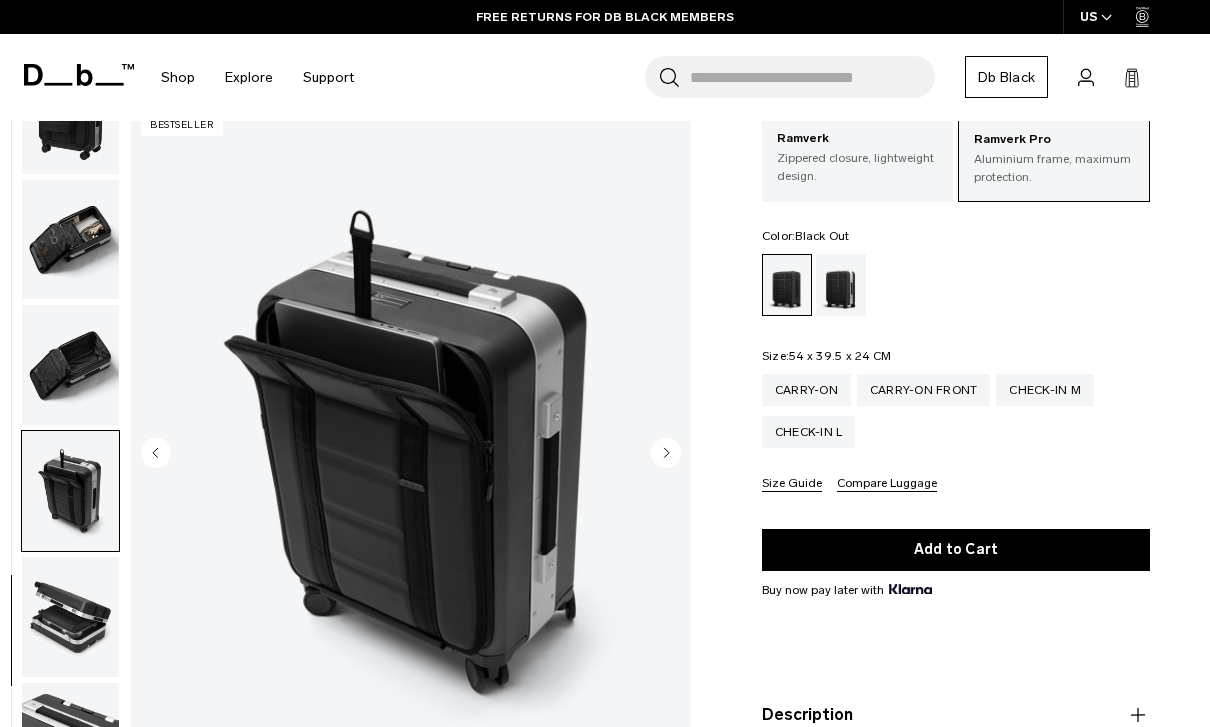 click at bounding box center (70, 617) 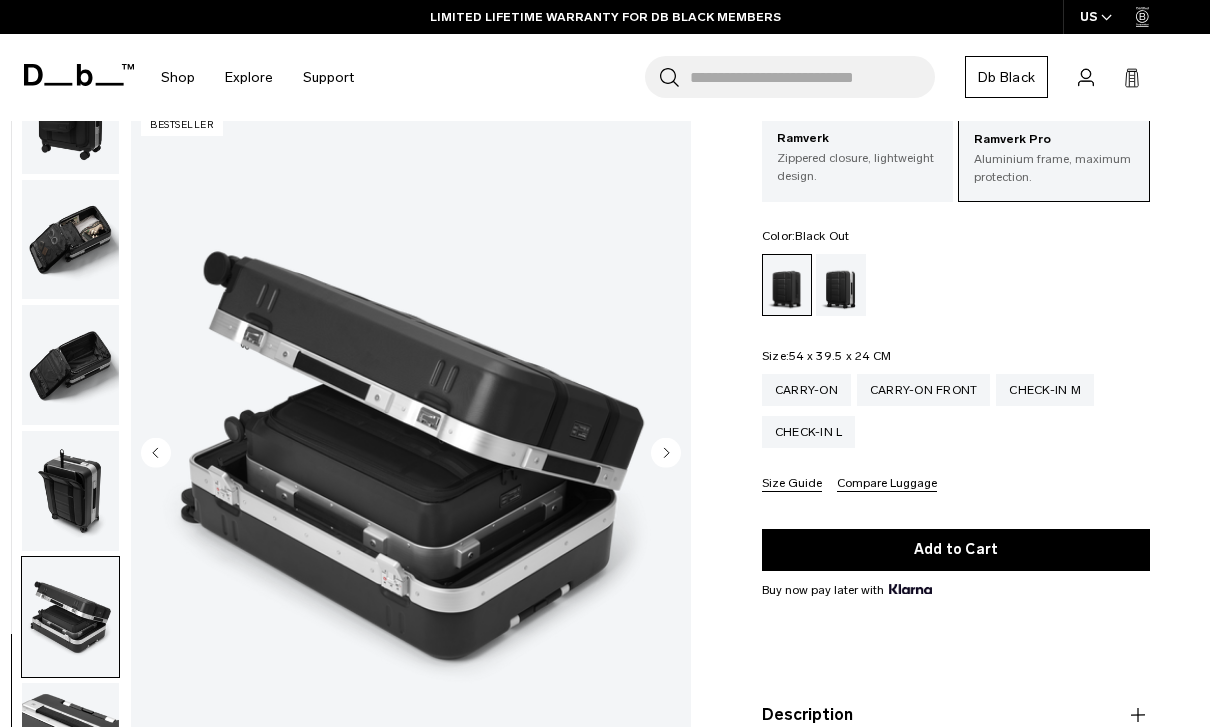 click at bounding box center (70, 743) 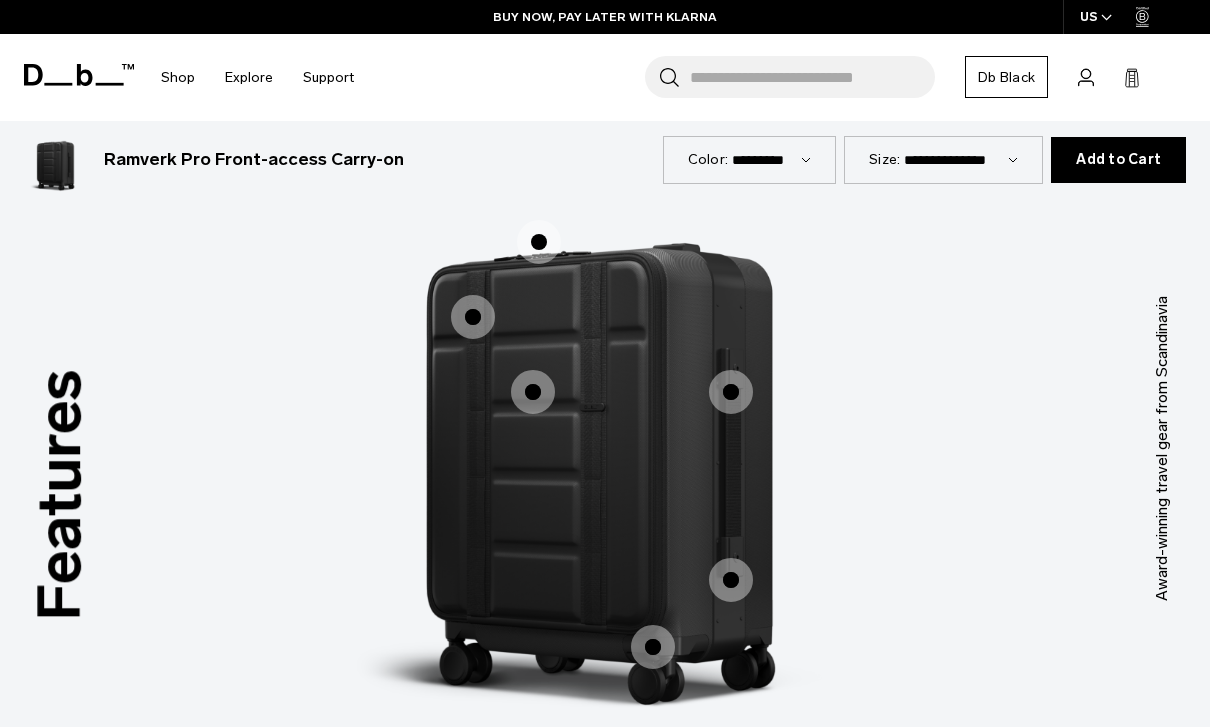 scroll, scrollTop: 1830, scrollLeft: 0, axis: vertical 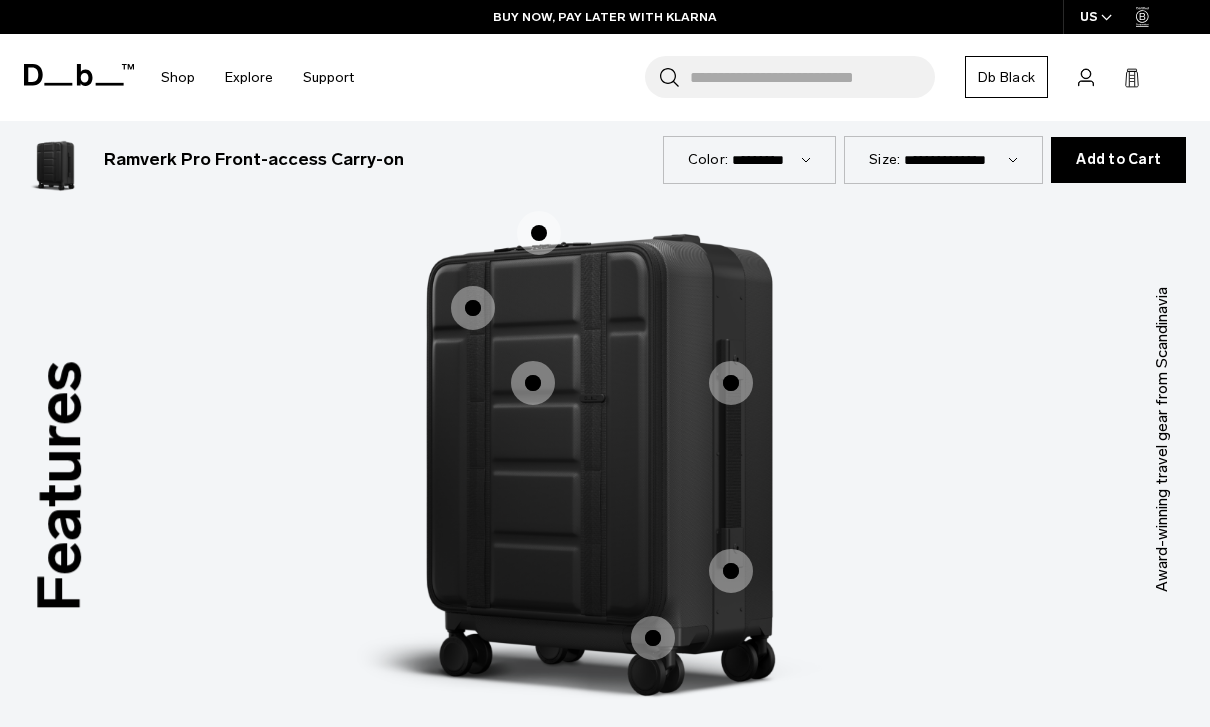click at bounding box center (533, 383) 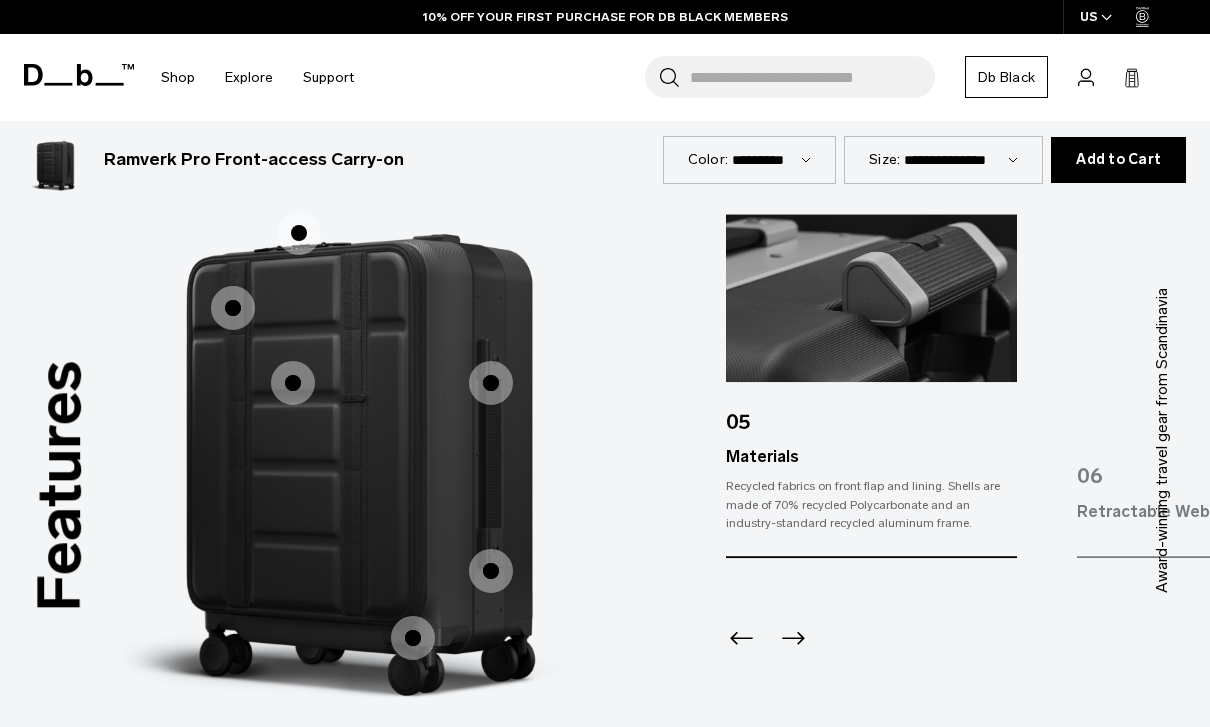 click at bounding box center (233, 308) 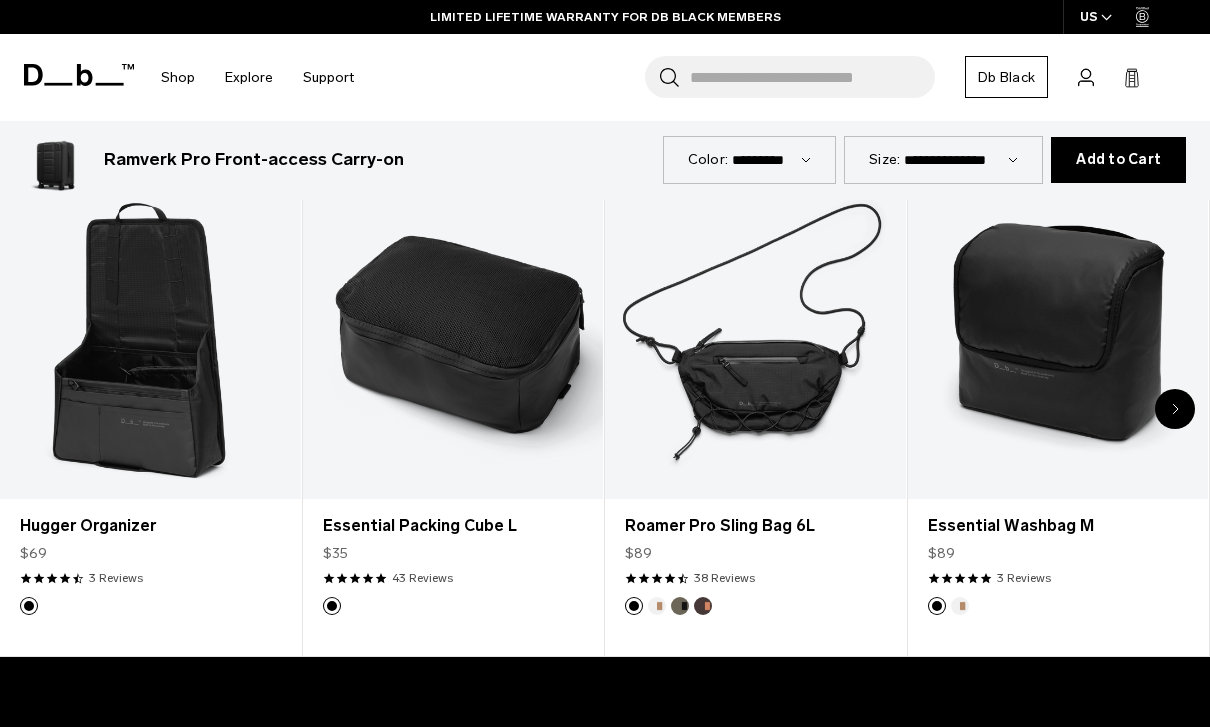 scroll, scrollTop: 4161, scrollLeft: 0, axis: vertical 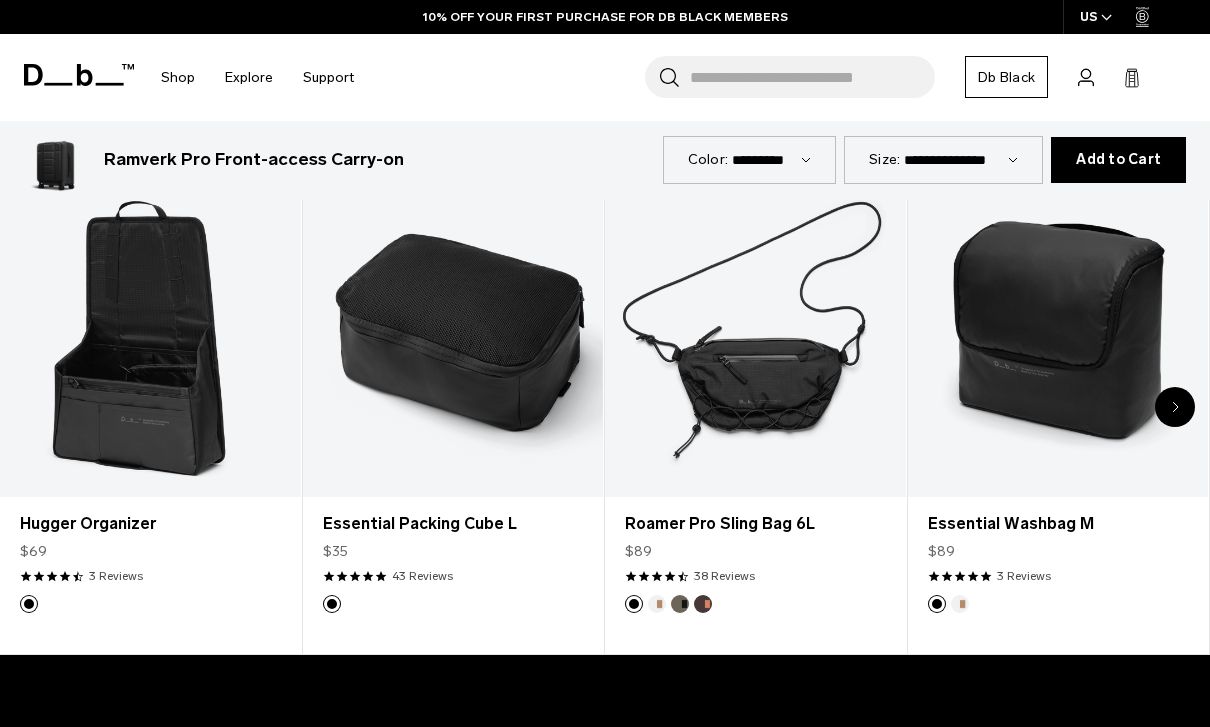 click 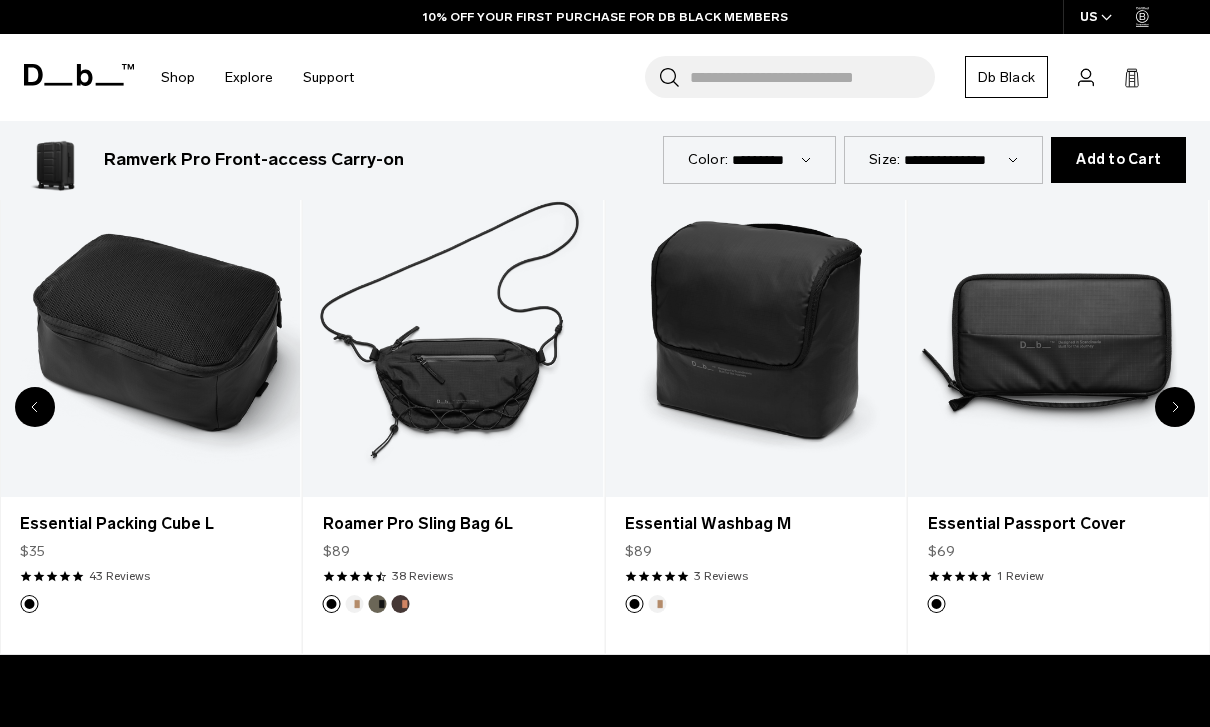 click at bounding box center [1175, 407] 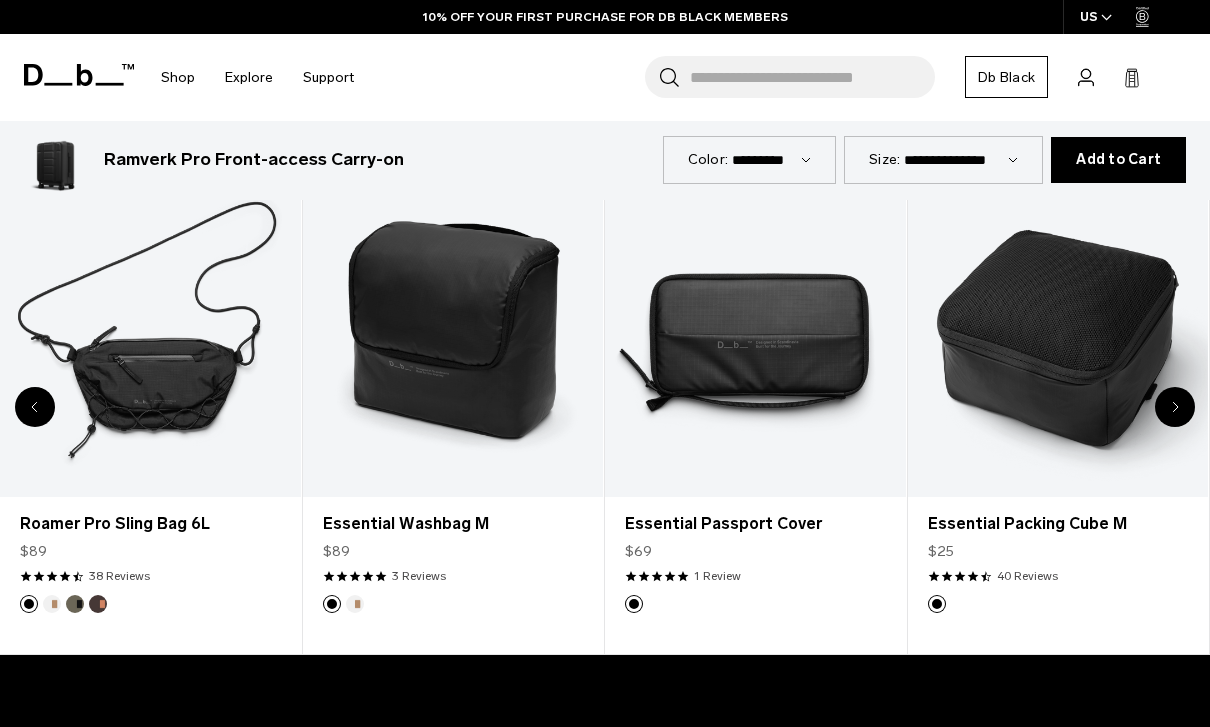 click at bounding box center [1175, 407] 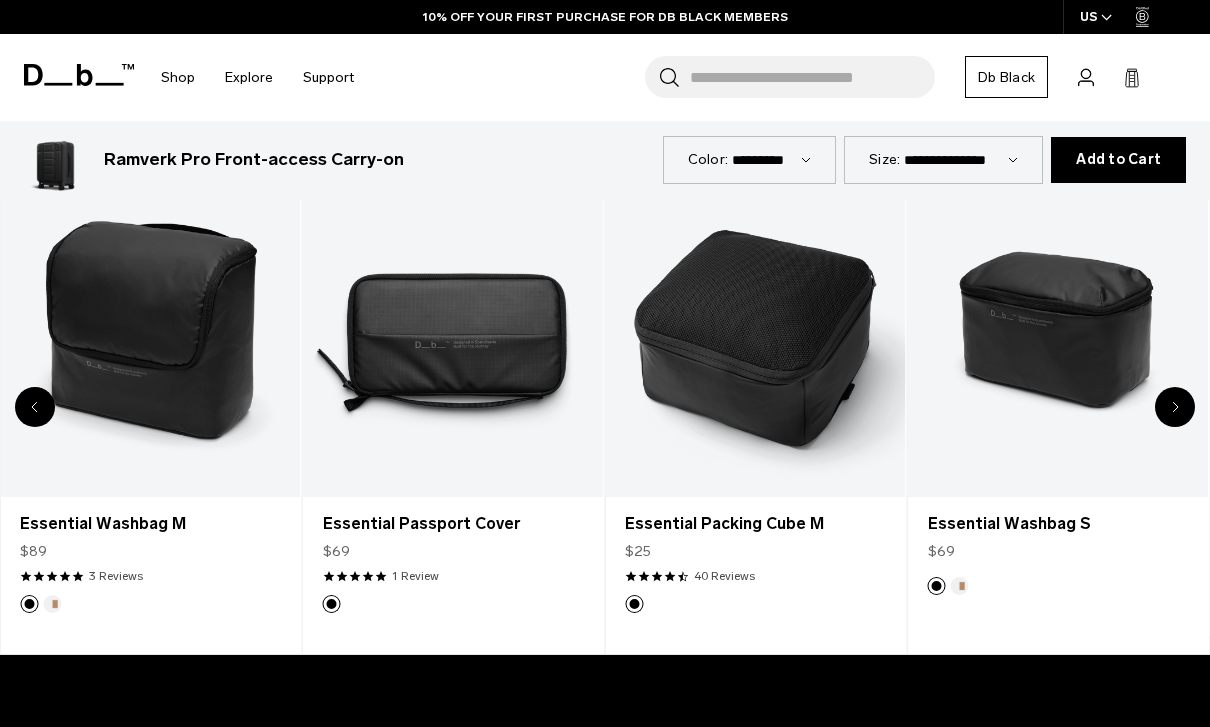 click at bounding box center (1175, 407) 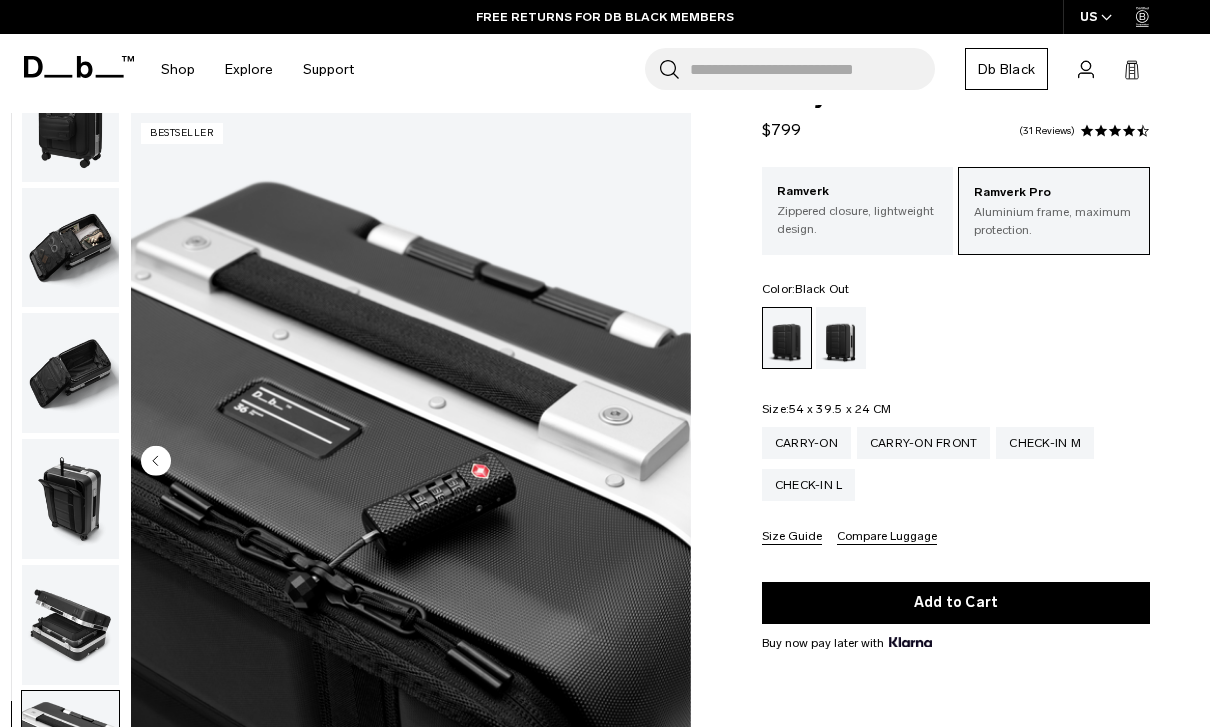 scroll, scrollTop: 0, scrollLeft: 0, axis: both 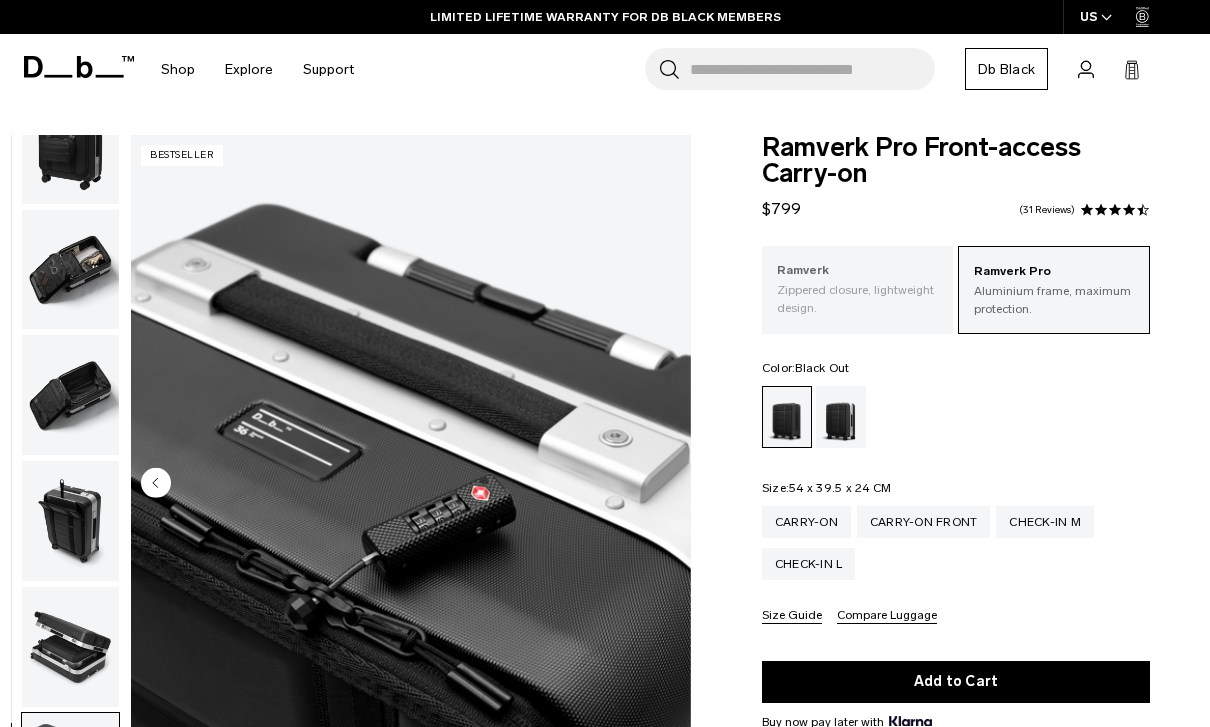 click on "Zippered closure, lightweight design." at bounding box center (858, 299) 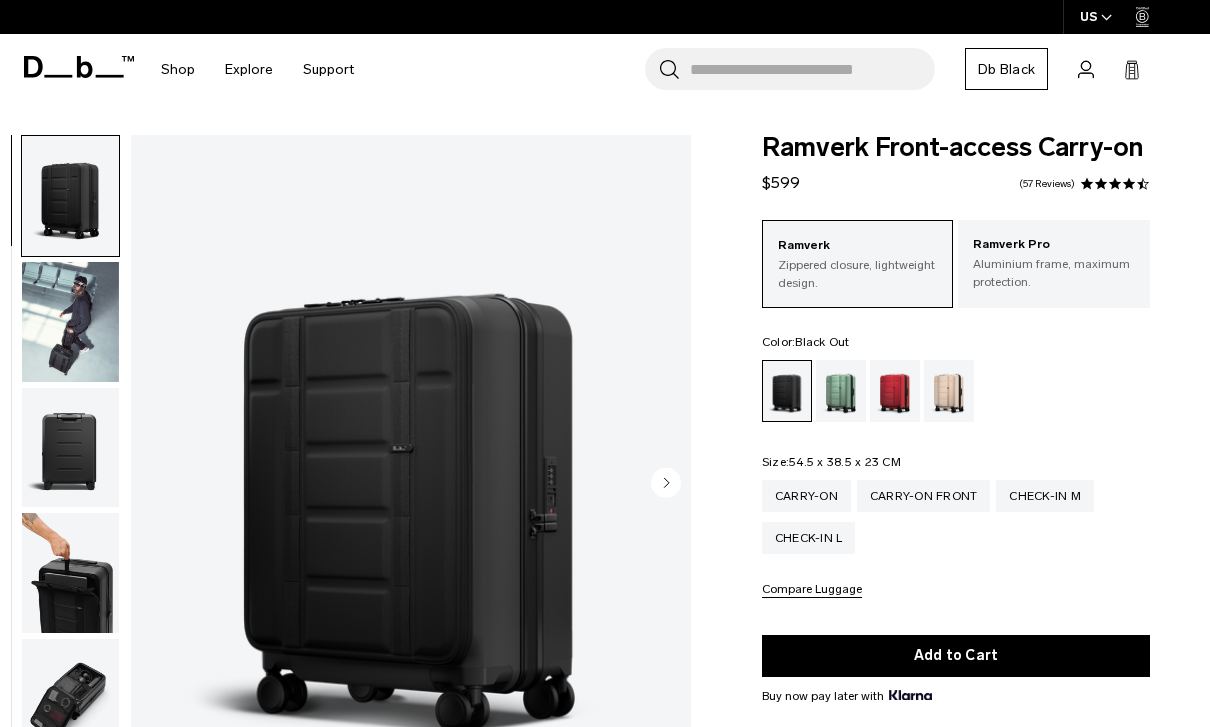 scroll, scrollTop: 0, scrollLeft: 0, axis: both 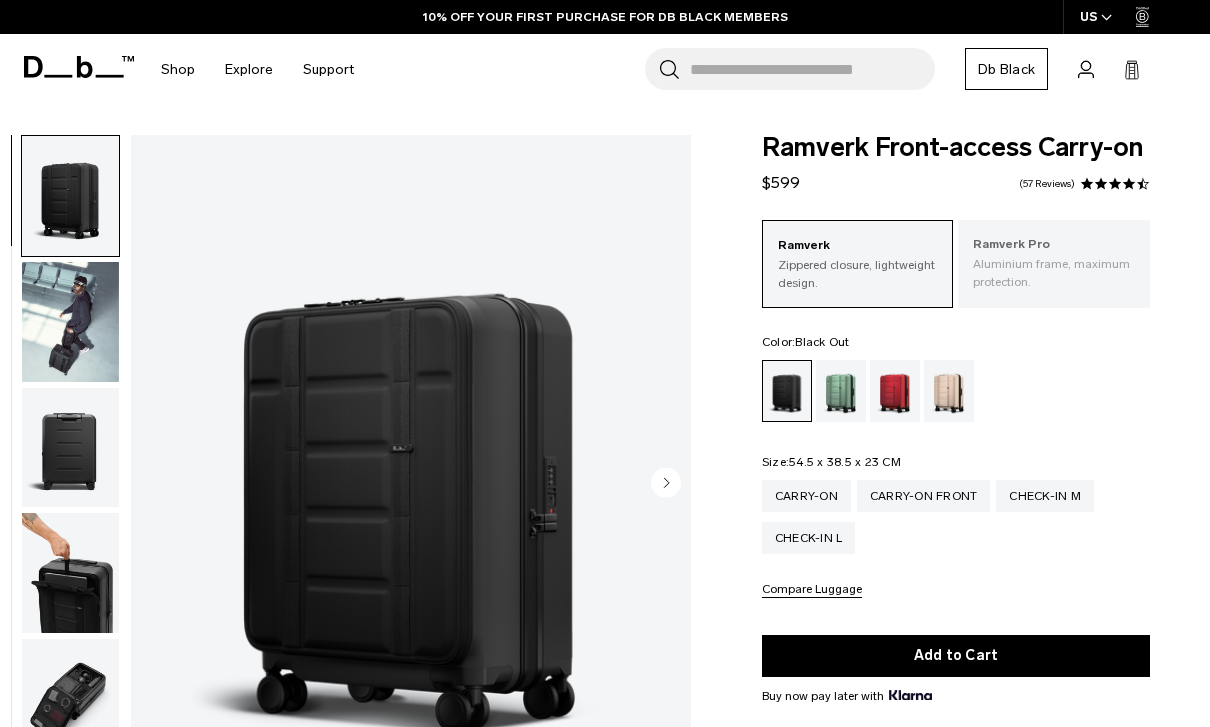 click on "Aluminium frame, maximum protection." at bounding box center (1054, 273) 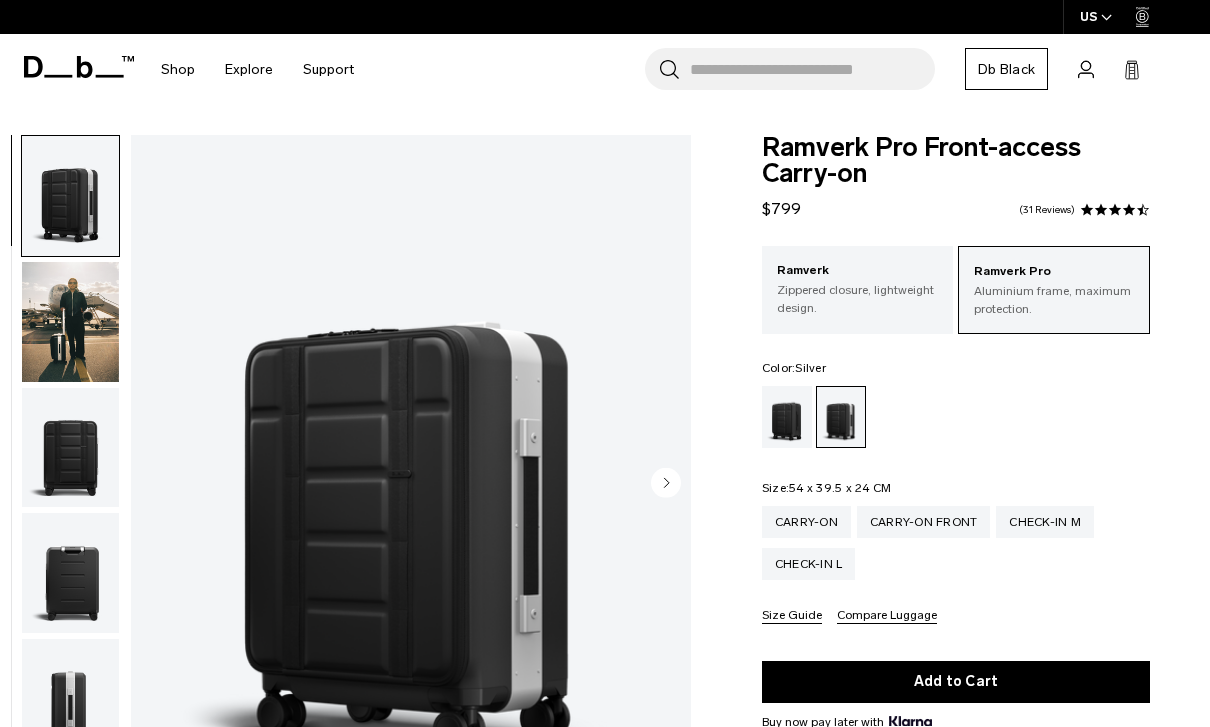 scroll, scrollTop: 0, scrollLeft: 0, axis: both 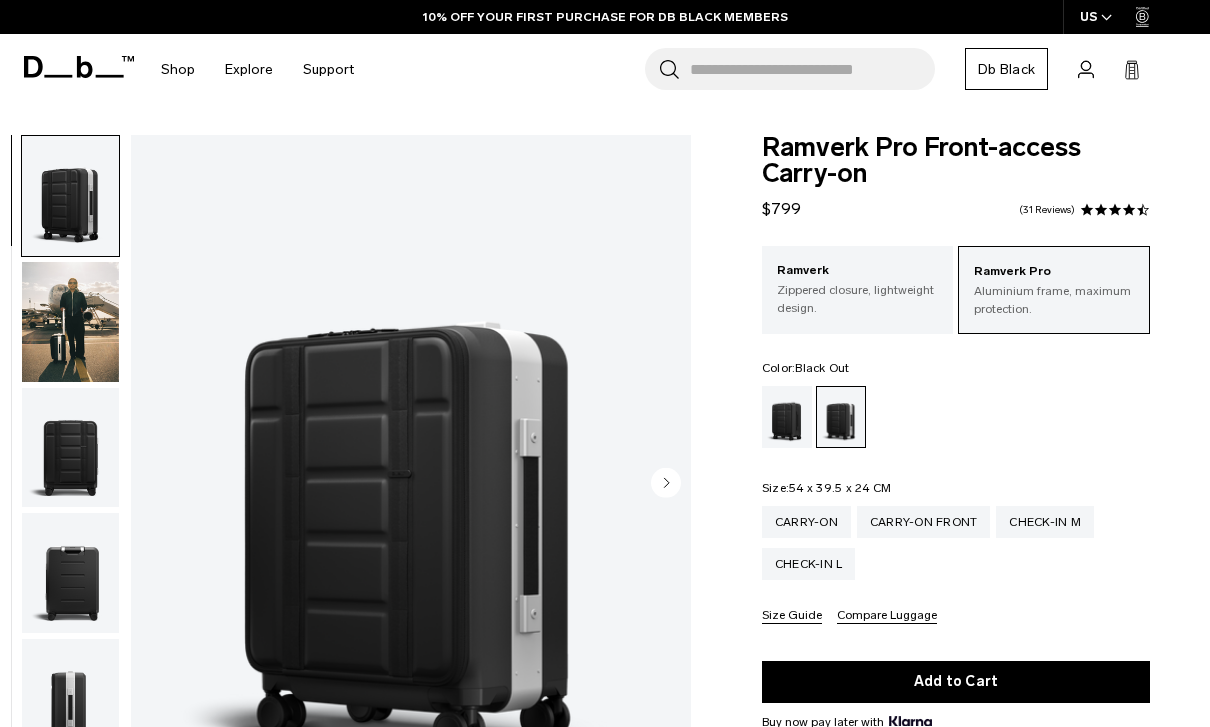 click at bounding box center (787, 417) 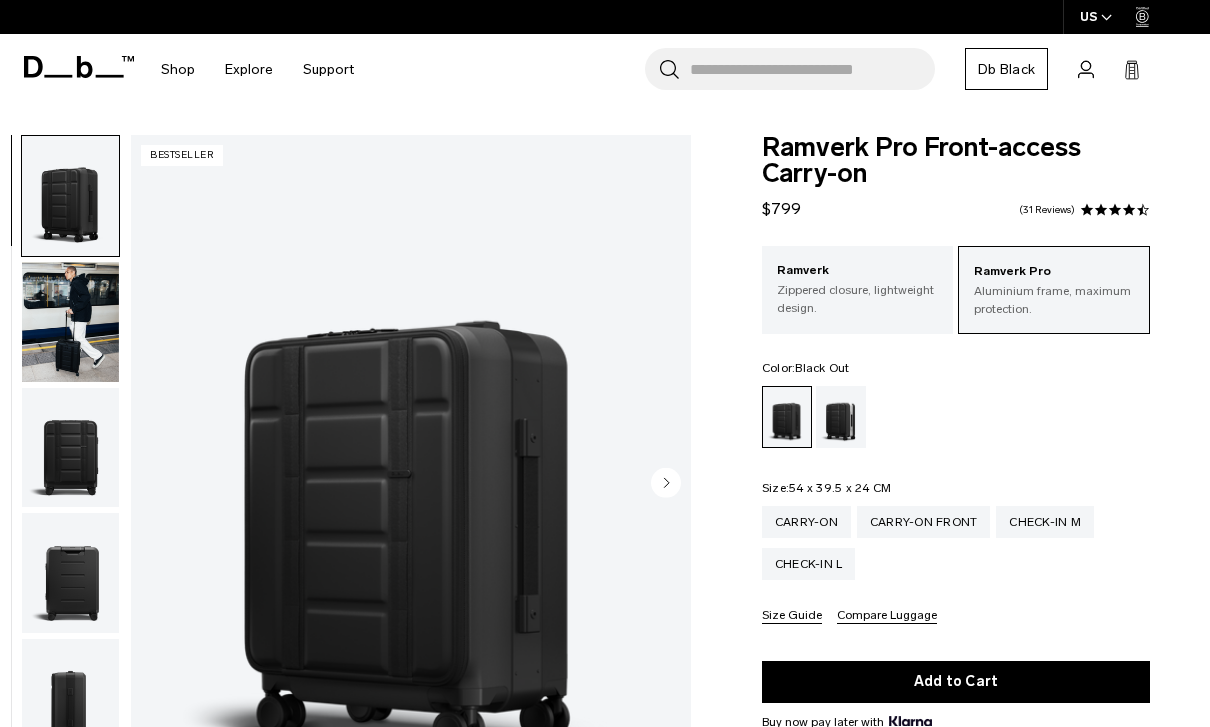 scroll, scrollTop: 0, scrollLeft: 0, axis: both 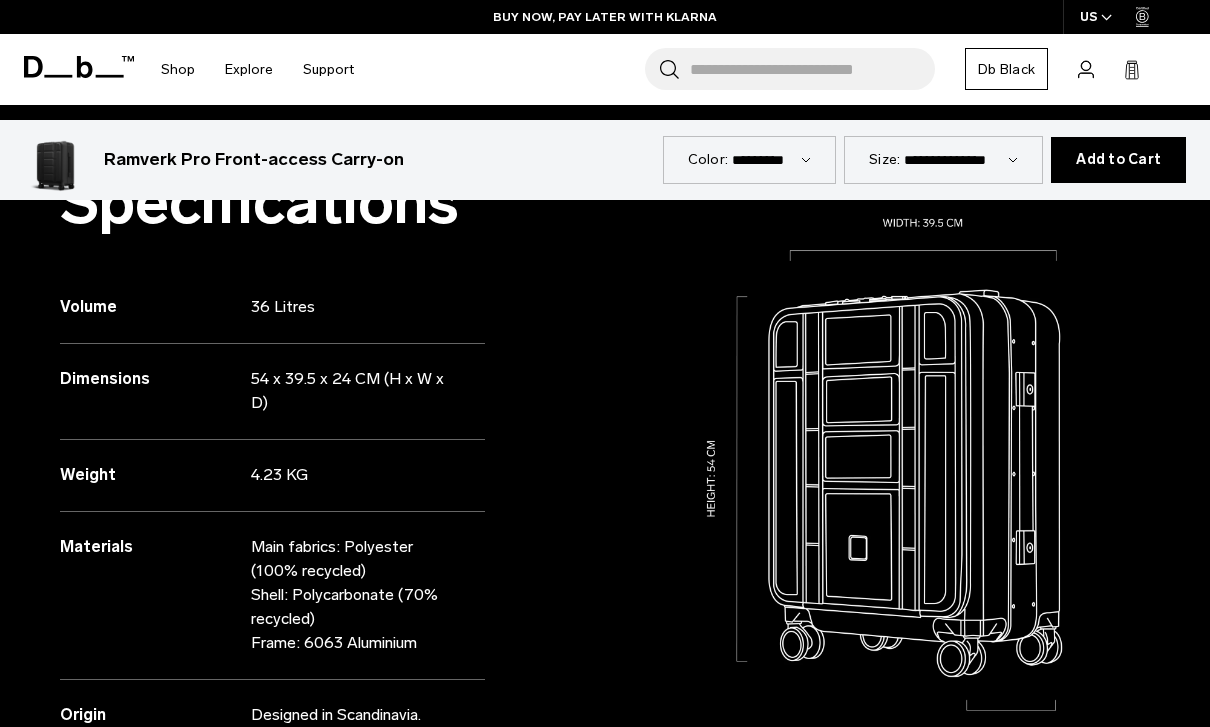 click on "Add to Cart" at bounding box center (1118, 160) 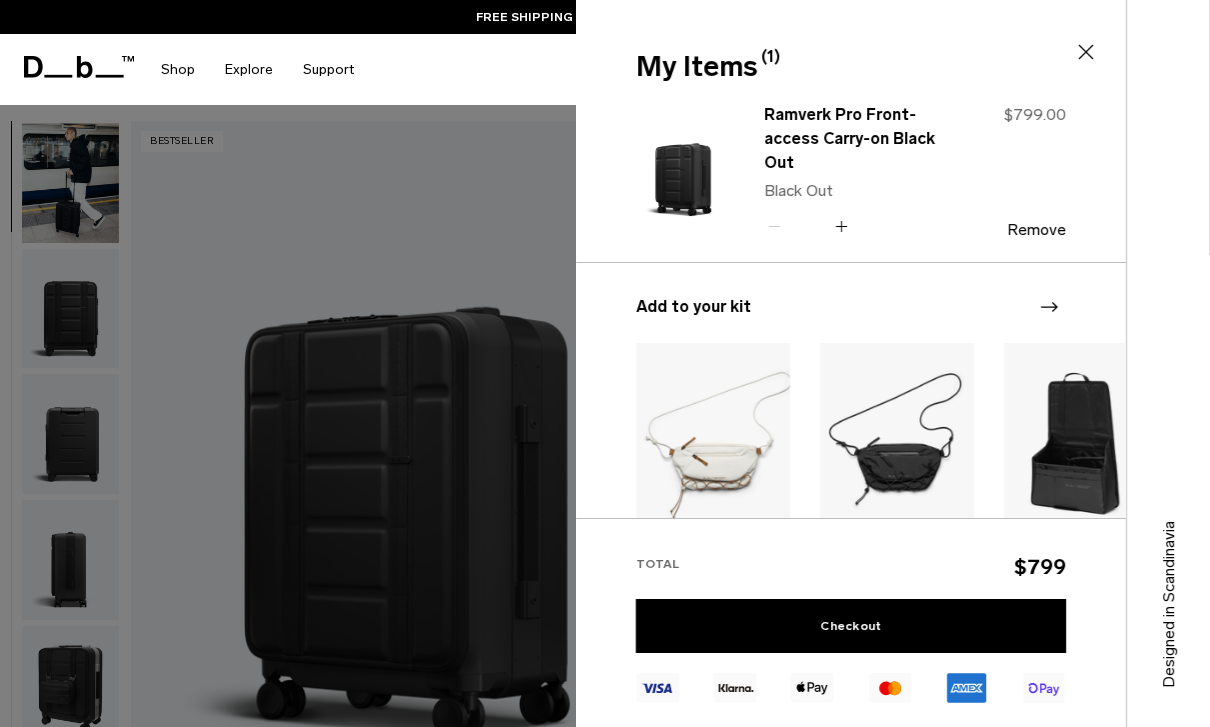scroll, scrollTop: 146, scrollLeft: 0, axis: vertical 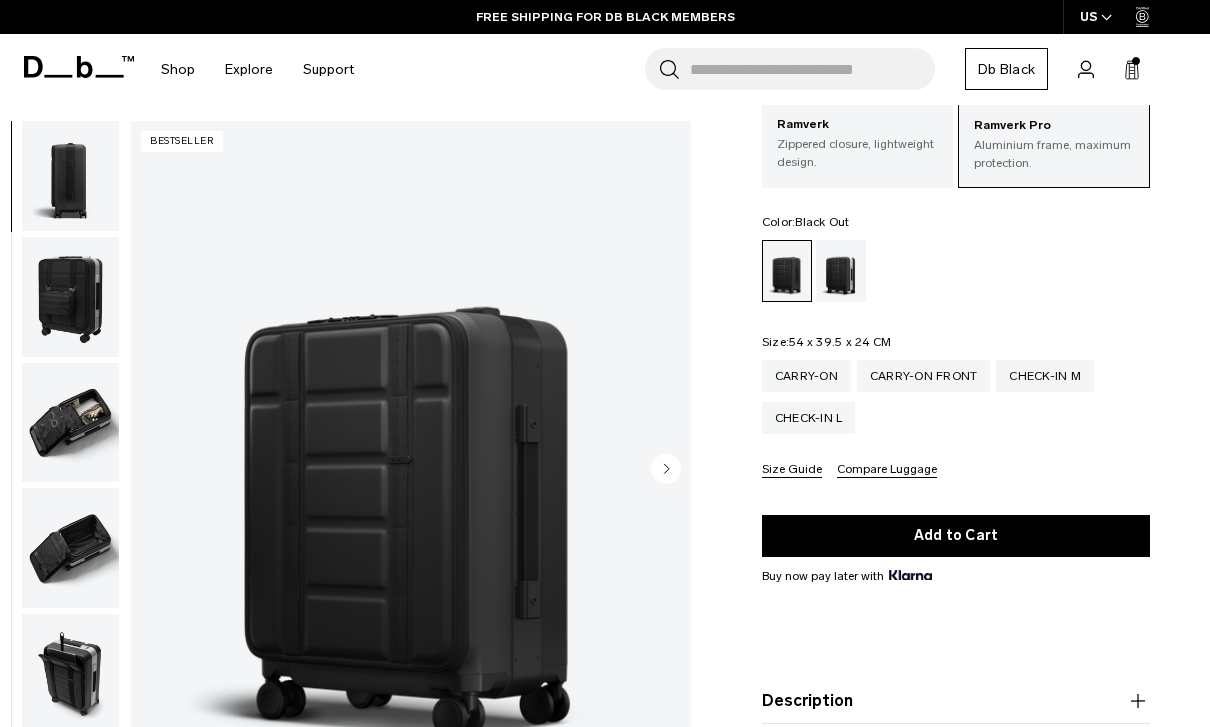 click at bounding box center (70, 297) 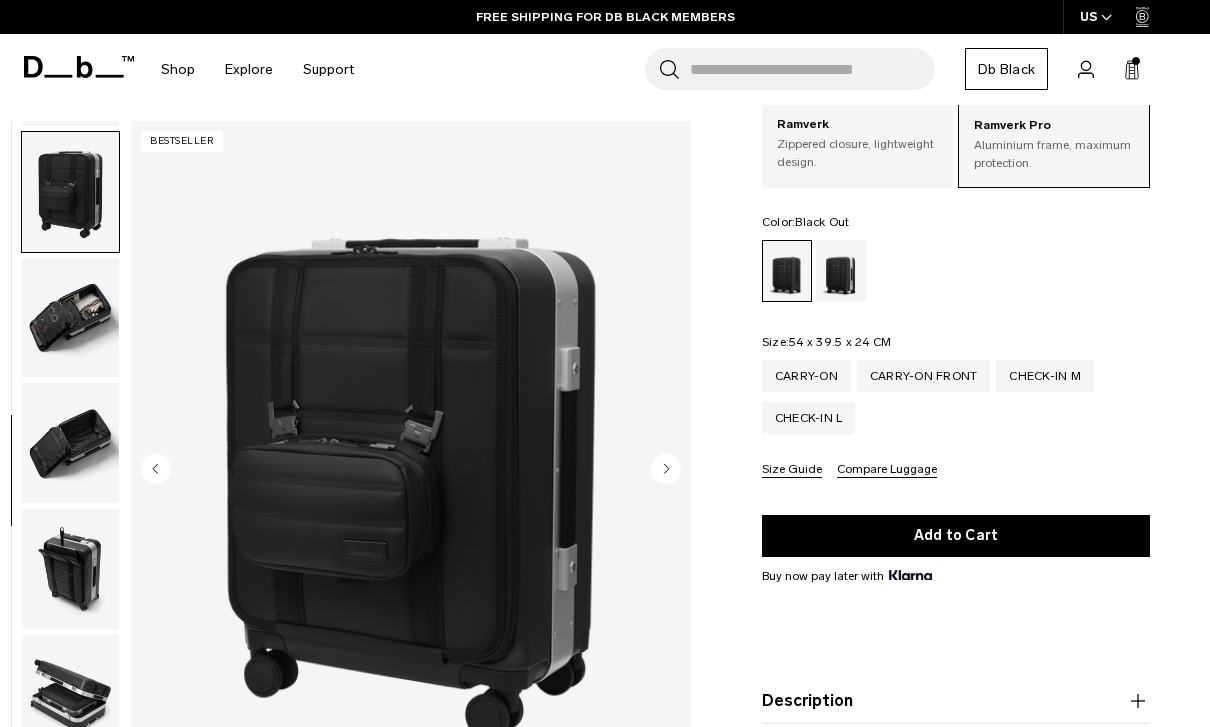 scroll, scrollTop: 636, scrollLeft: 0, axis: vertical 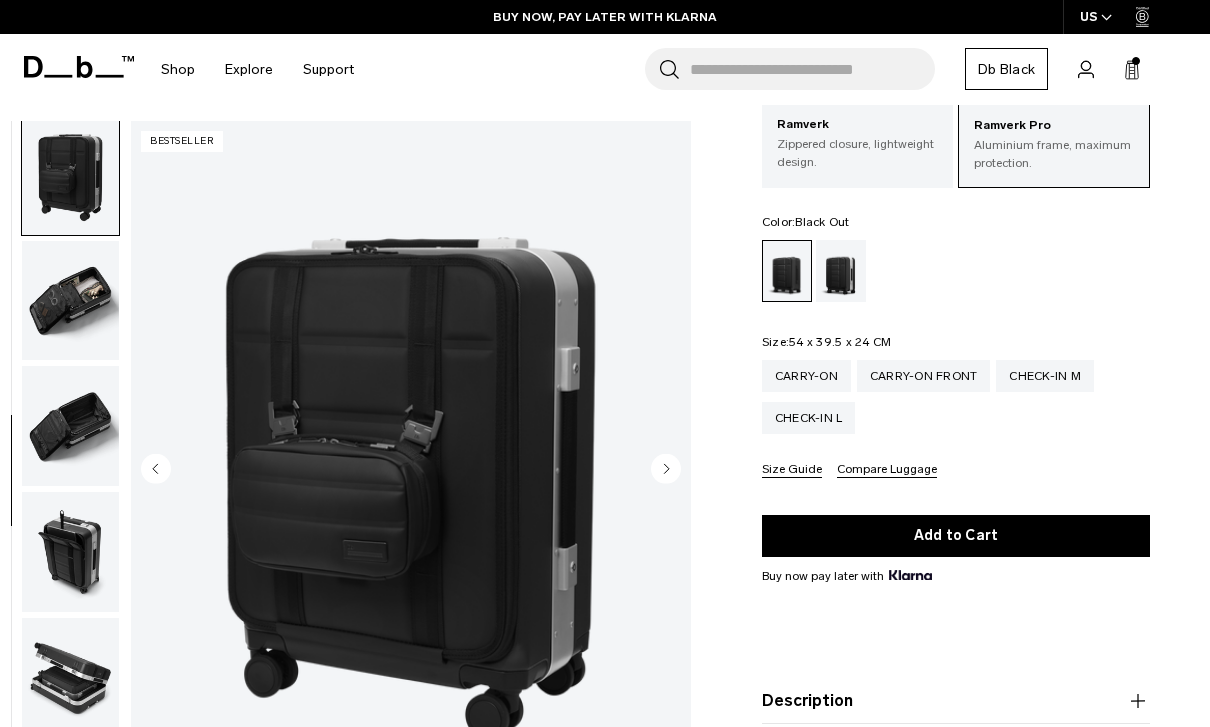 click at bounding box center [70, 552] 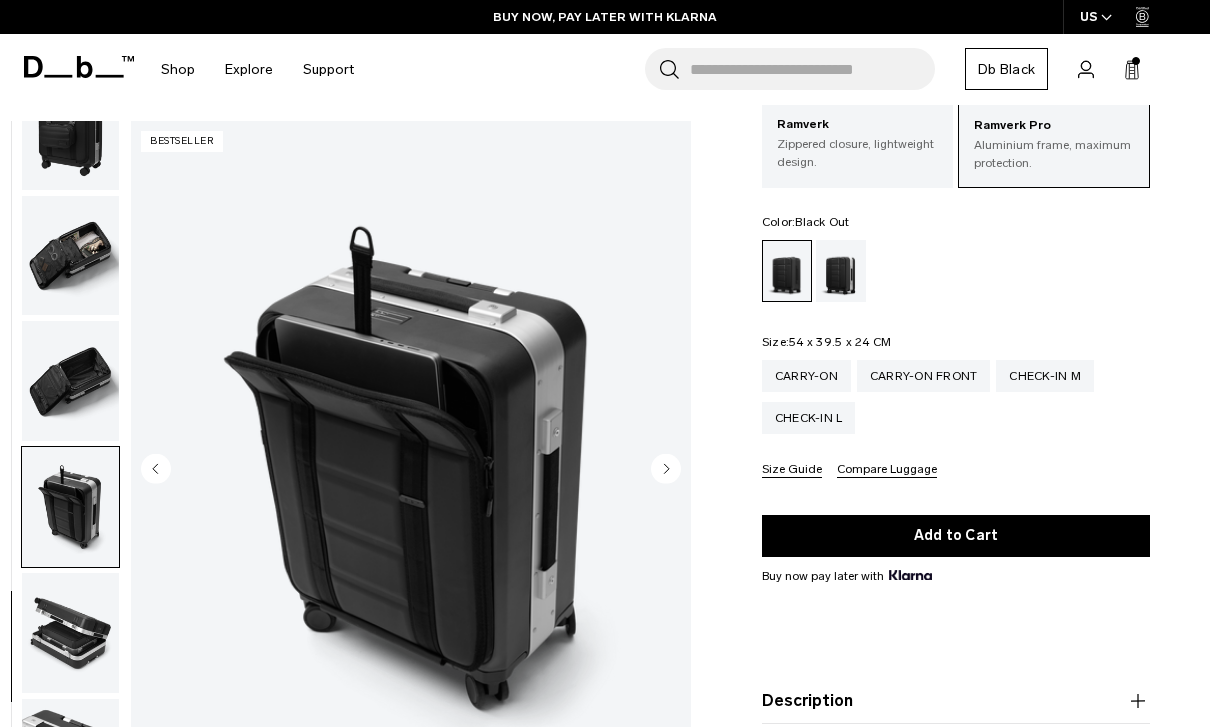 scroll, scrollTop: 697, scrollLeft: 0, axis: vertical 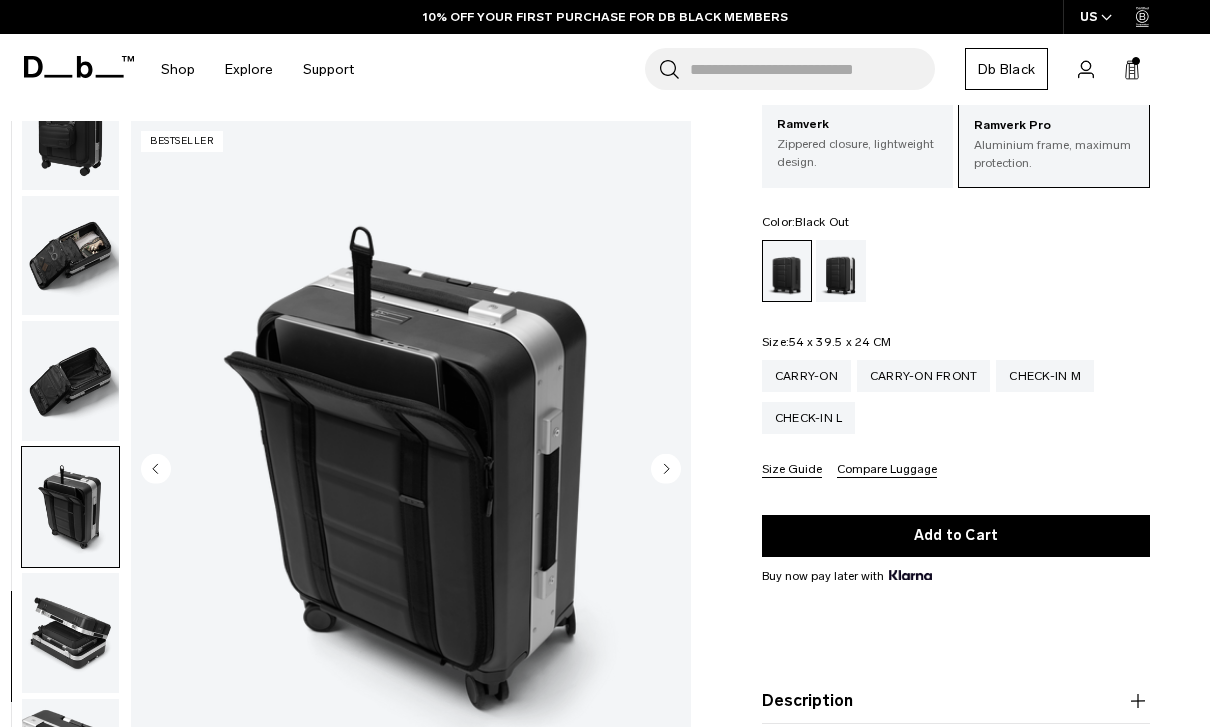 click at bounding box center (411, 470) 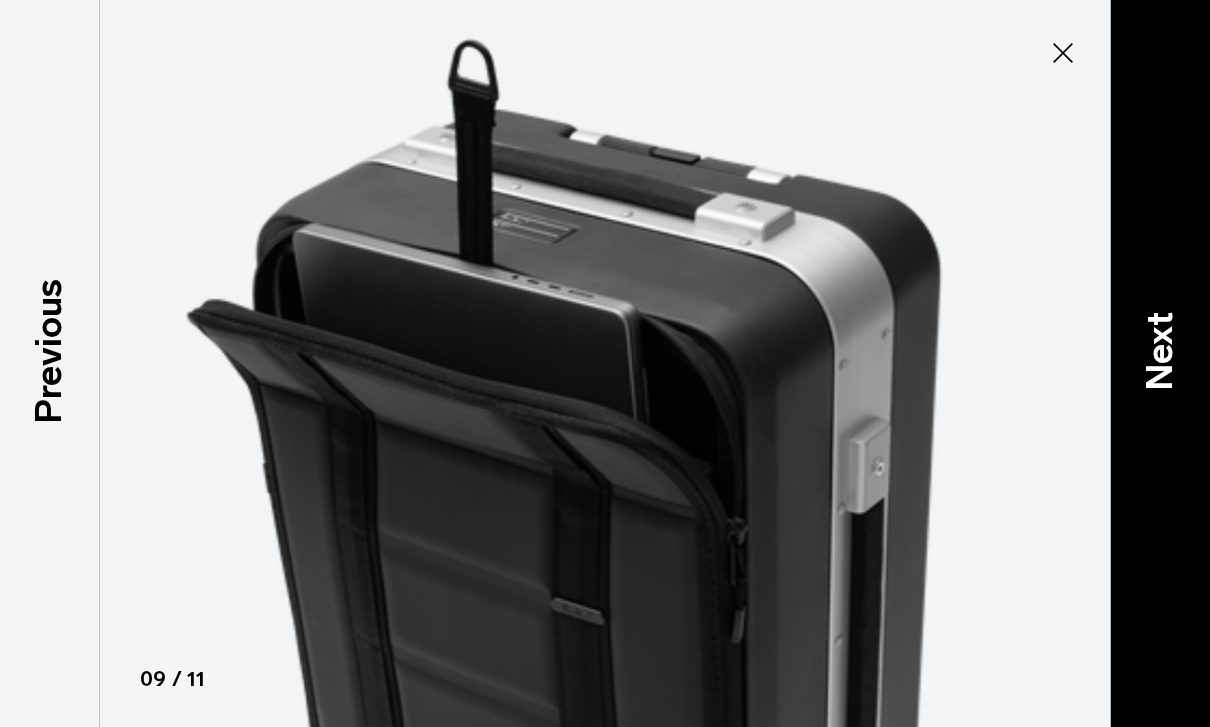 click on "Next" at bounding box center [1160, 351] 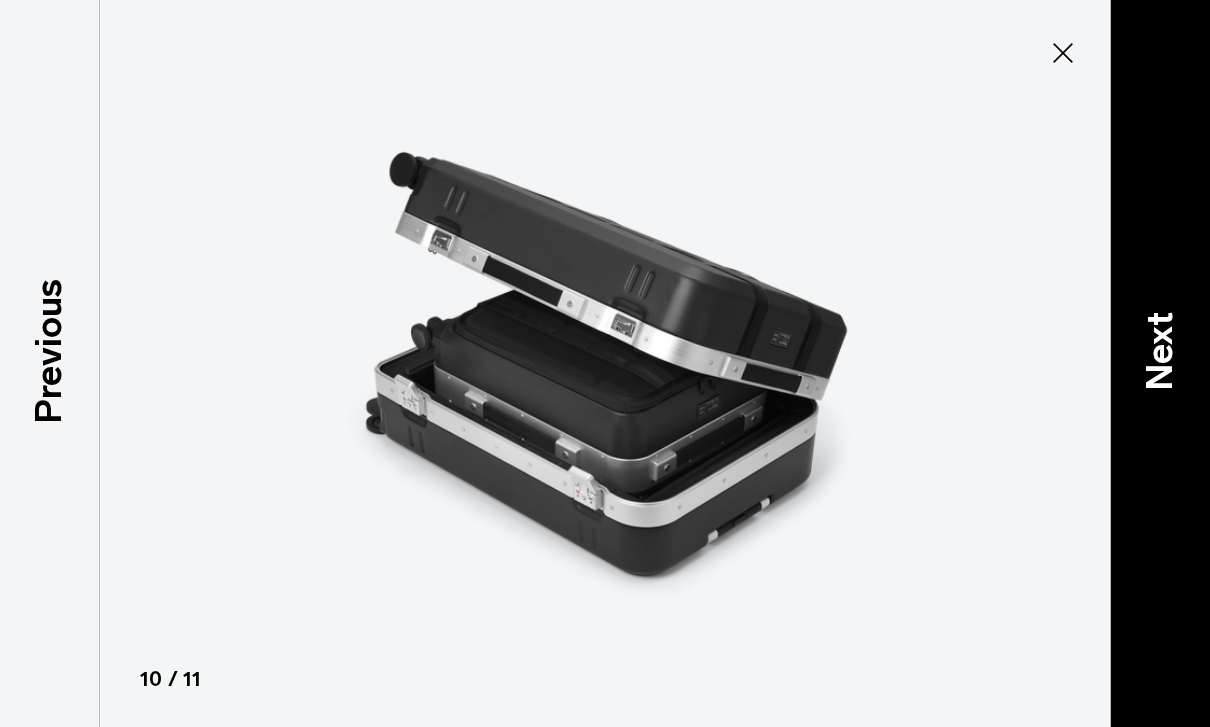click on "Next" at bounding box center (1160, 351) 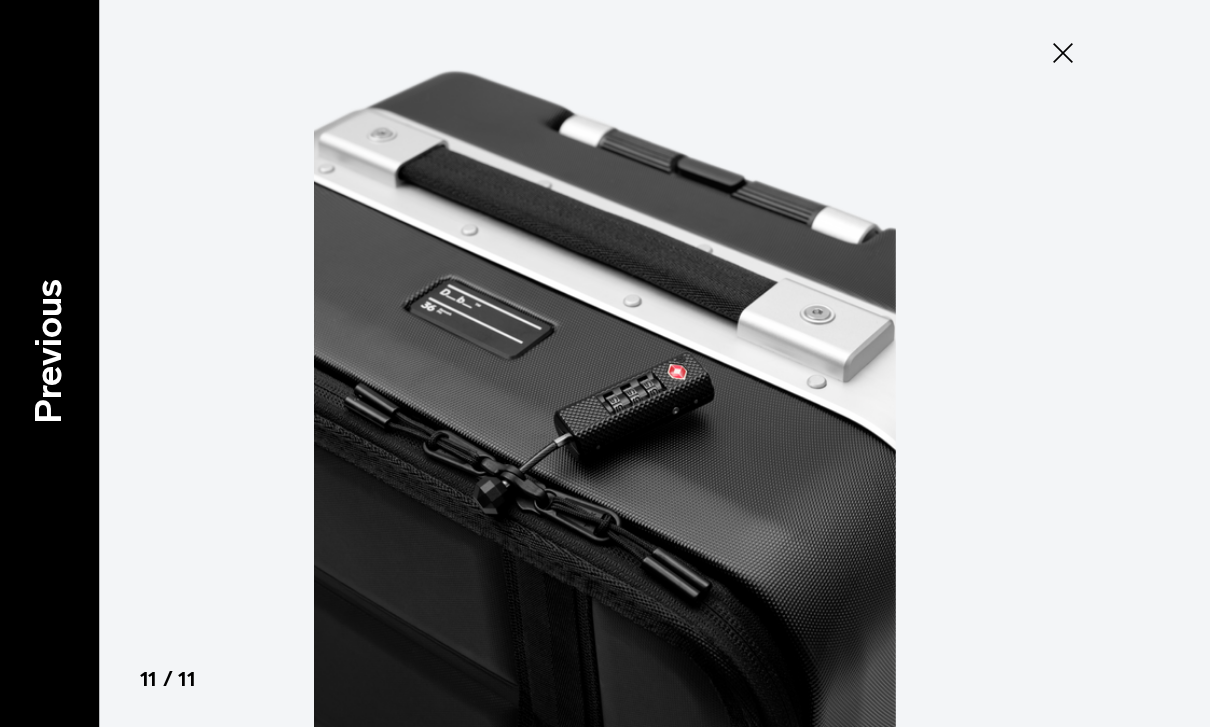 click on "Previous" at bounding box center (49, 351) 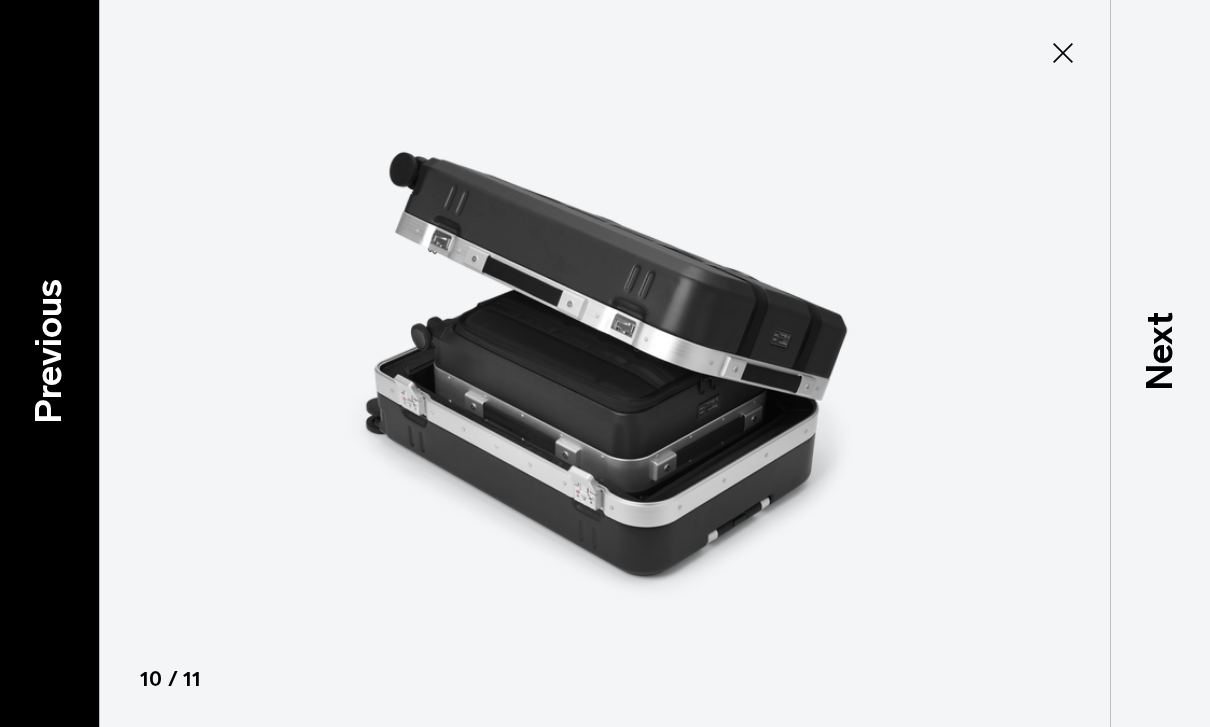 click on "Previous" at bounding box center (49, 351) 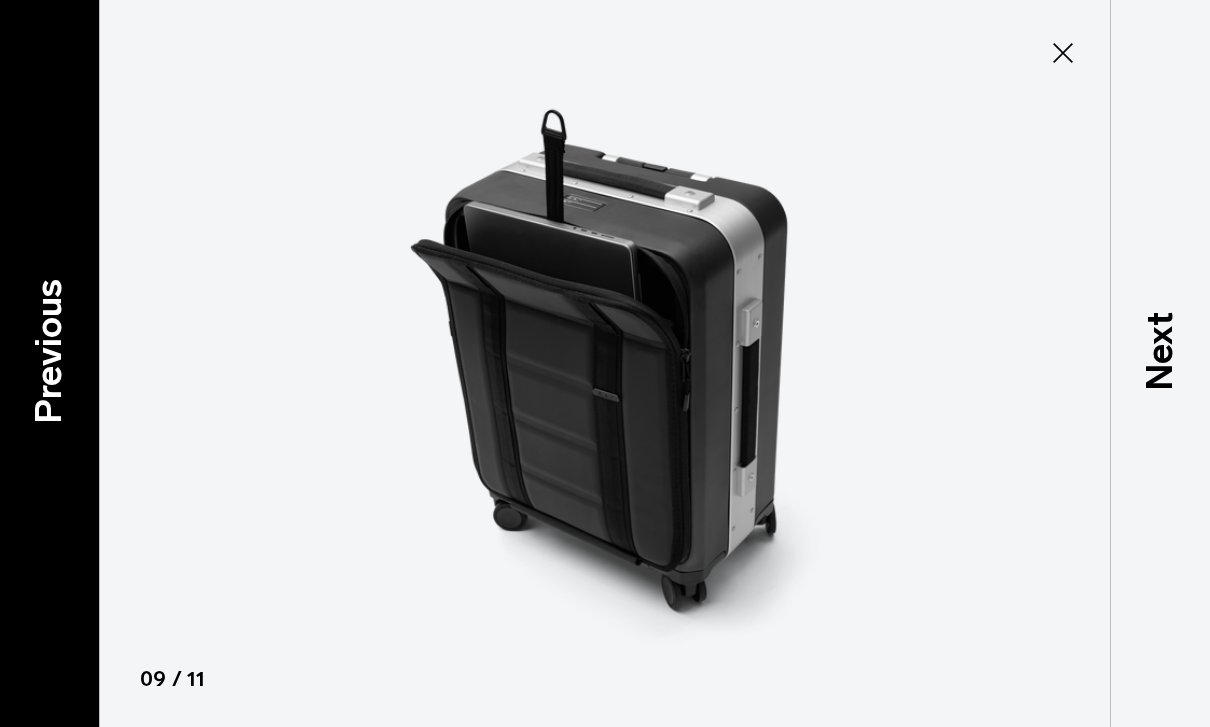 click on "Previous" at bounding box center (49, 351) 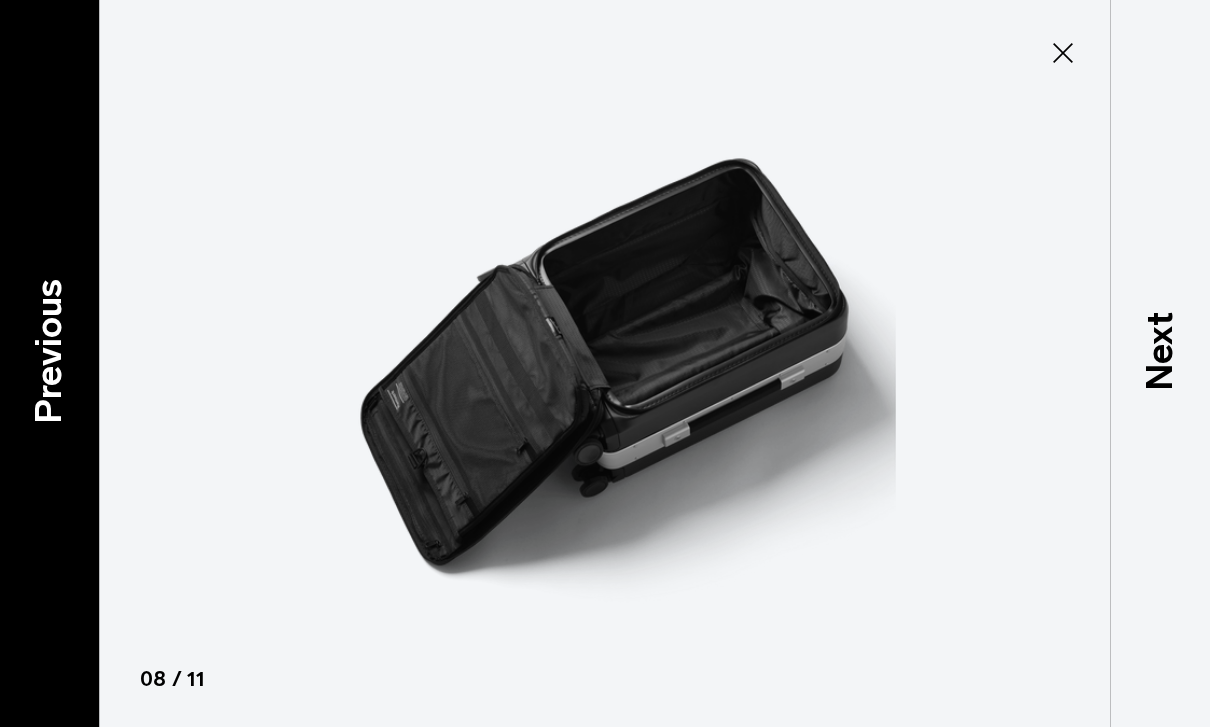 click on "Previous" at bounding box center (49, 351) 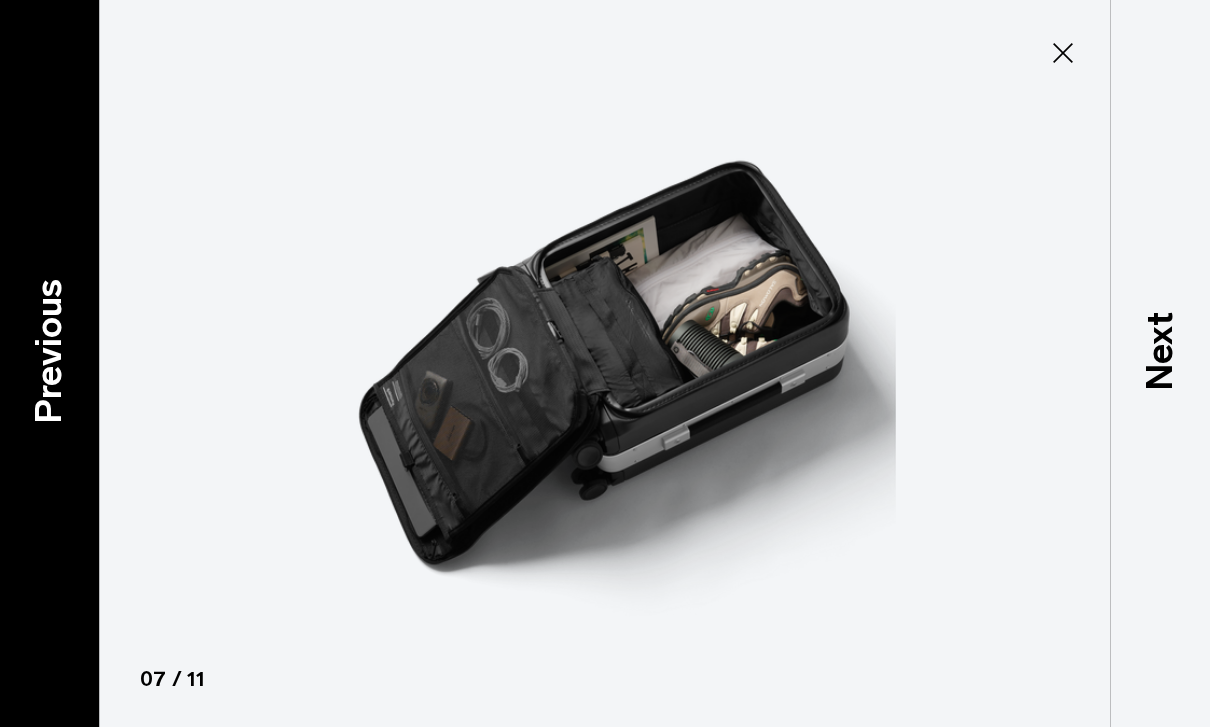 click on "Previous" at bounding box center [49, 351] 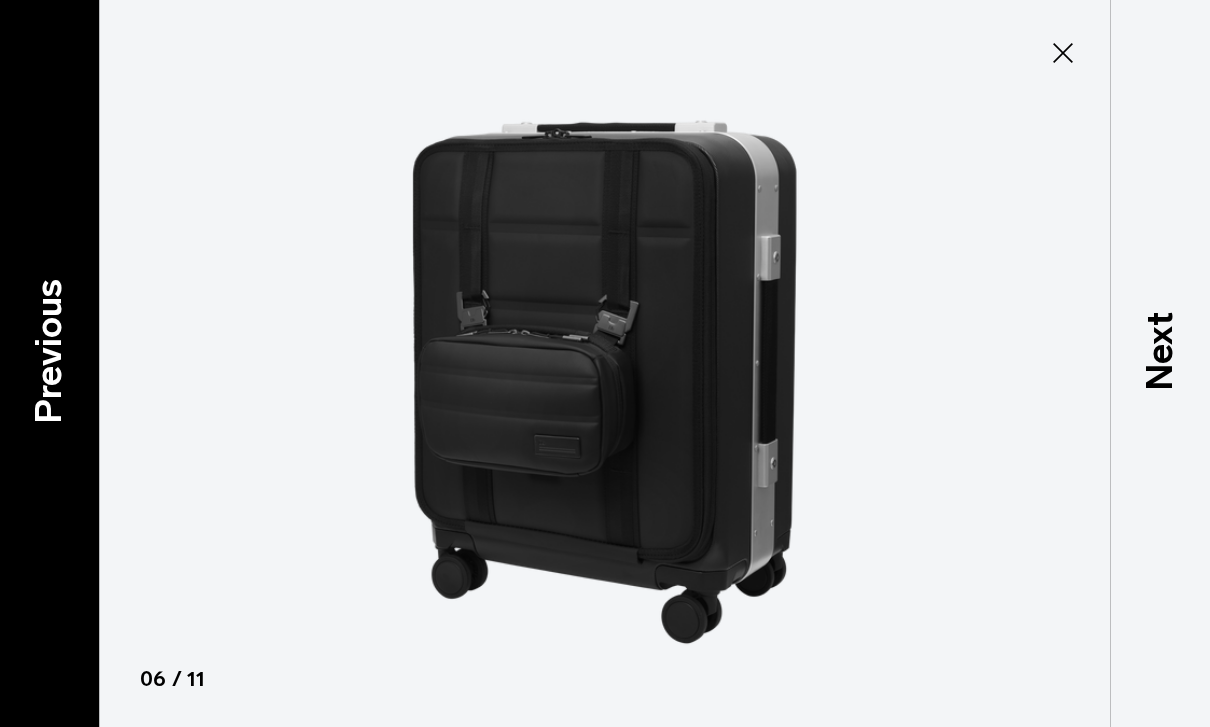 click on "Previous" at bounding box center [49, 351] 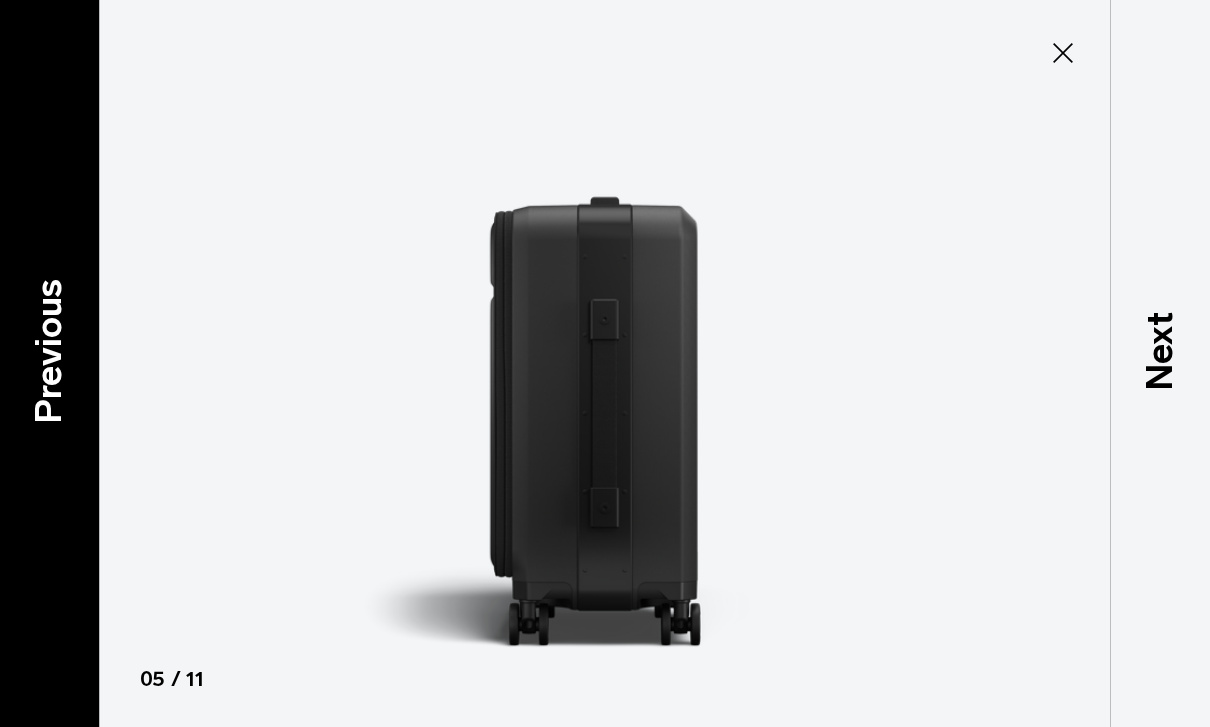 click on "Previous" at bounding box center (49, 351) 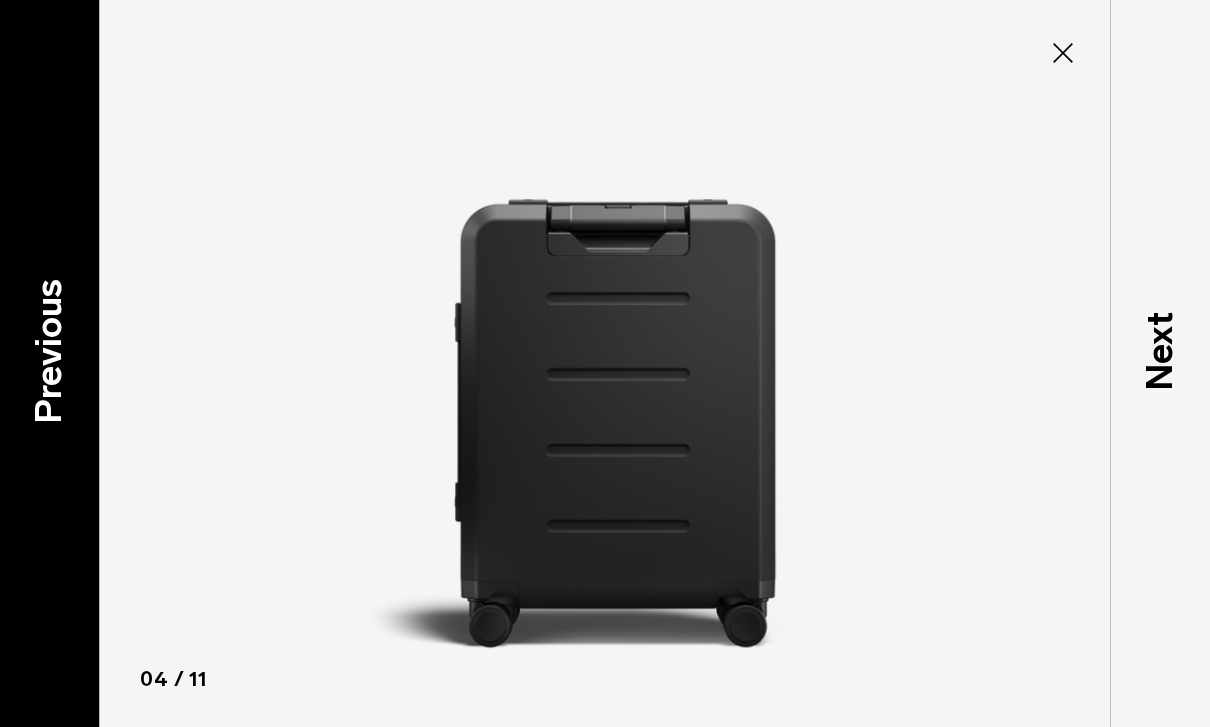 click on "Previous" at bounding box center [49, 351] 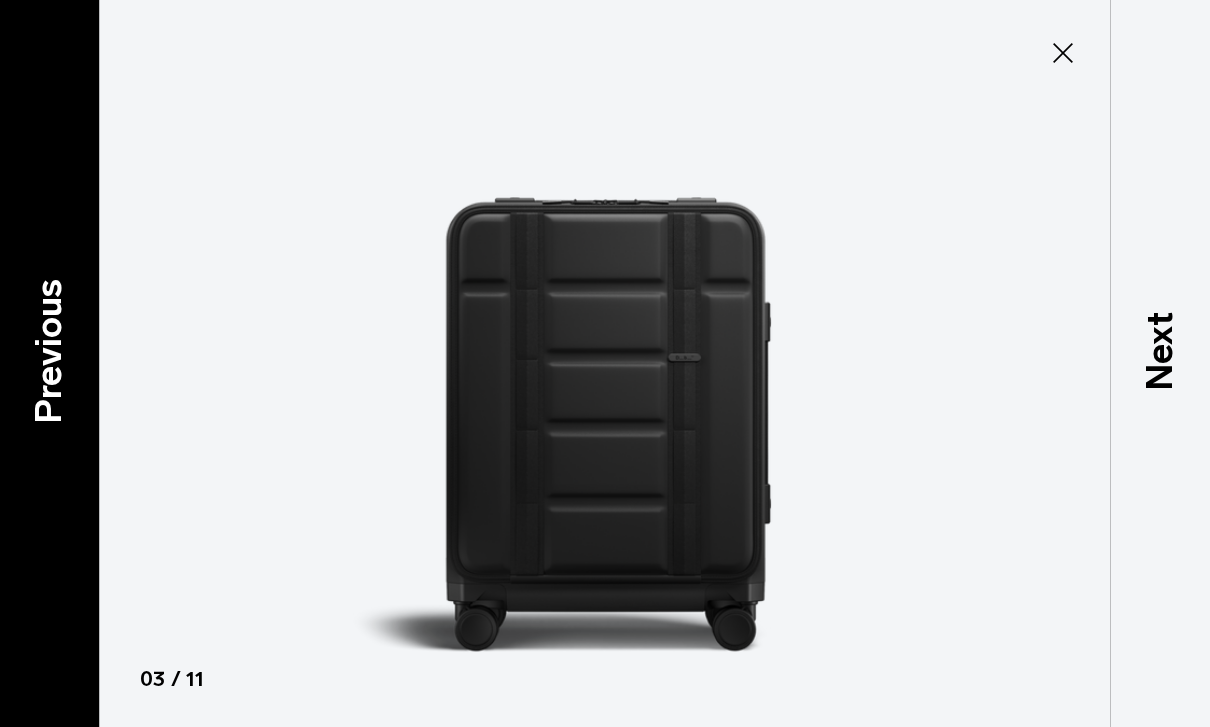 click on "Previous" at bounding box center (49, 351) 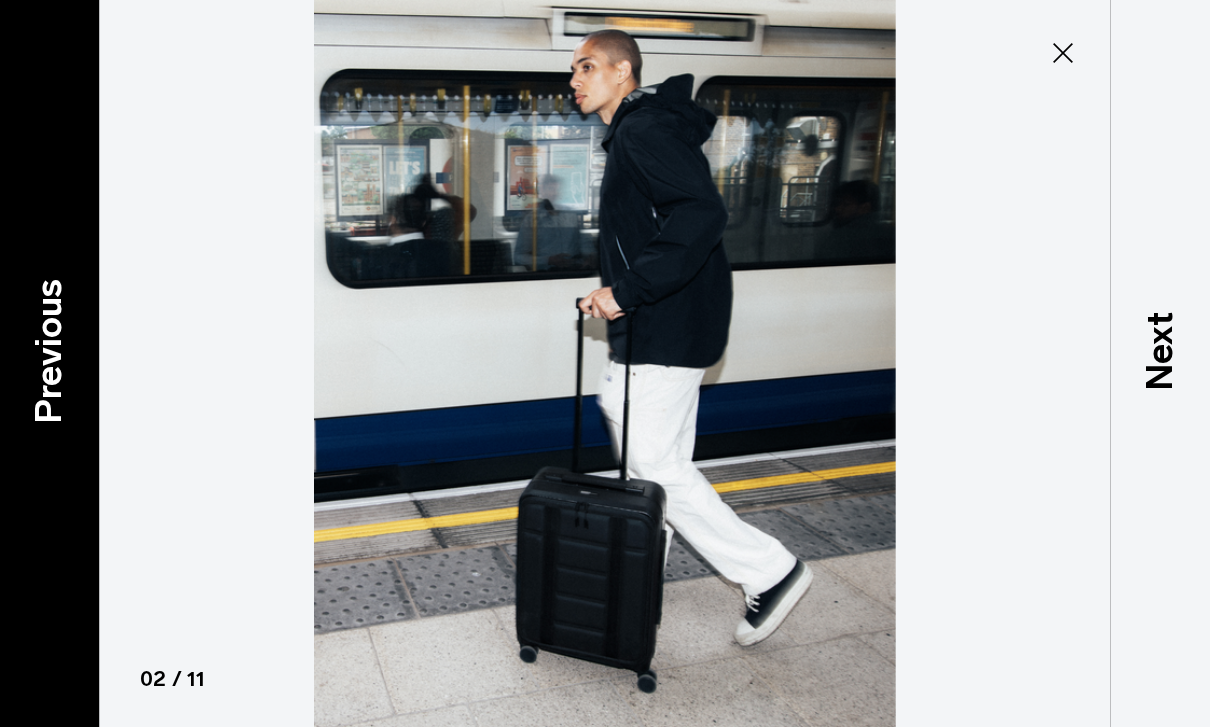 click on "Previous" at bounding box center (49, 351) 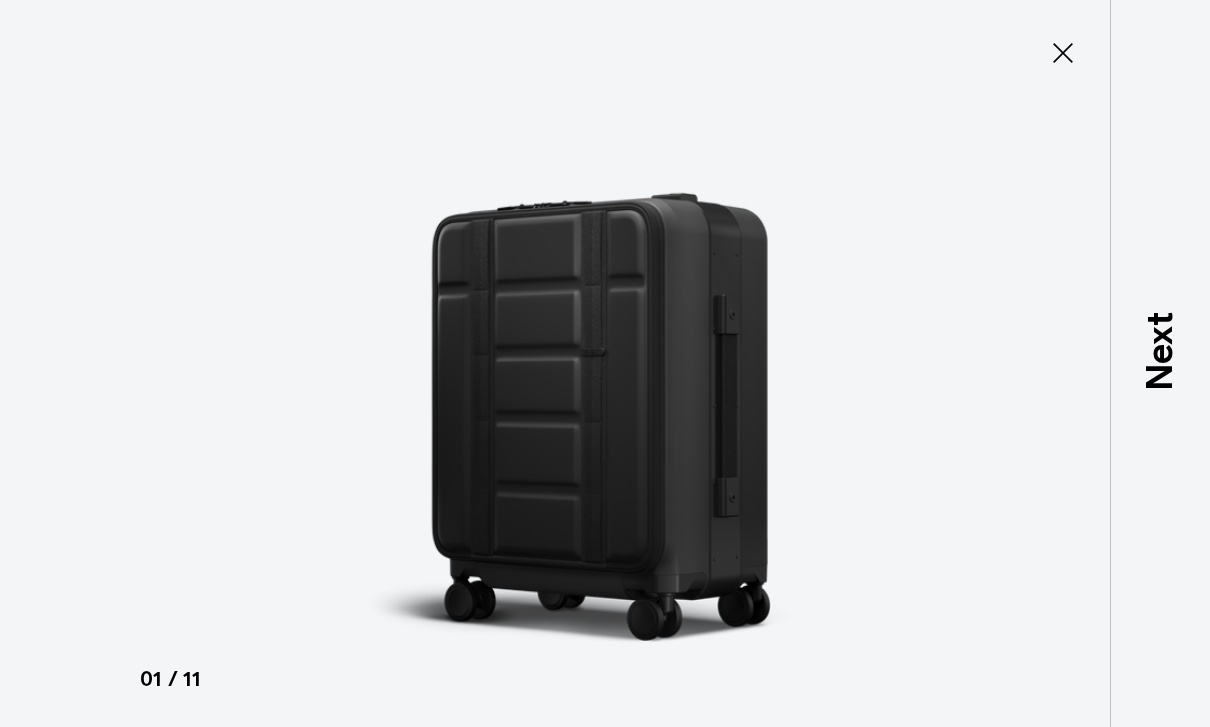 click at bounding box center [605, 363] 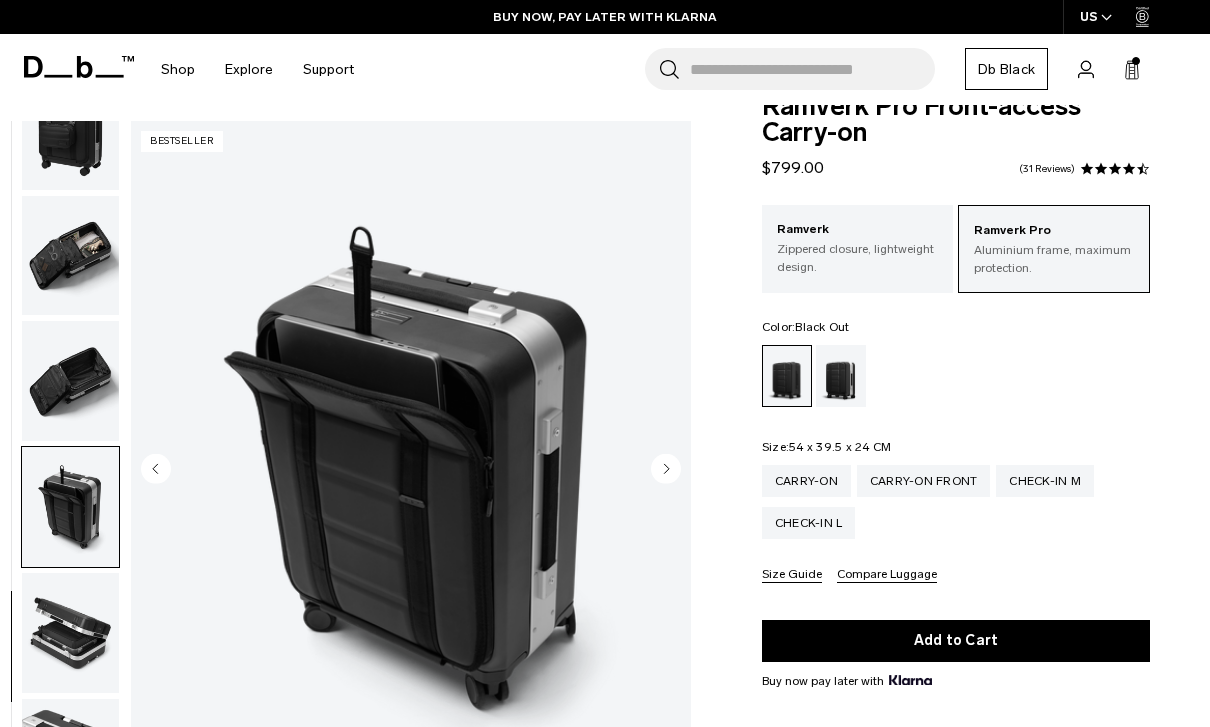 scroll, scrollTop: 0, scrollLeft: 0, axis: both 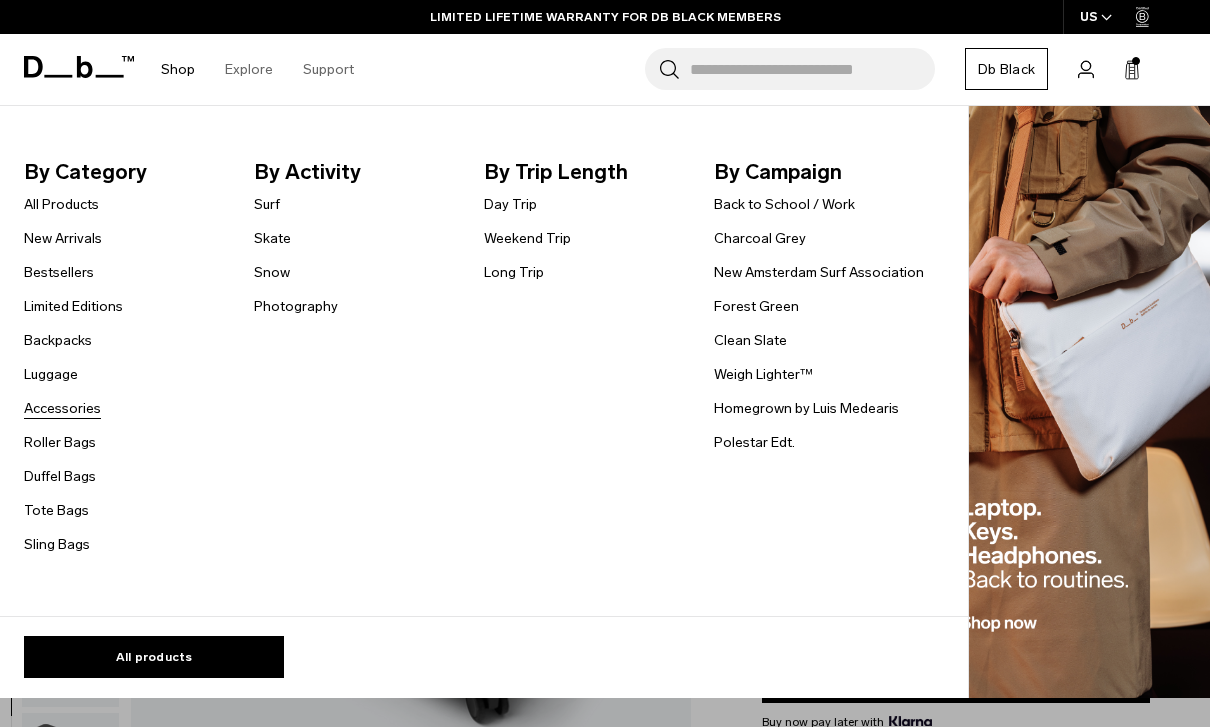 click on "Accessories" at bounding box center (62, 408) 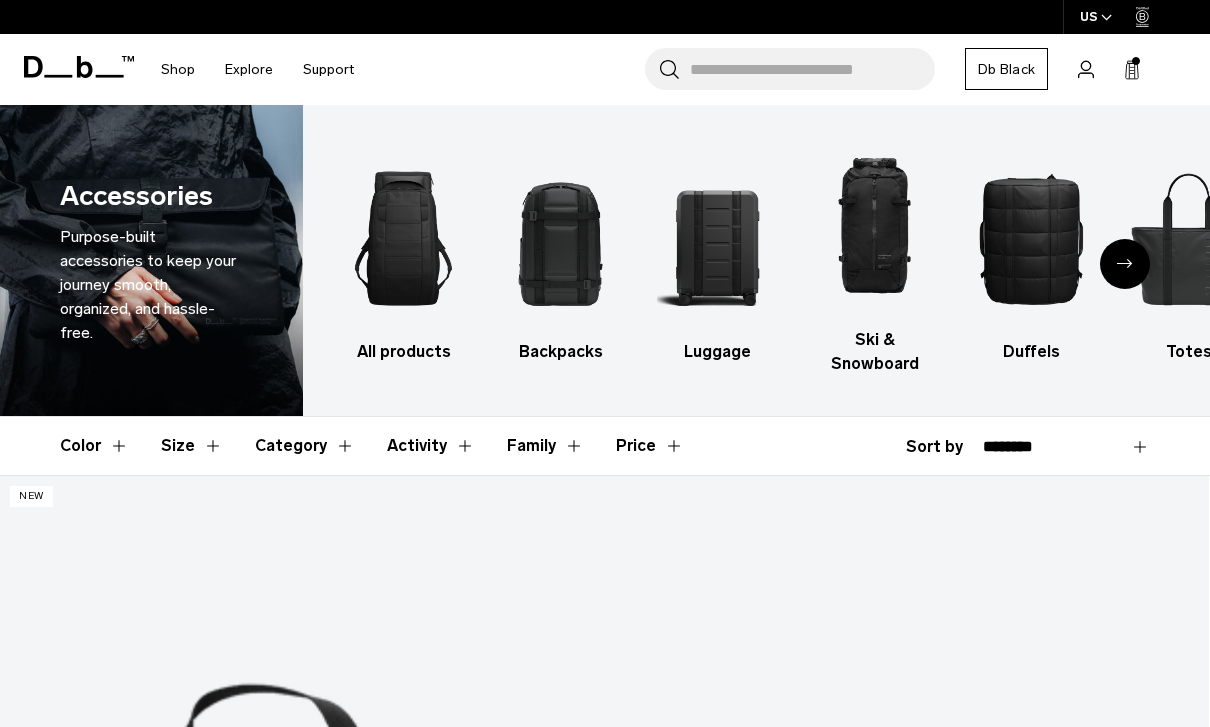 scroll, scrollTop: 0, scrollLeft: 0, axis: both 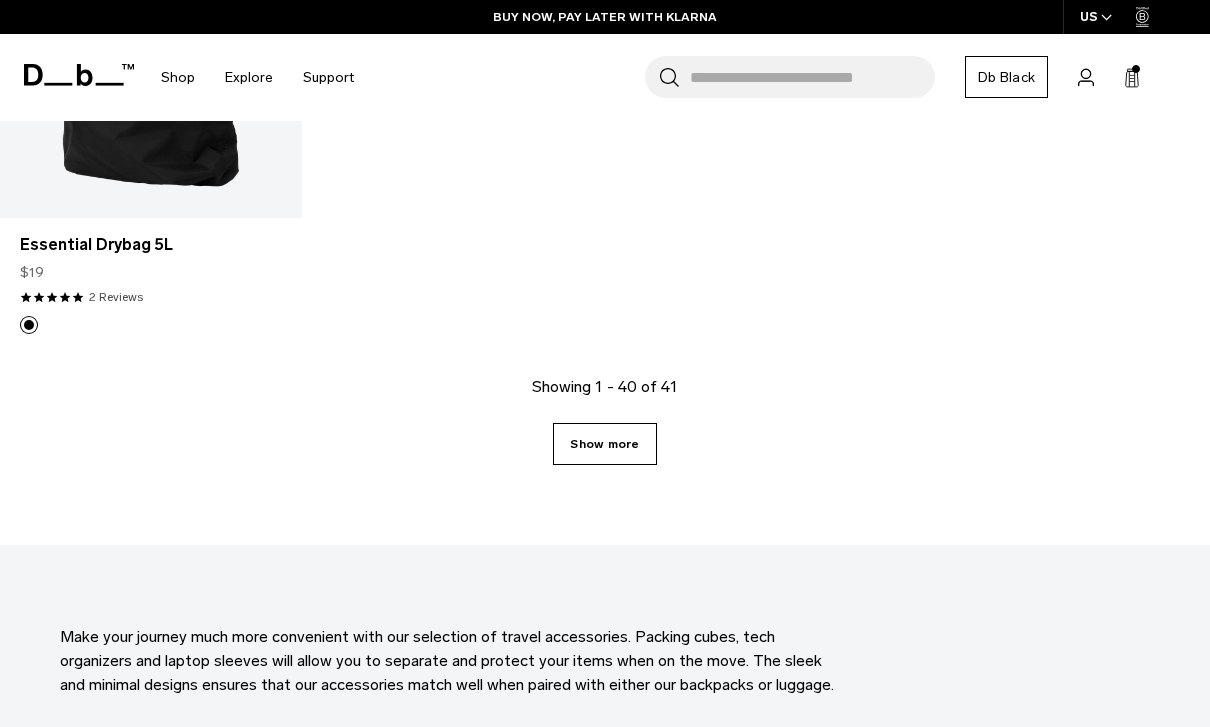 click on "Show more" at bounding box center (604, 444) 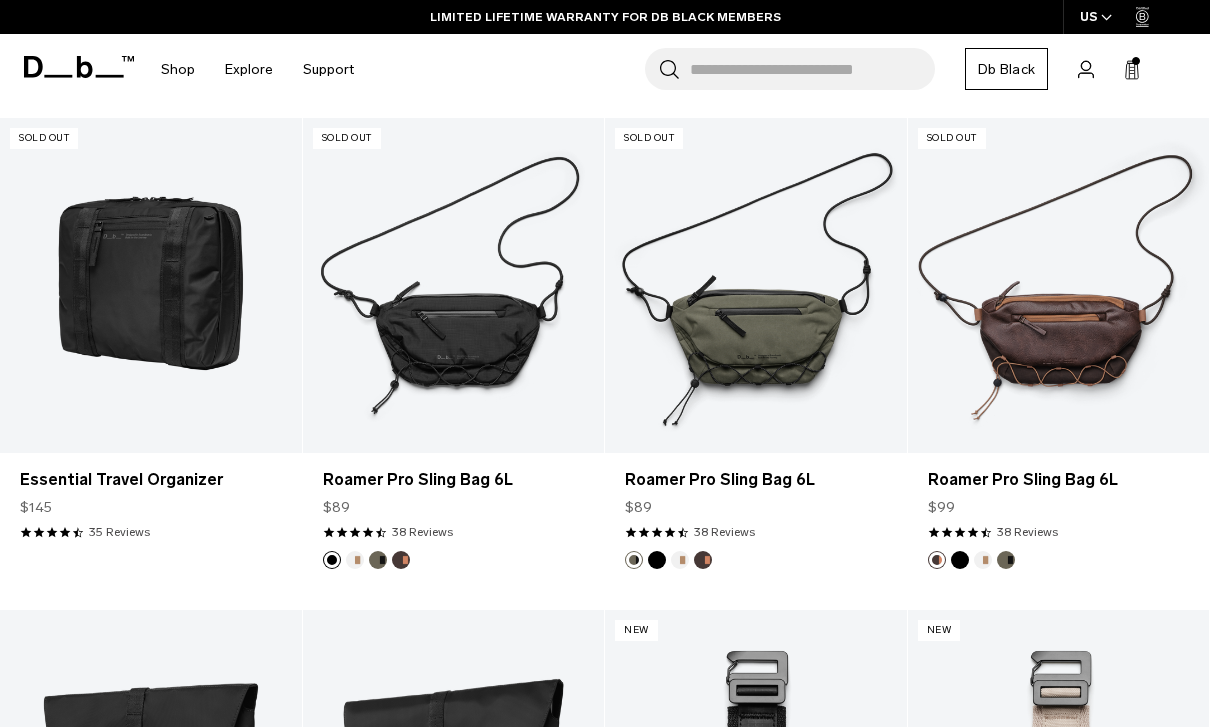 scroll, scrollTop: 1849, scrollLeft: 0, axis: vertical 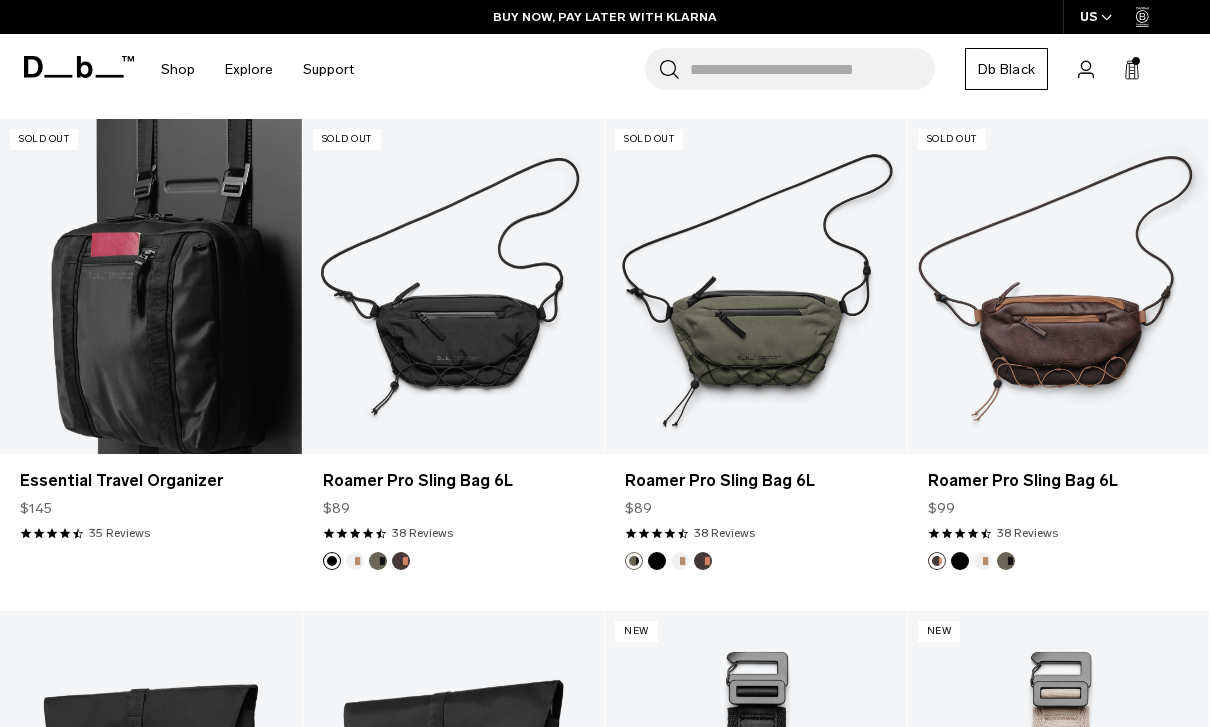 click at bounding box center [151, 286] 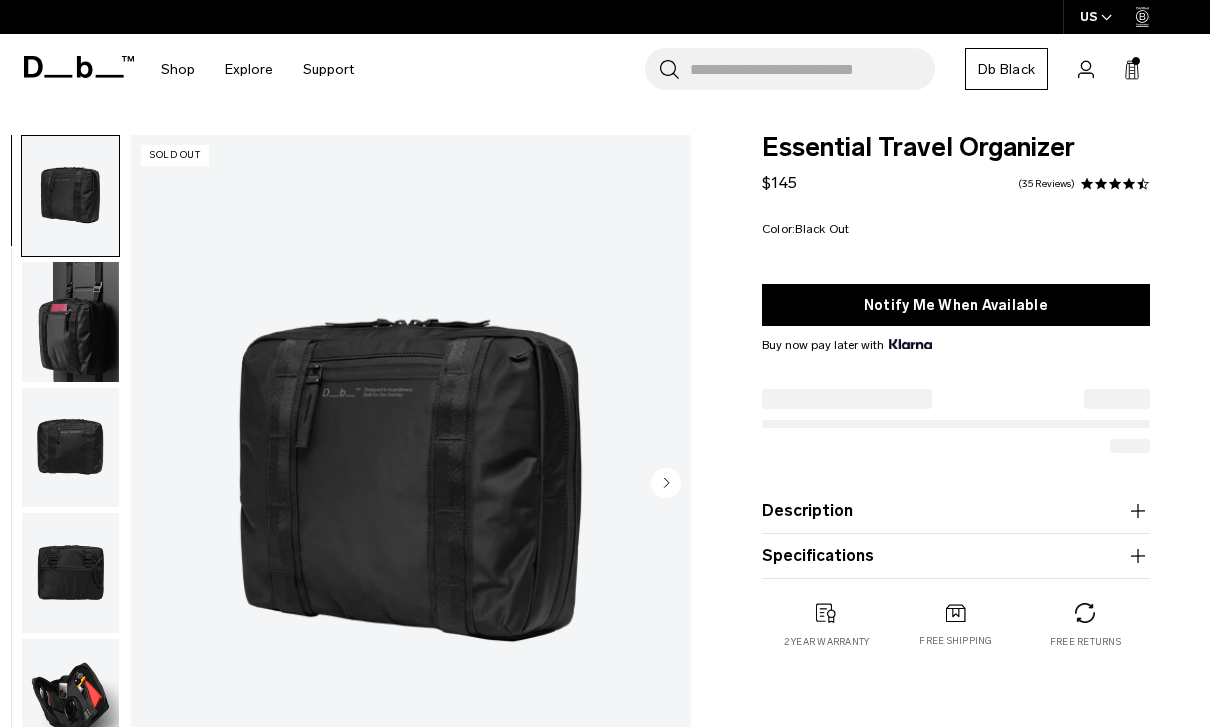 scroll, scrollTop: 0, scrollLeft: 0, axis: both 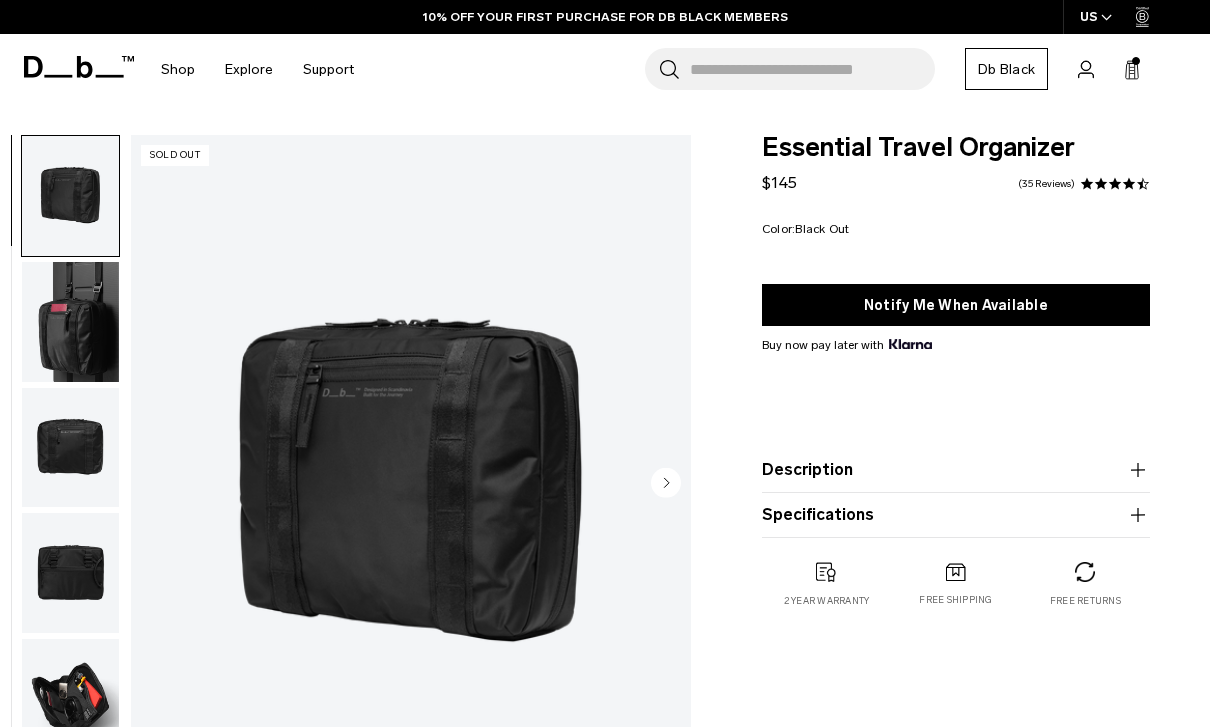 click at bounding box center [70, 322] 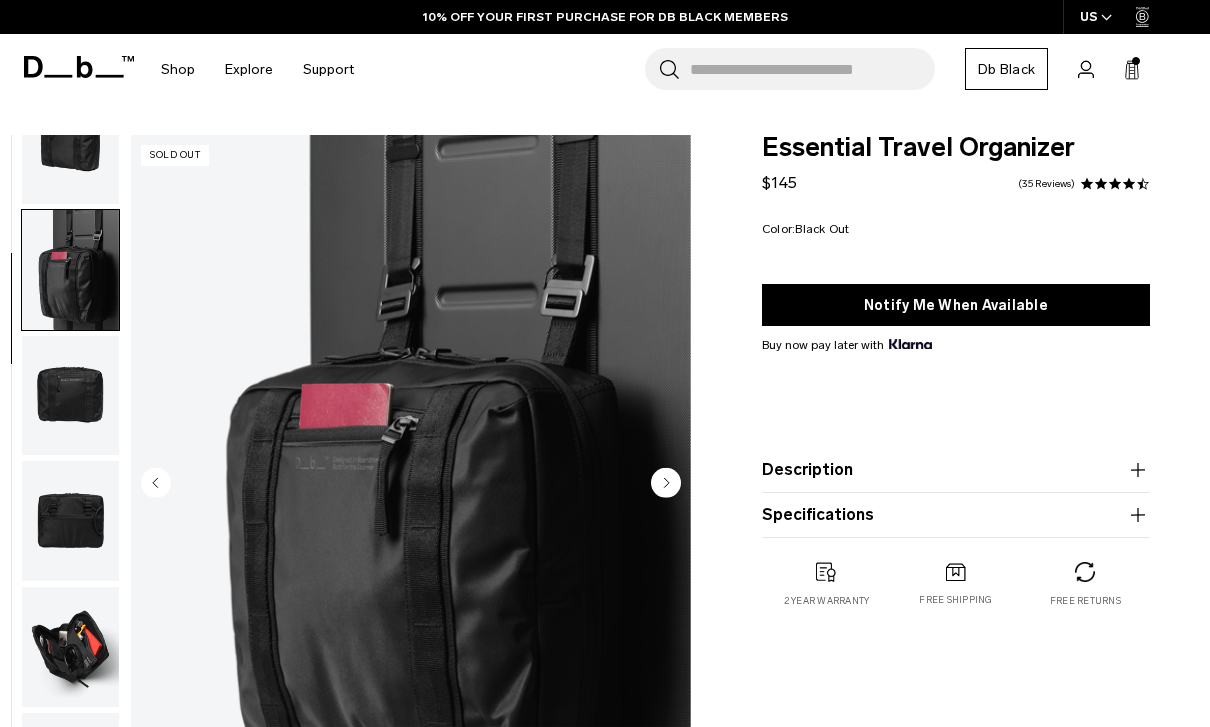 scroll, scrollTop: 60, scrollLeft: 0, axis: vertical 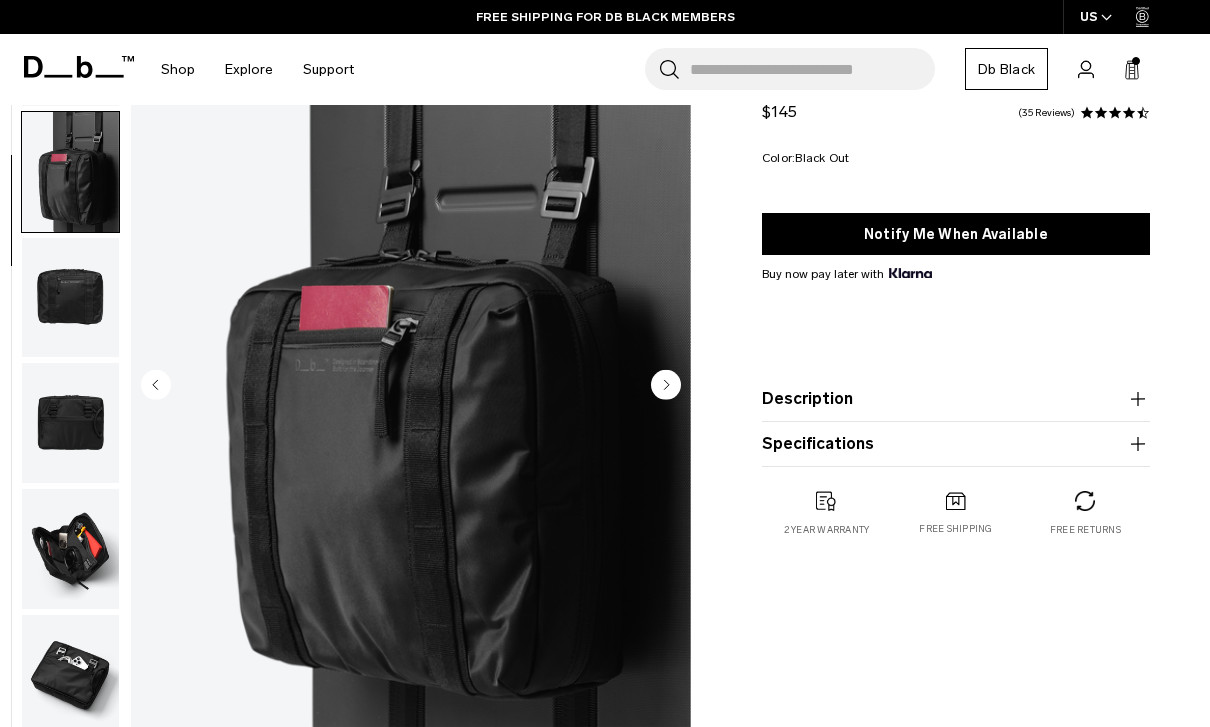 click at bounding box center (70, 549) 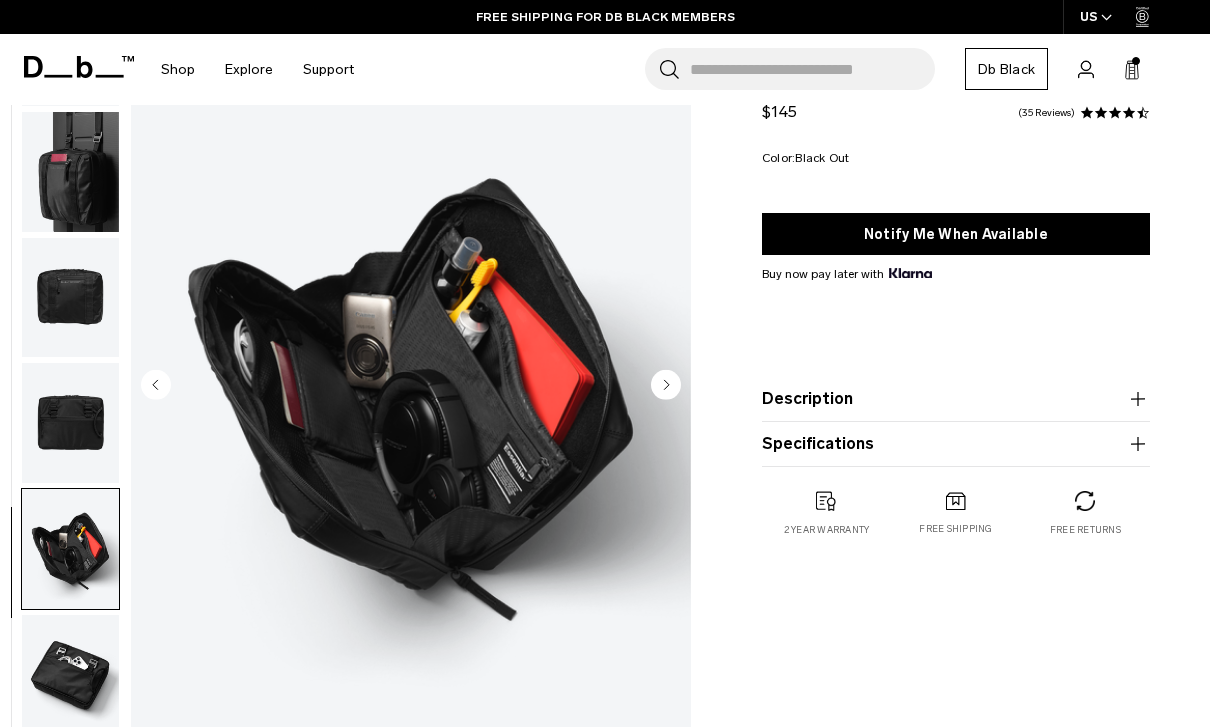 click at bounding box center (70, 675) 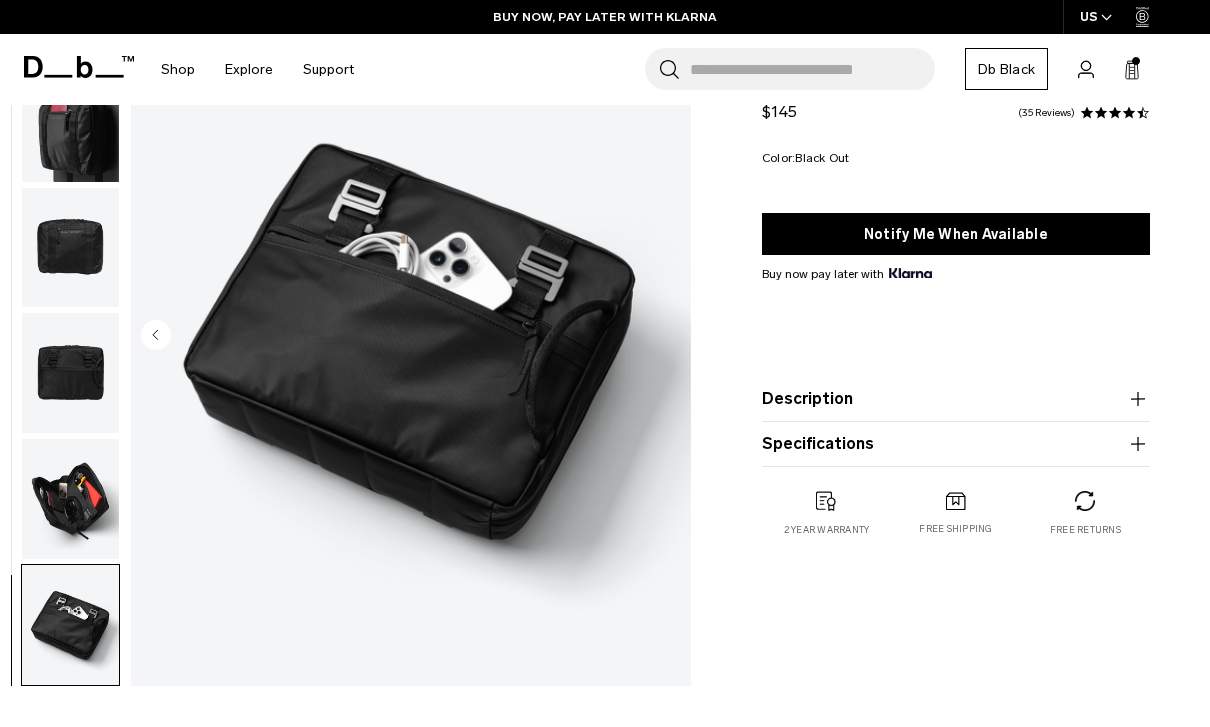 scroll, scrollTop: 119, scrollLeft: 0, axis: vertical 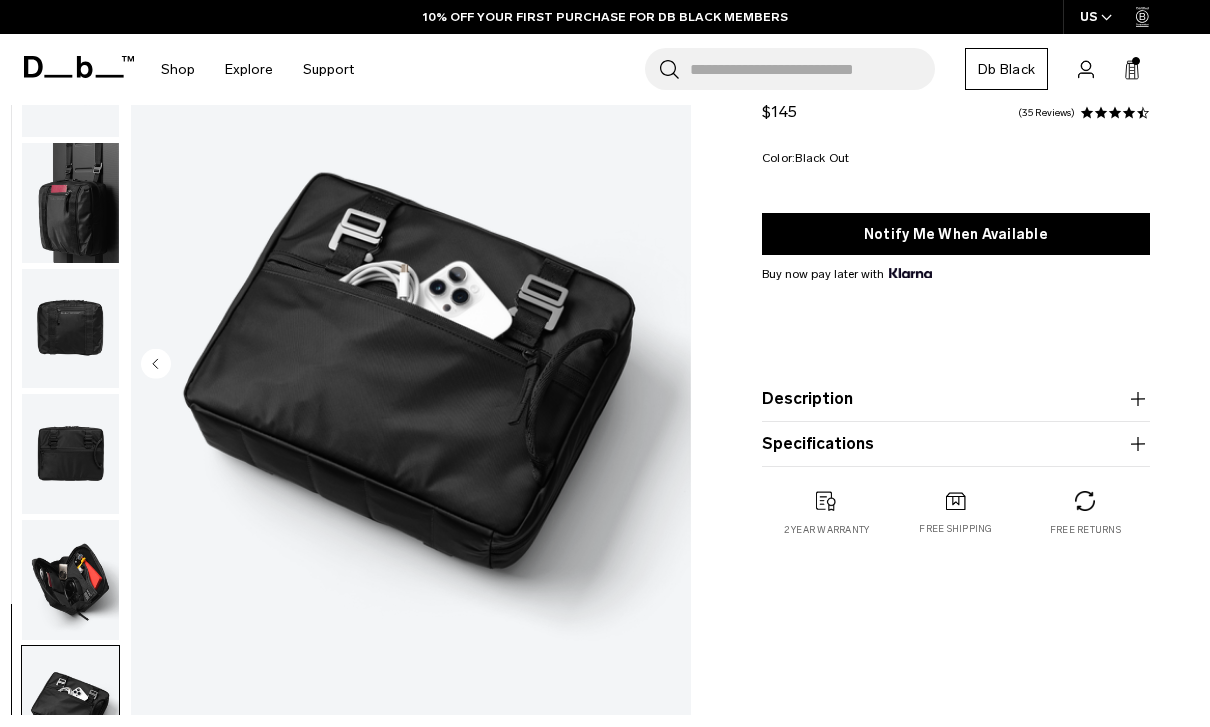click at bounding box center (70, 203) 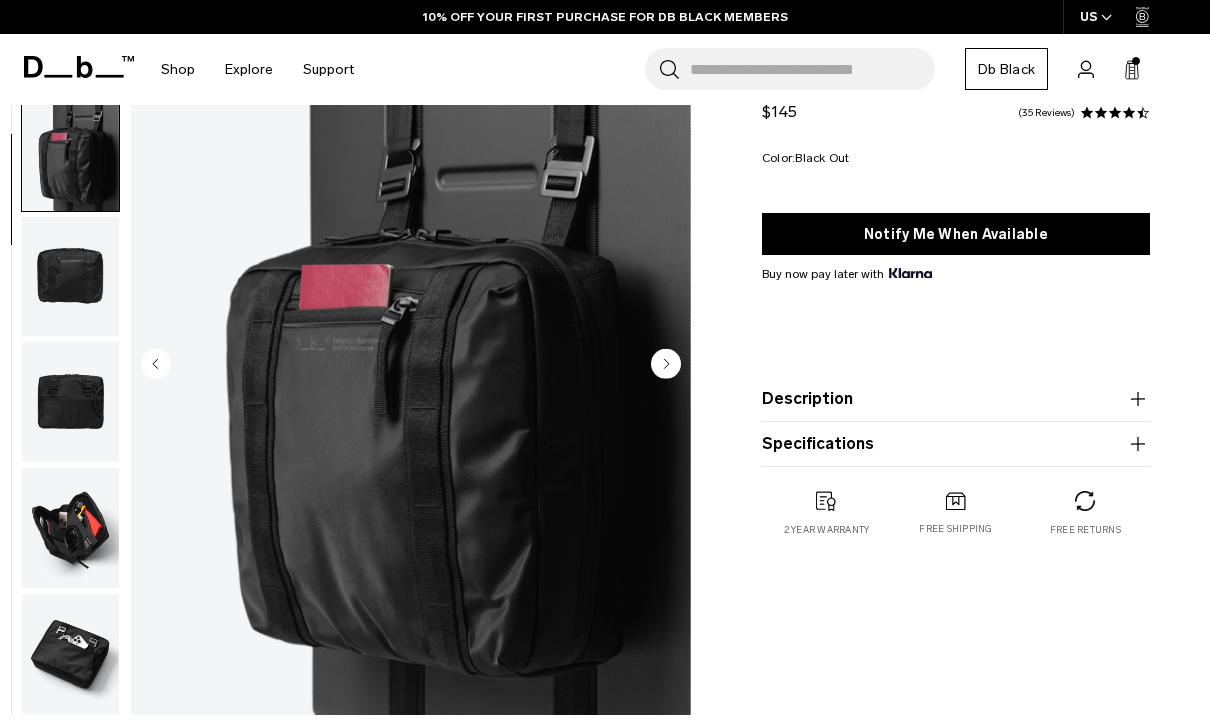scroll, scrollTop: 60, scrollLeft: 0, axis: vertical 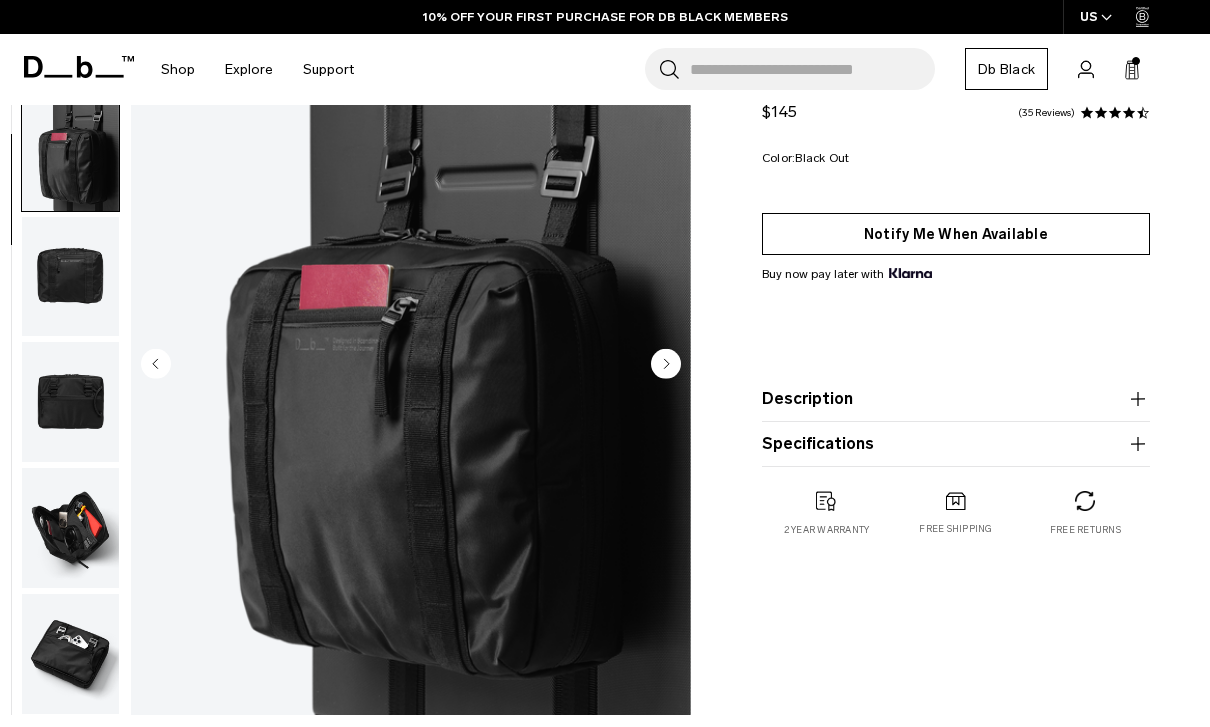 click on "Notify Me When Available" at bounding box center (956, 234) 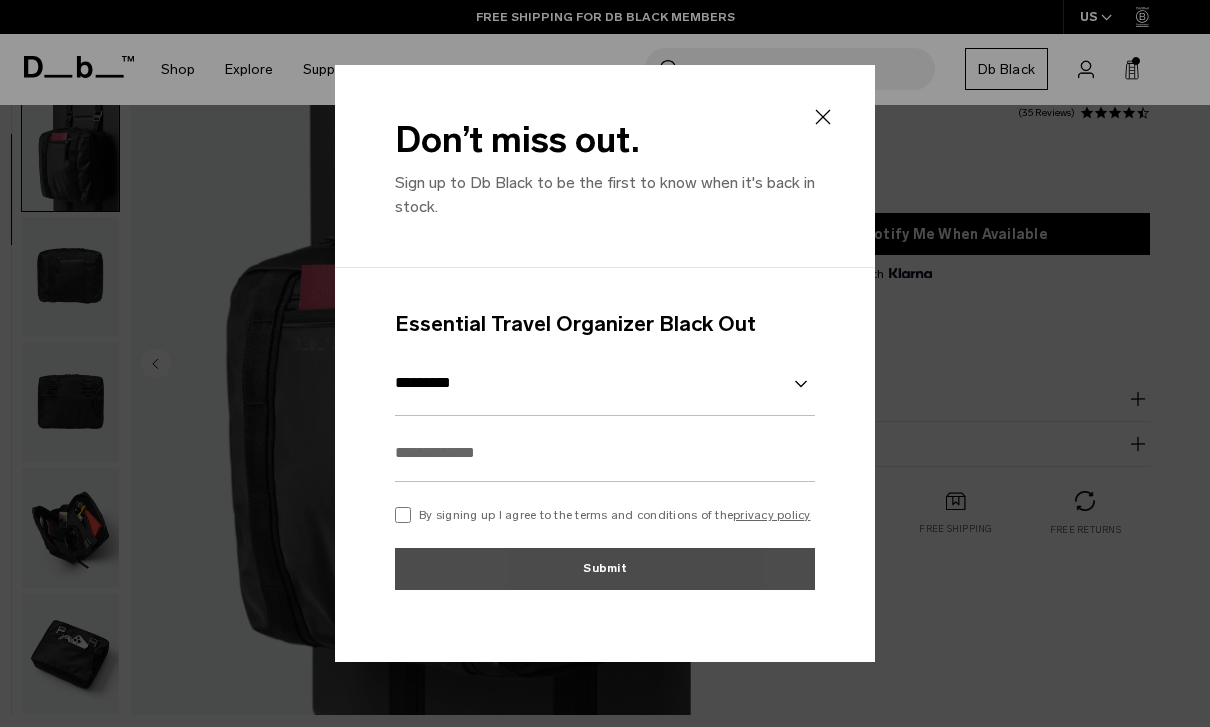 click at bounding box center [605, 453] 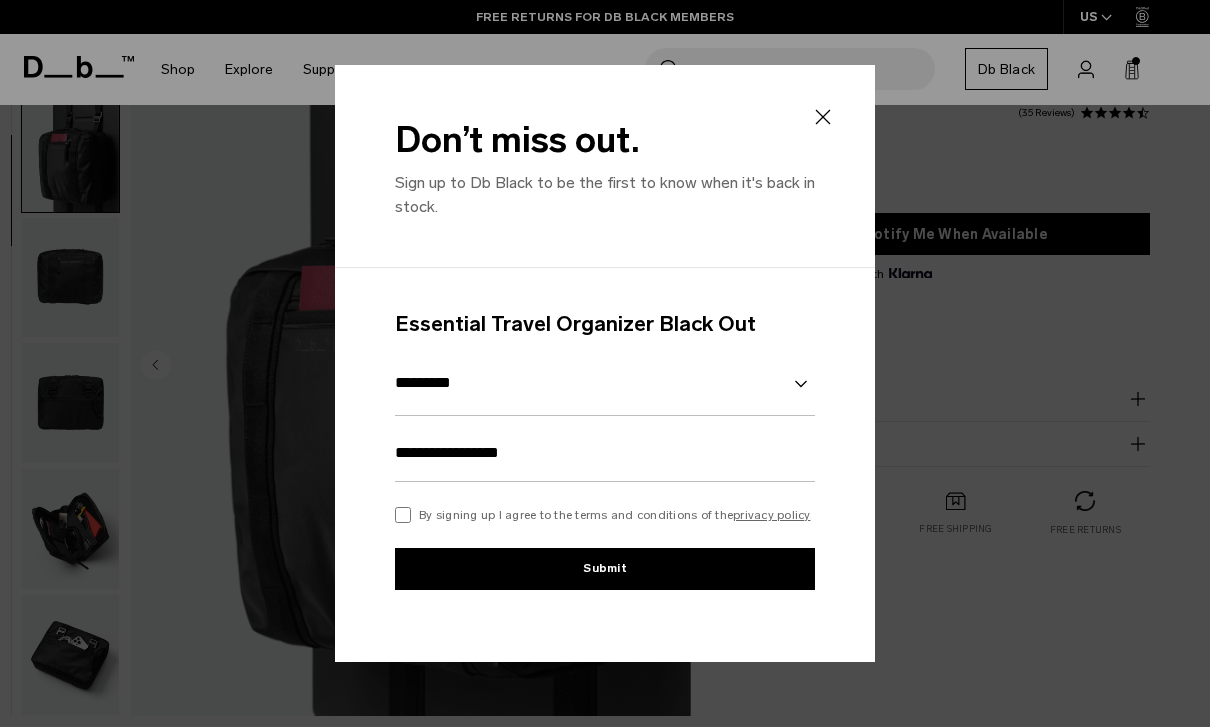 scroll, scrollTop: 119, scrollLeft: 0, axis: vertical 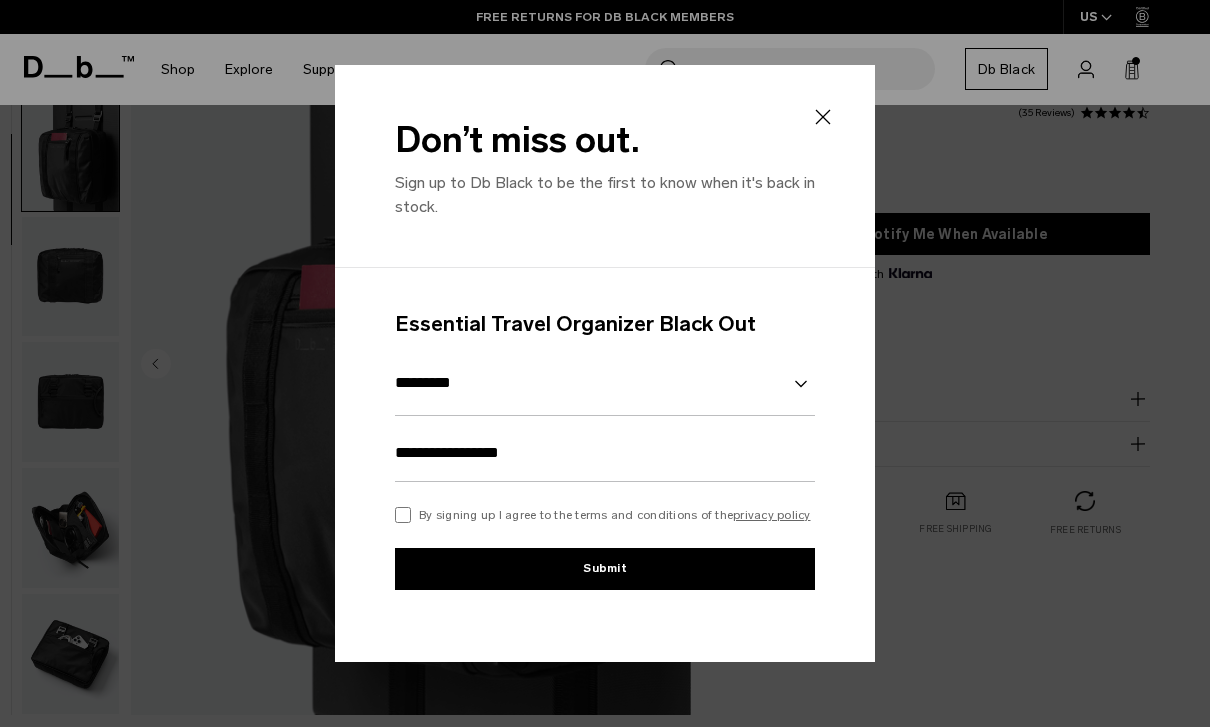 click on "Submit" at bounding box center (605, 569) 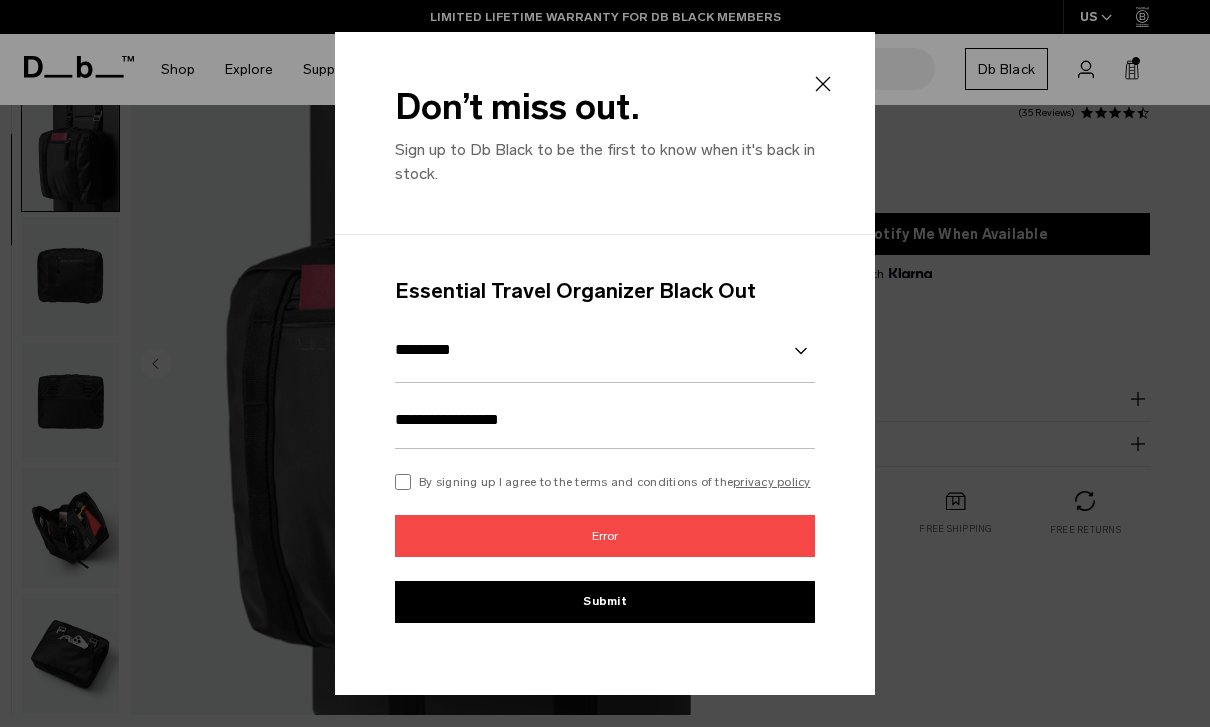 click on "**********" at bounding box center (605, 420) 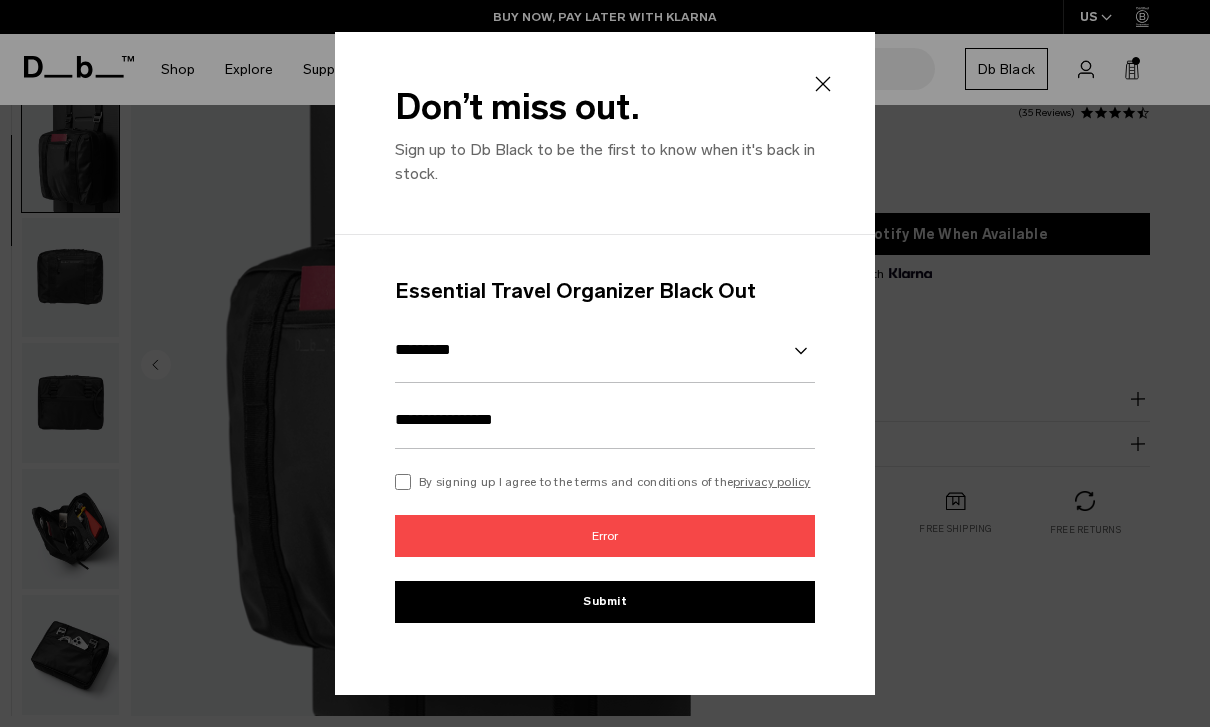 type on "**********" 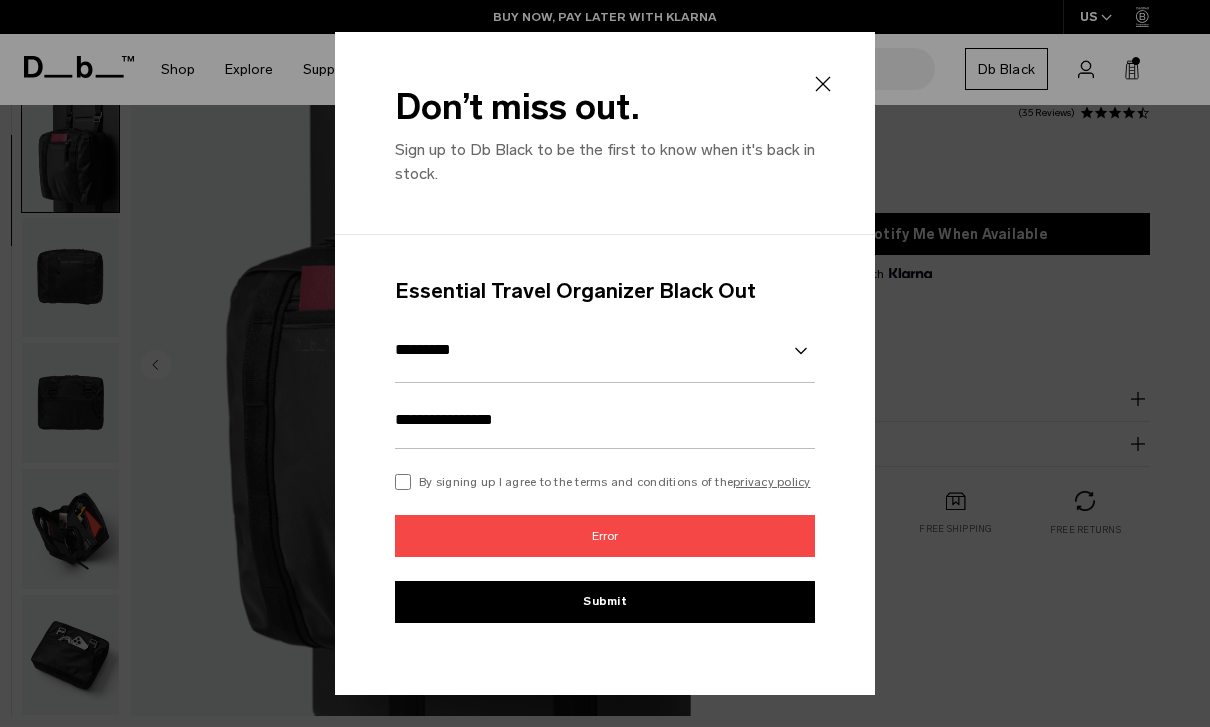 scroll, scrollTop: 119, scrollLeft: 0, axis: vertical 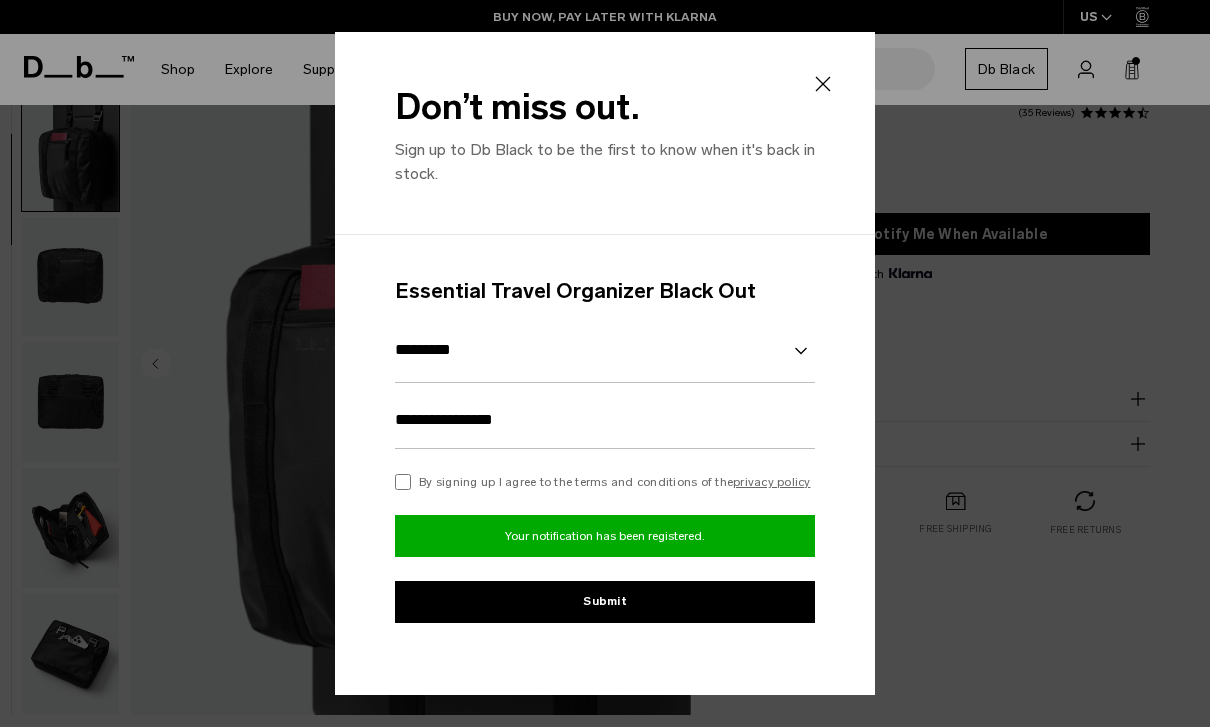 click on "Don’t miss out.
Sign up to Db Black to be the first to know when it's back in stock." at bounding box center [605, 133] 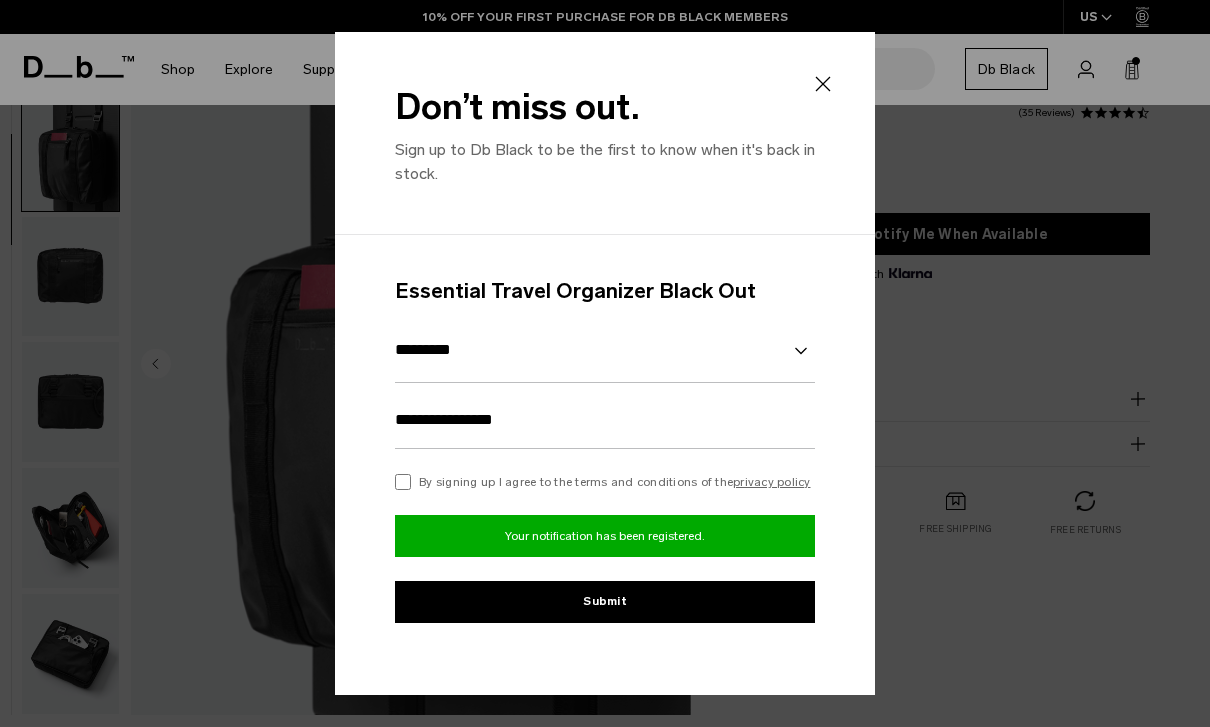 click 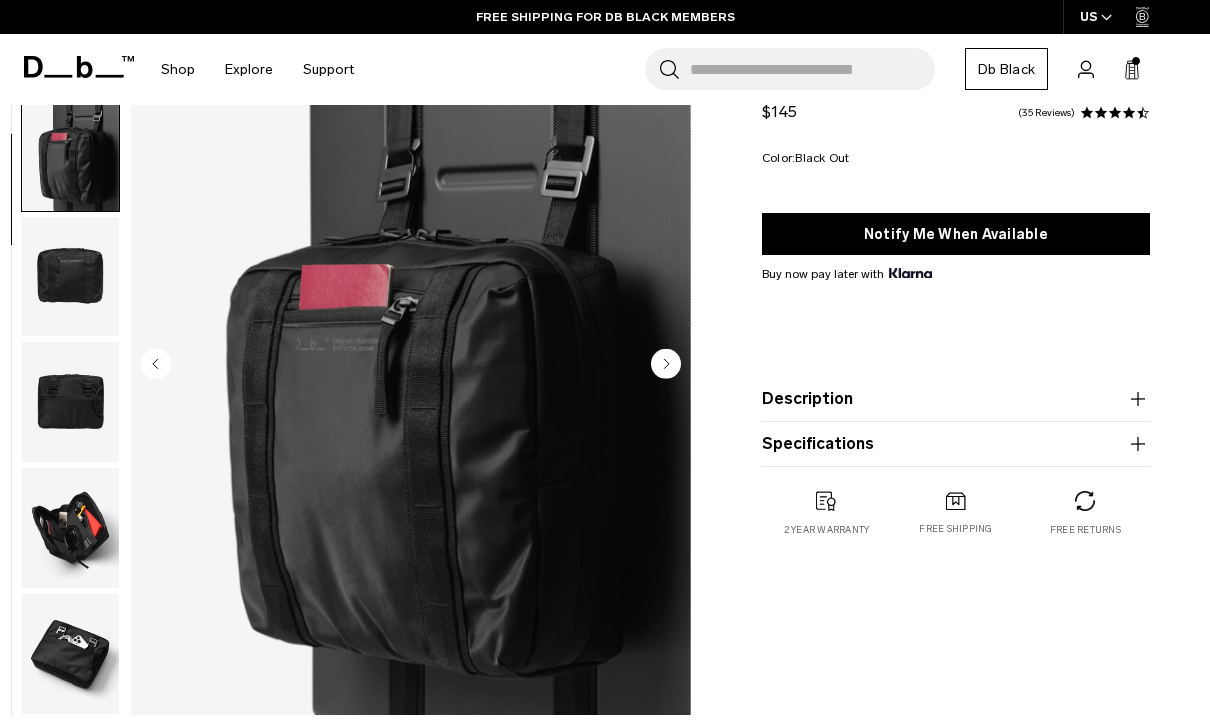 click at bounding box center [70, 528] 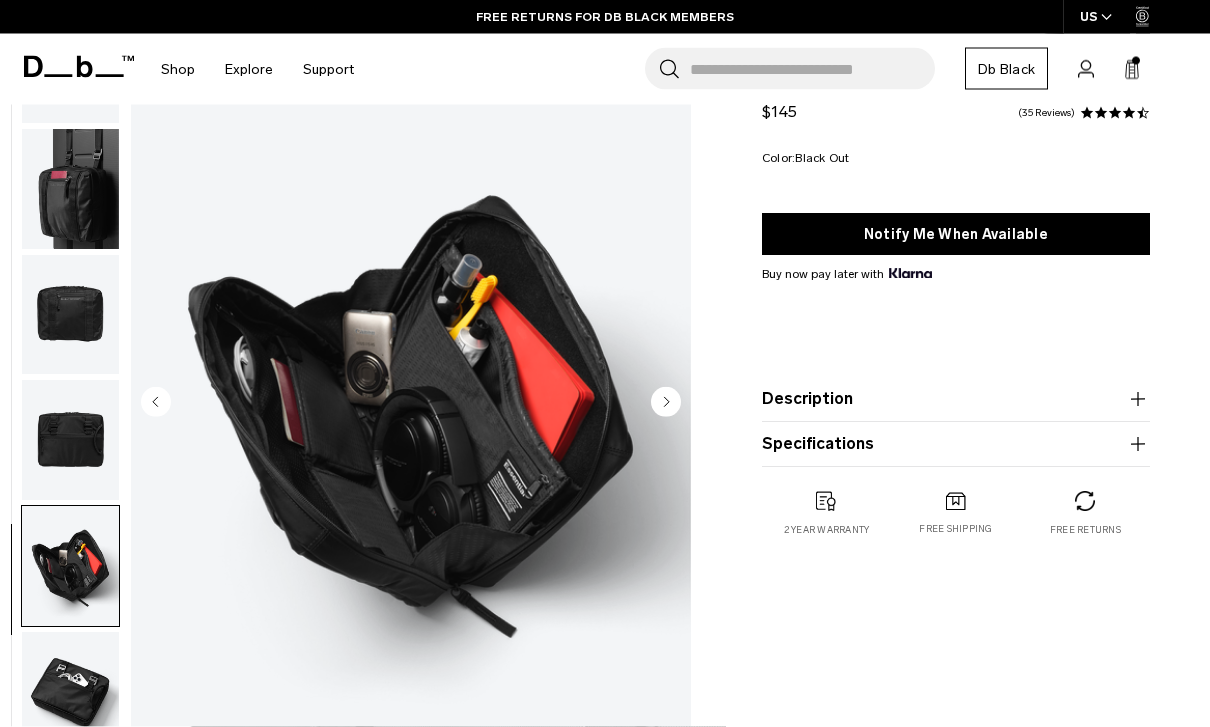 scroll, scrollTop: 0, scrollLeft: 0, axis: both 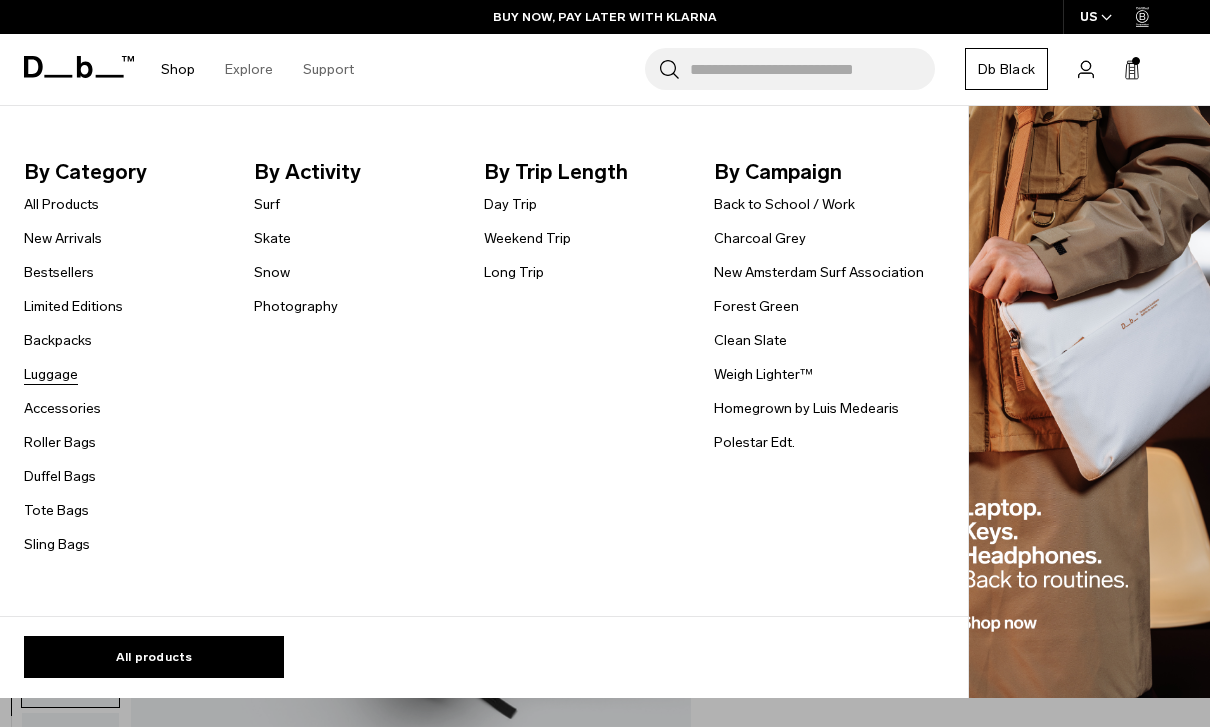 click on "Luggage" at bounding box center (51, 374) 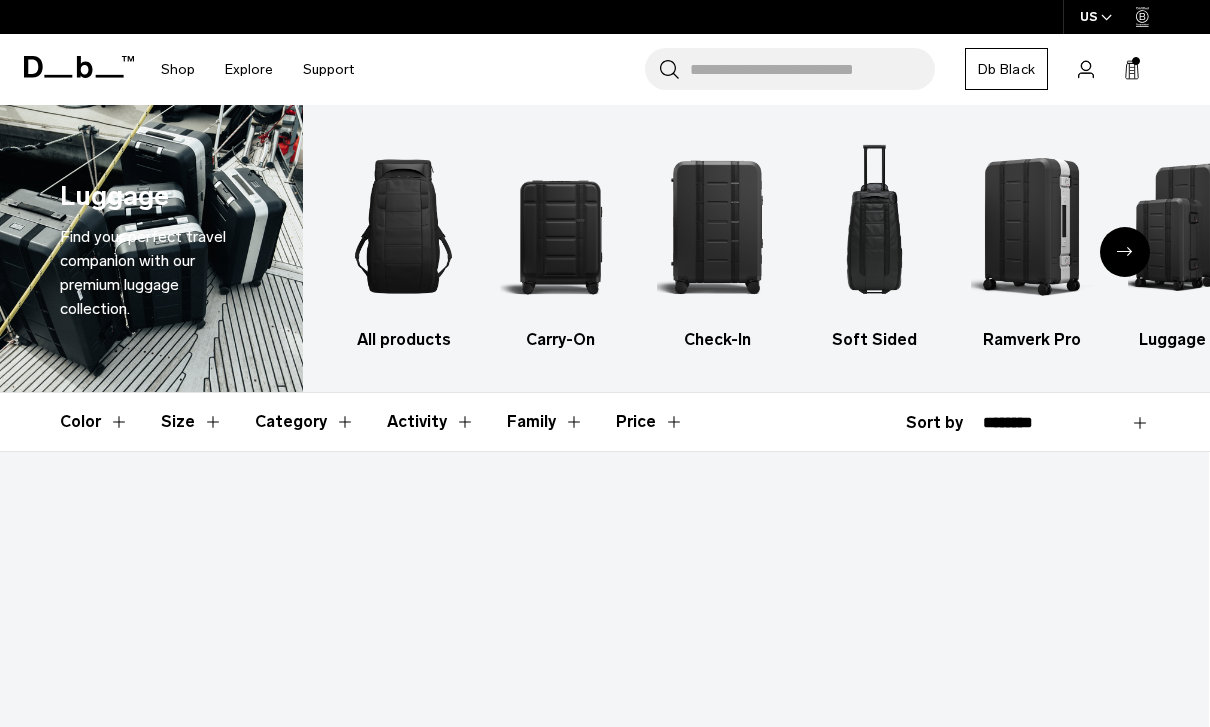 scroll, scrollTop: 0, scrollLeft: 0, axis: both 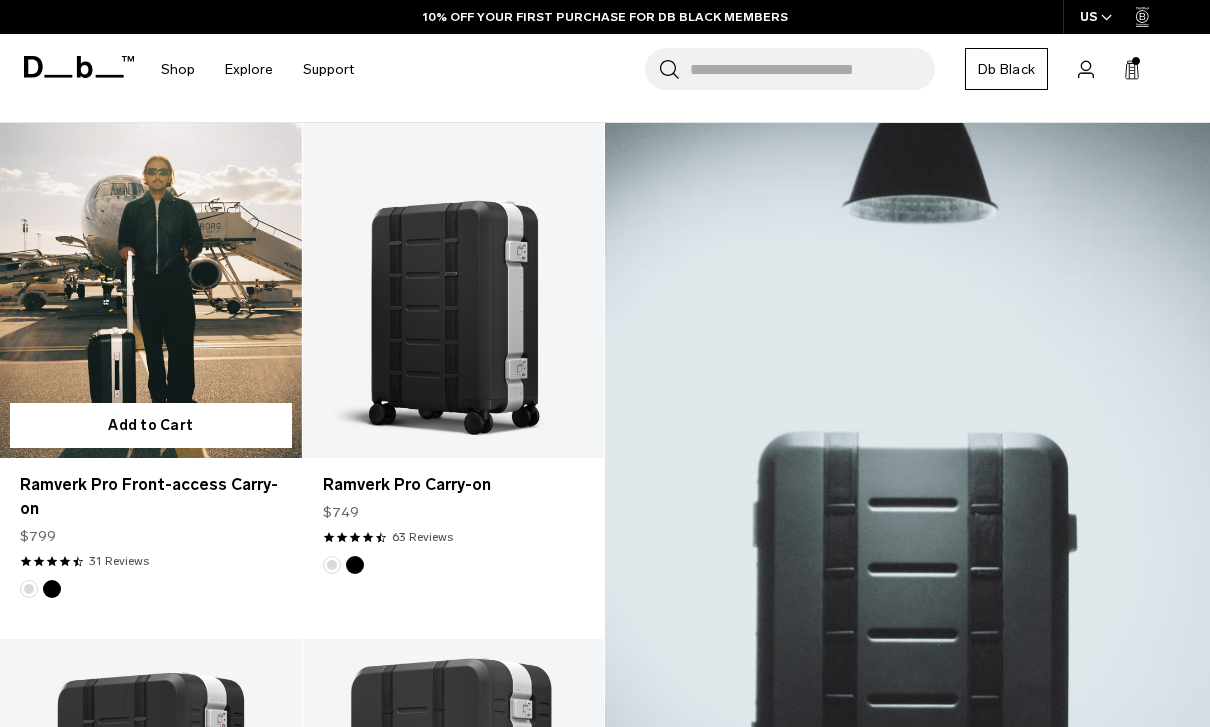 click at bounding box center (151, 290) 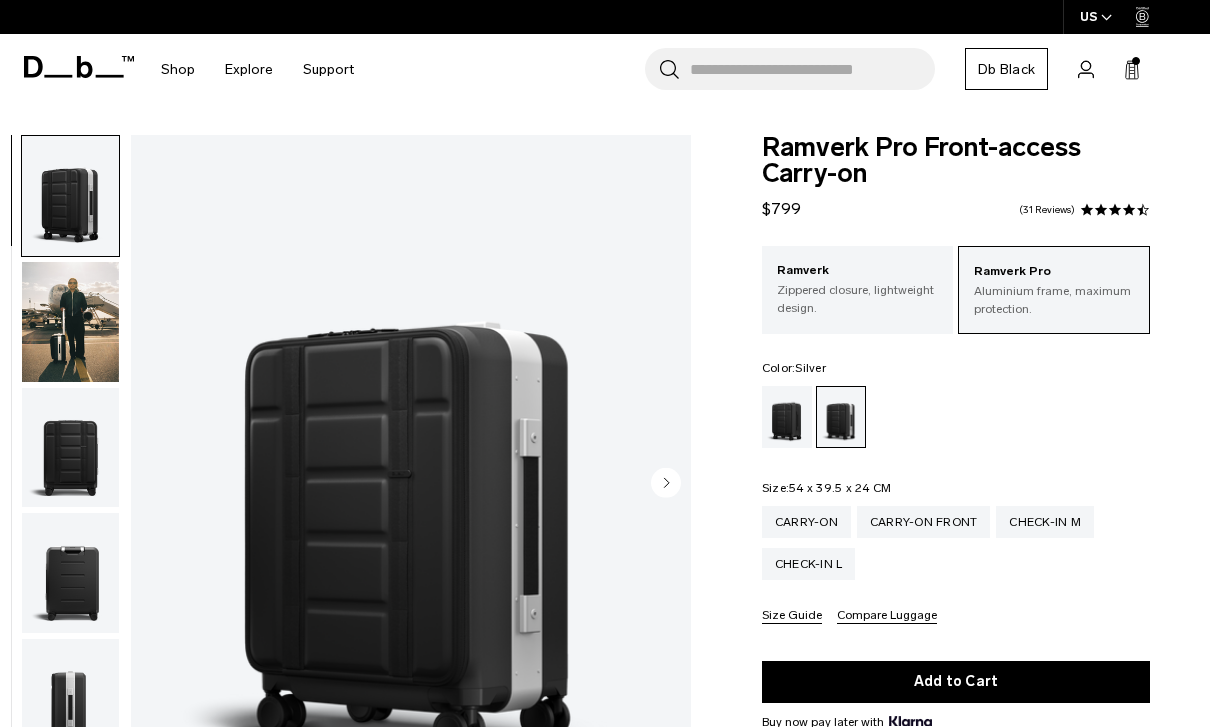 scroll, scrollTop: 0, scrollLeft: 0, axis: both 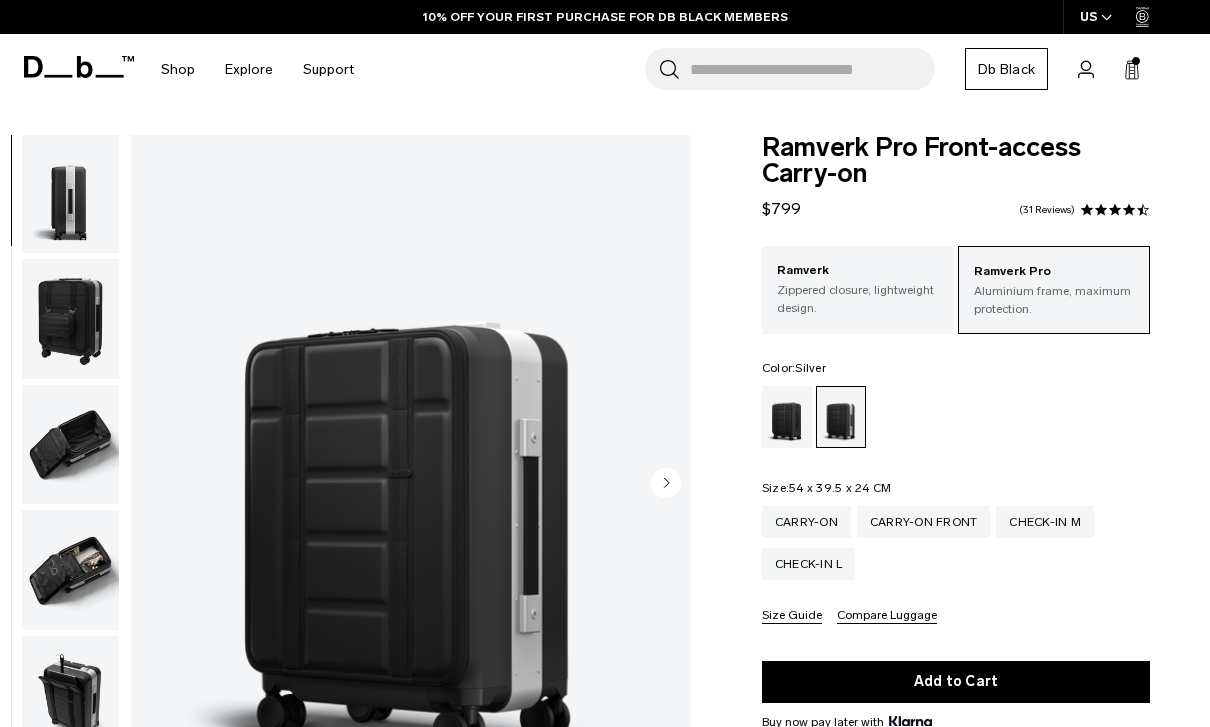 click at bounding box center (70, 319) 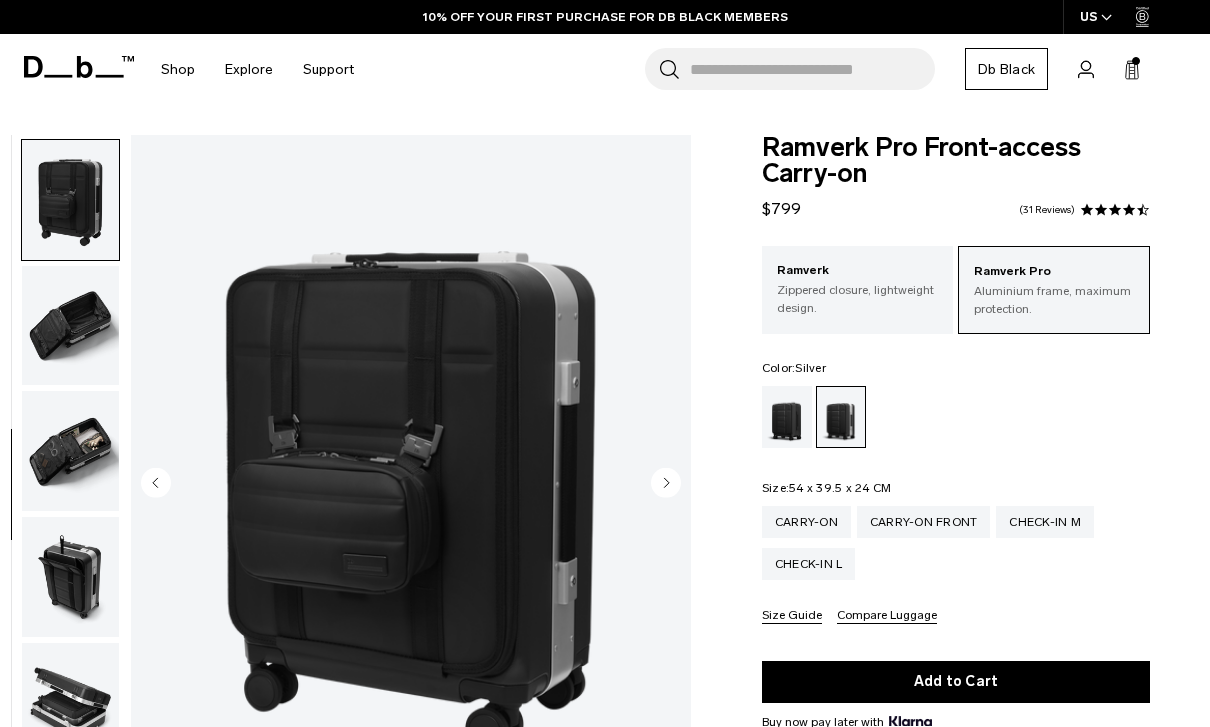 scroll, scrollTop: 636, scrollLeft: 0, axis: vertical 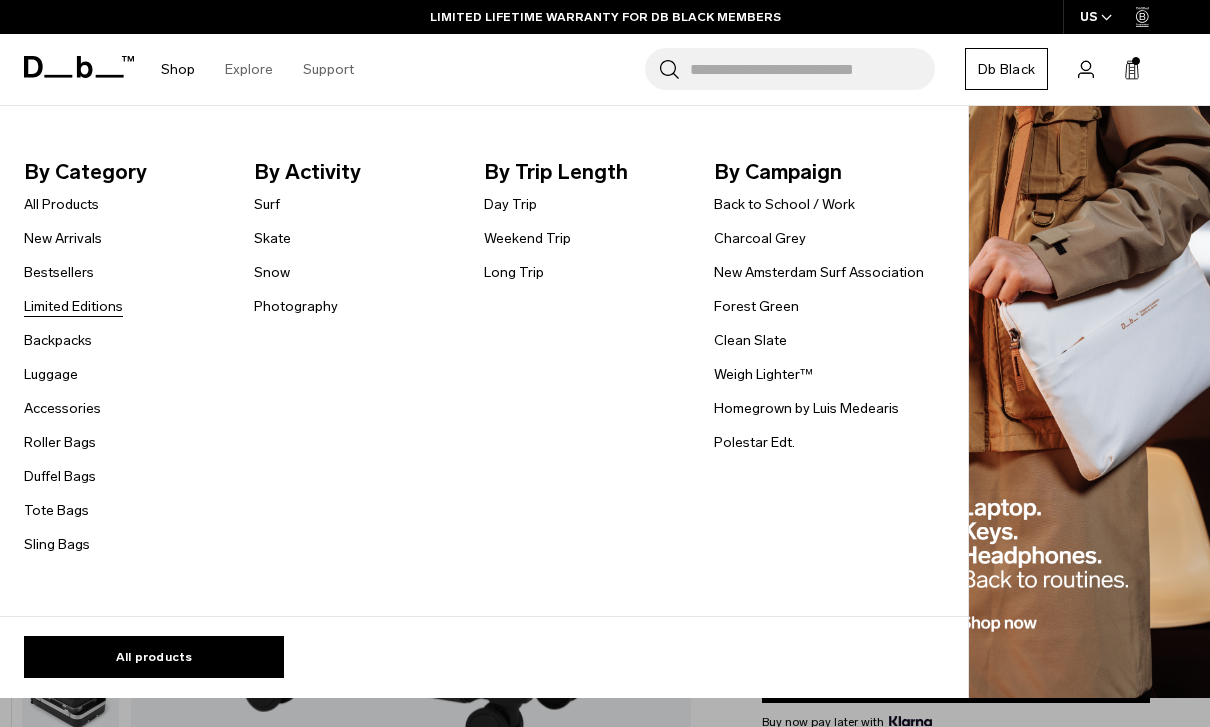 click on "Limited Editions" at bounding box center [73, 306] 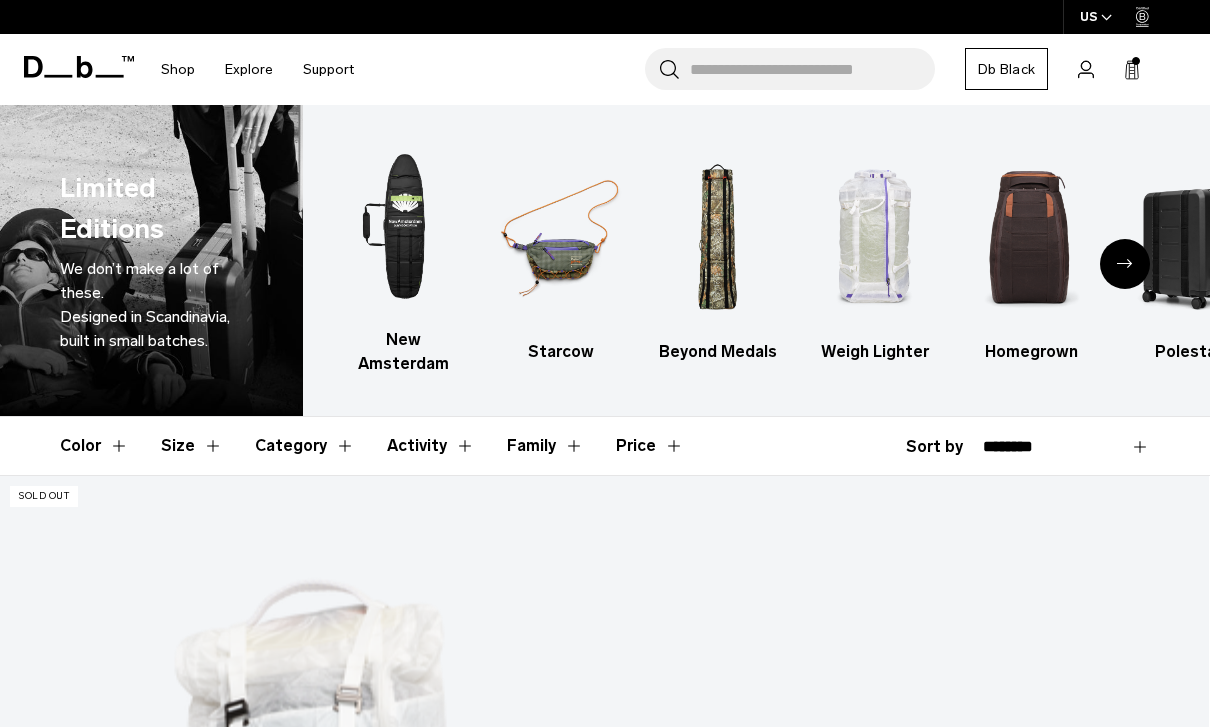 scroll, scrollTop: 0, scrollLeft: 0, axis: both 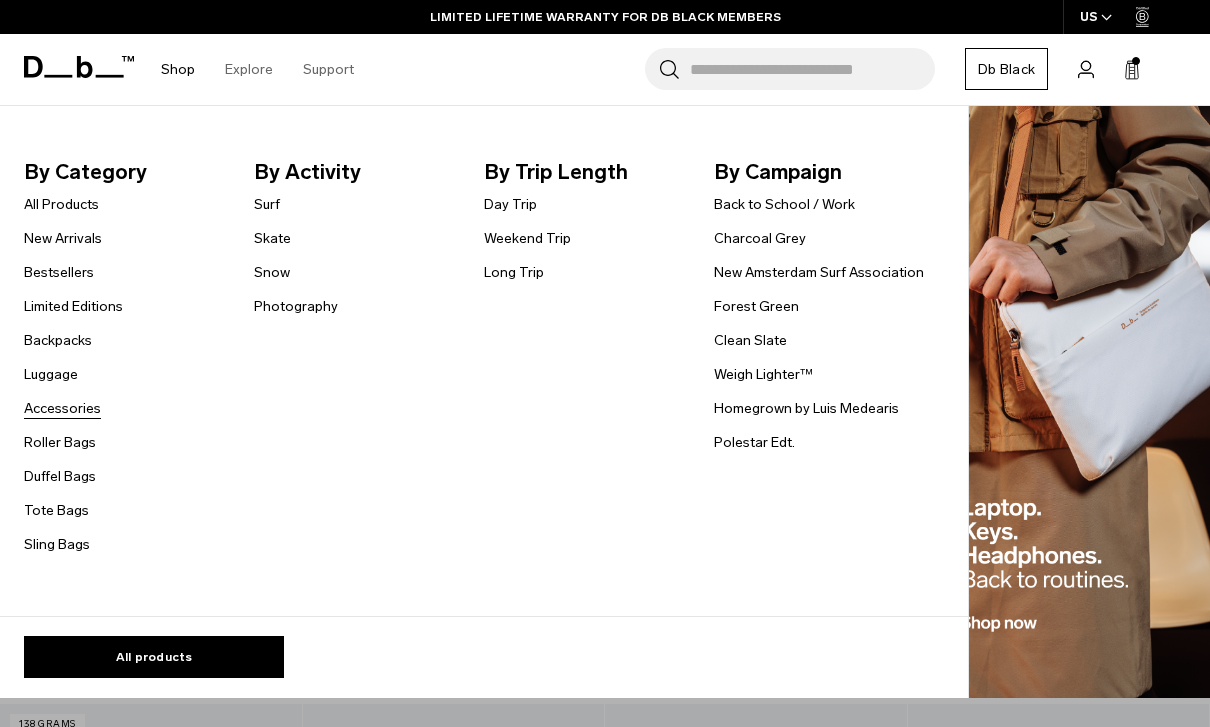click on "Accessories" at bounding box center [62, 408] 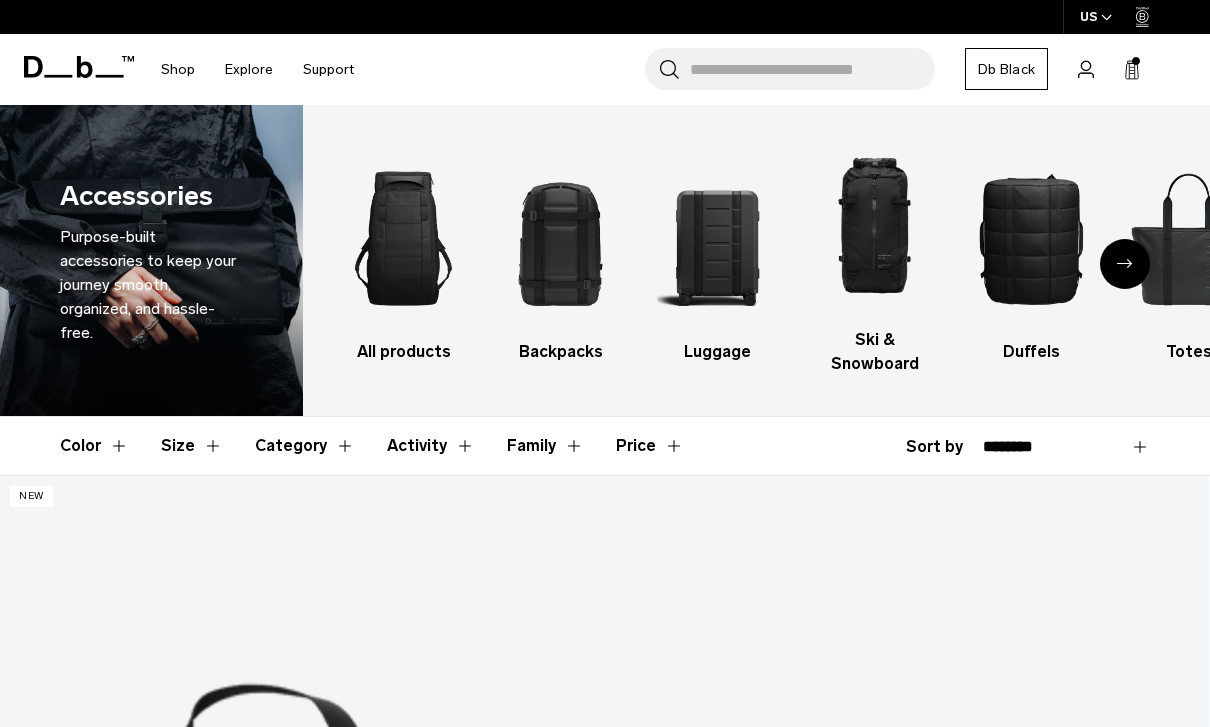 scroll, scrollTop: 0, scrollLeft: 0, axis: both 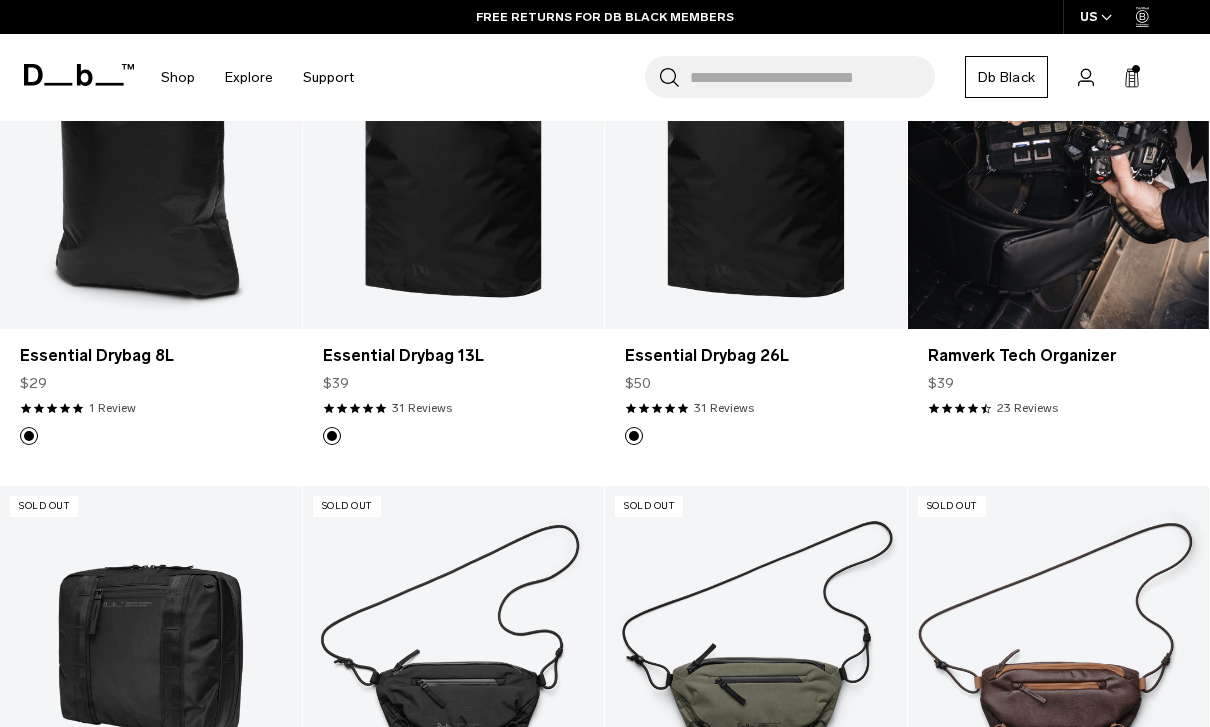 click at bounding box center [1059, 161] 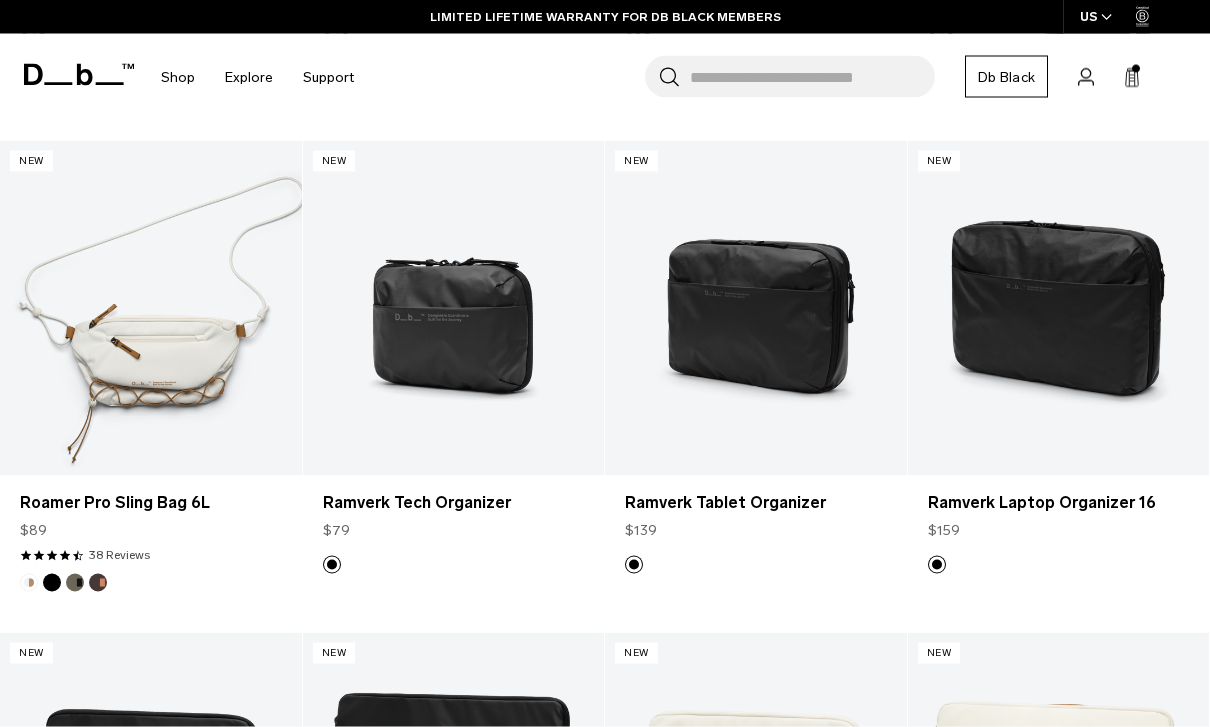scroll, scrollTop: 4295, scrollLeft: 0, axis: vertical 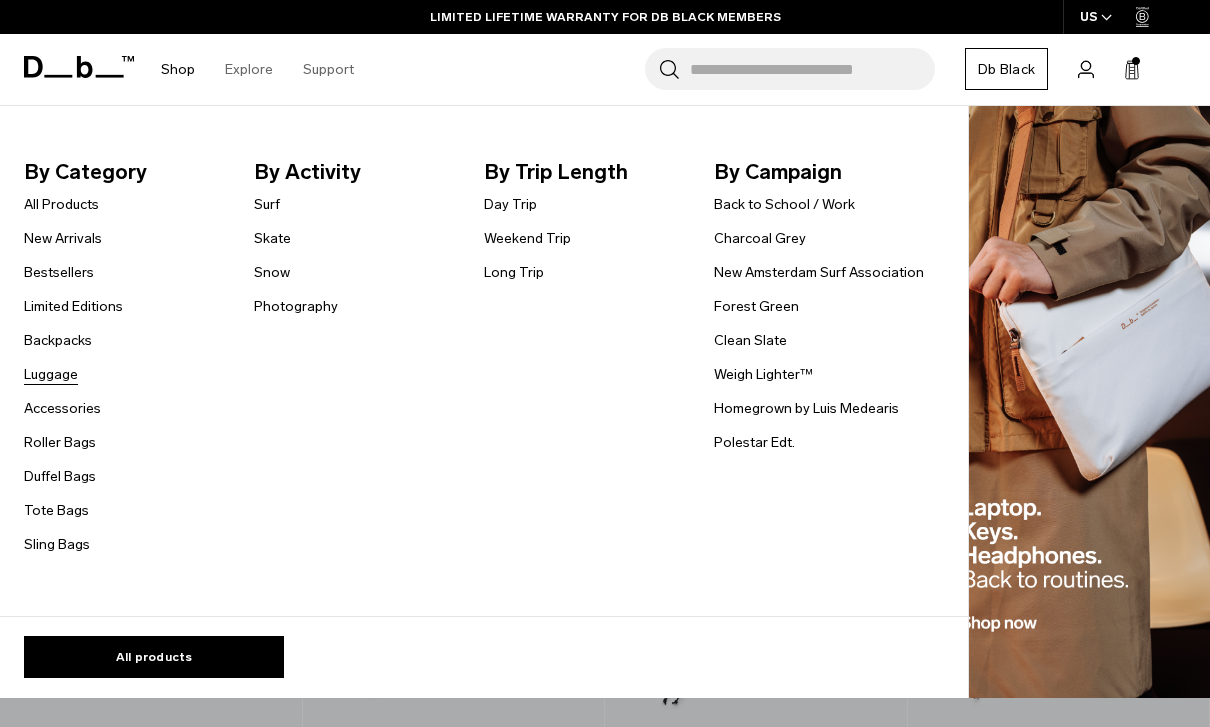 click on "Luggage" at bounding box center (51, 374) 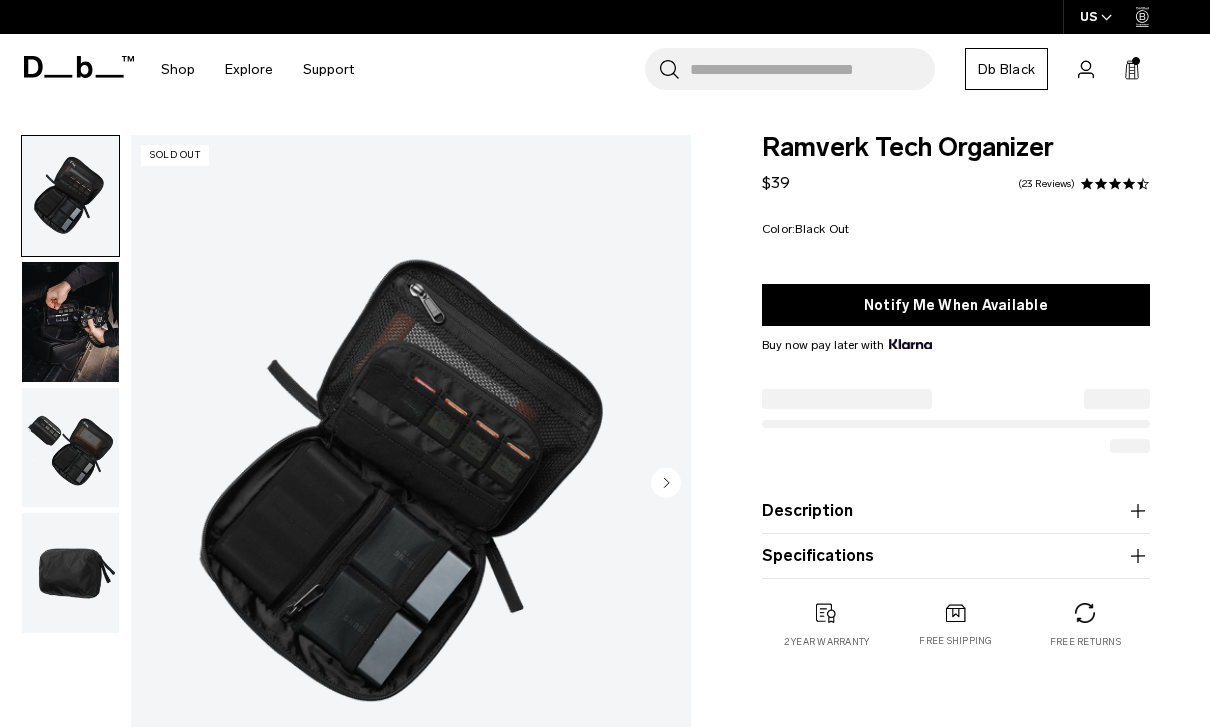scroll, scrollTop: 0, scrollLeft: 0, axis: both 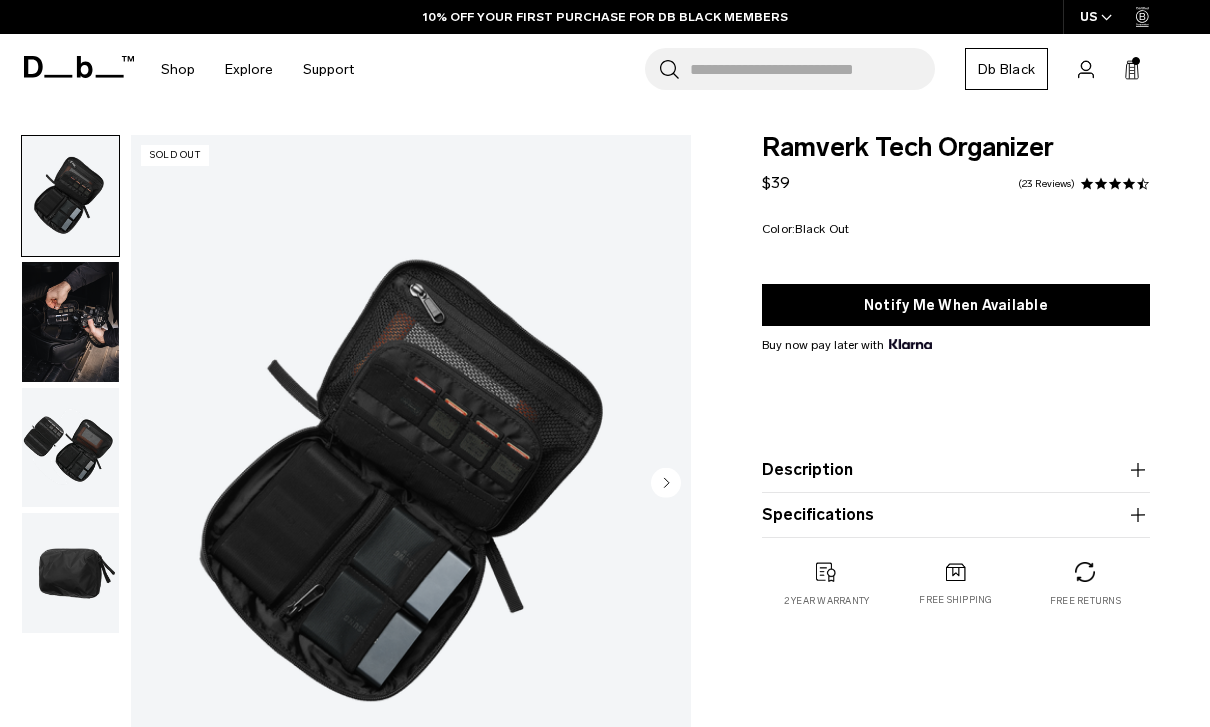 click at bounding box center [70, 573] 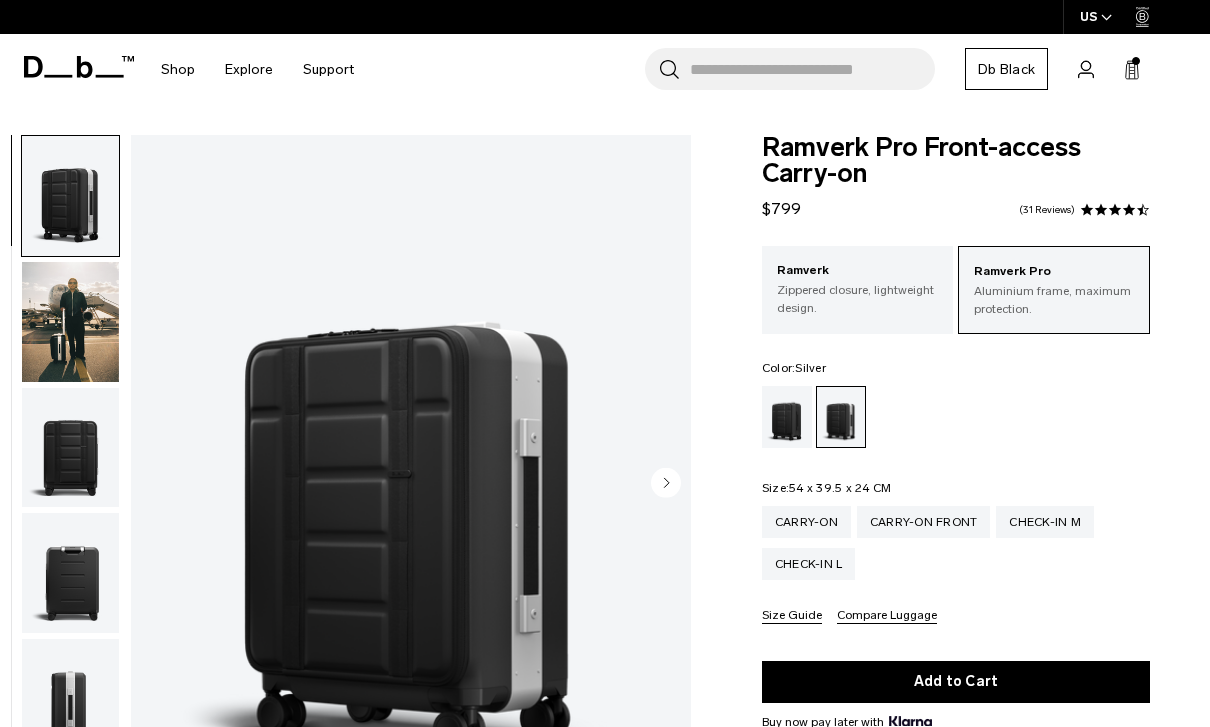scroll, scrollTop: 0, scrollLeft: 0, axis: both 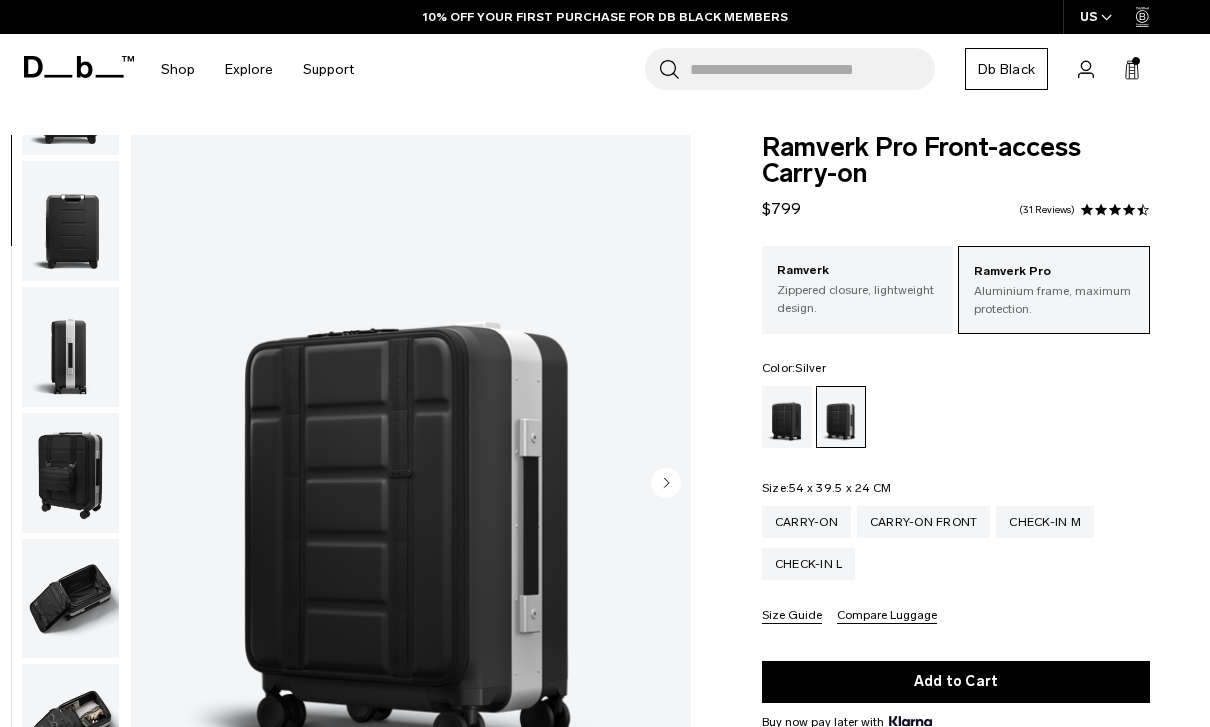 click at bounding box center [70, 473] 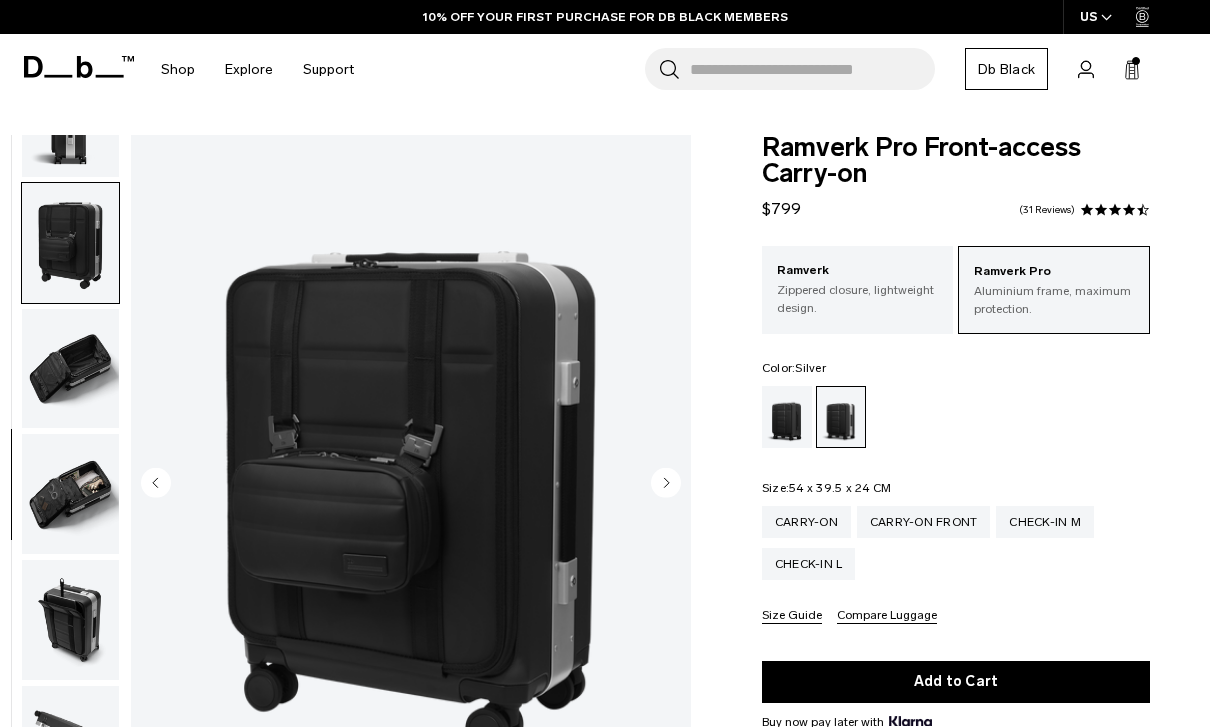 scroll, scrollTop: 636, scrollLeft: 0, axis: vertical 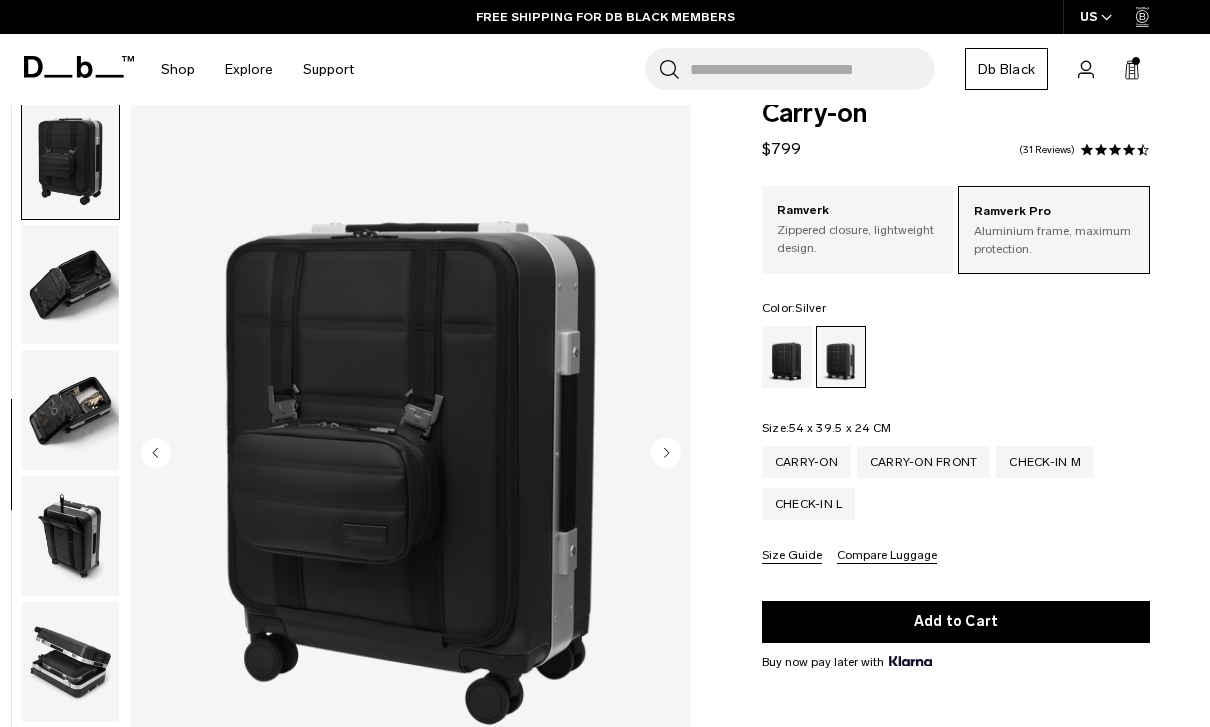 click at bounding box center (411, 454) 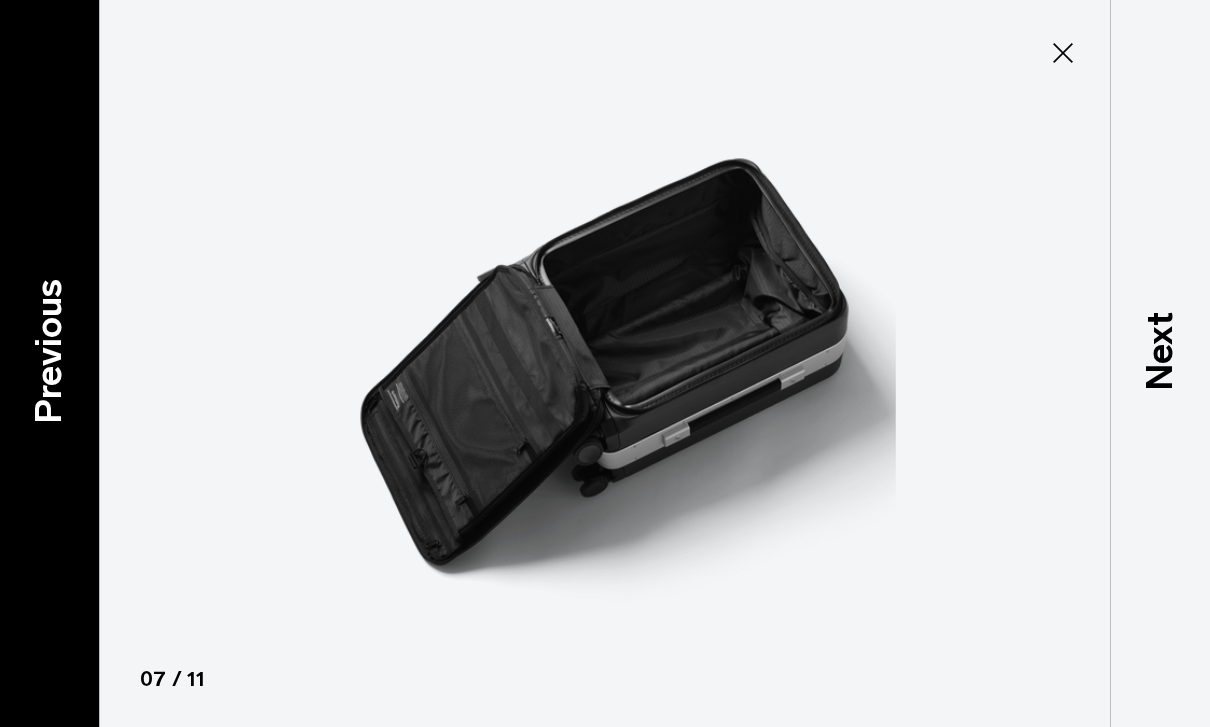 click on "Previous" at bounding box center (49, 351) 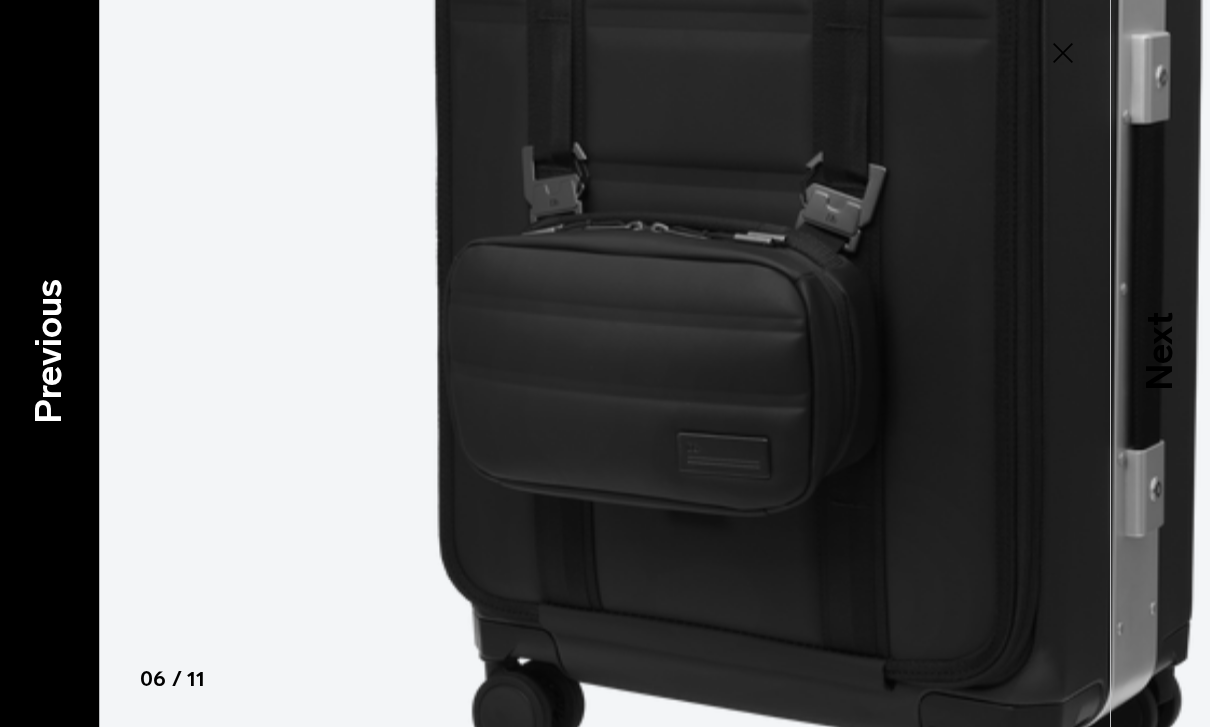 scroll, scrollTop: 0, scrollLeft: 0, axis: both 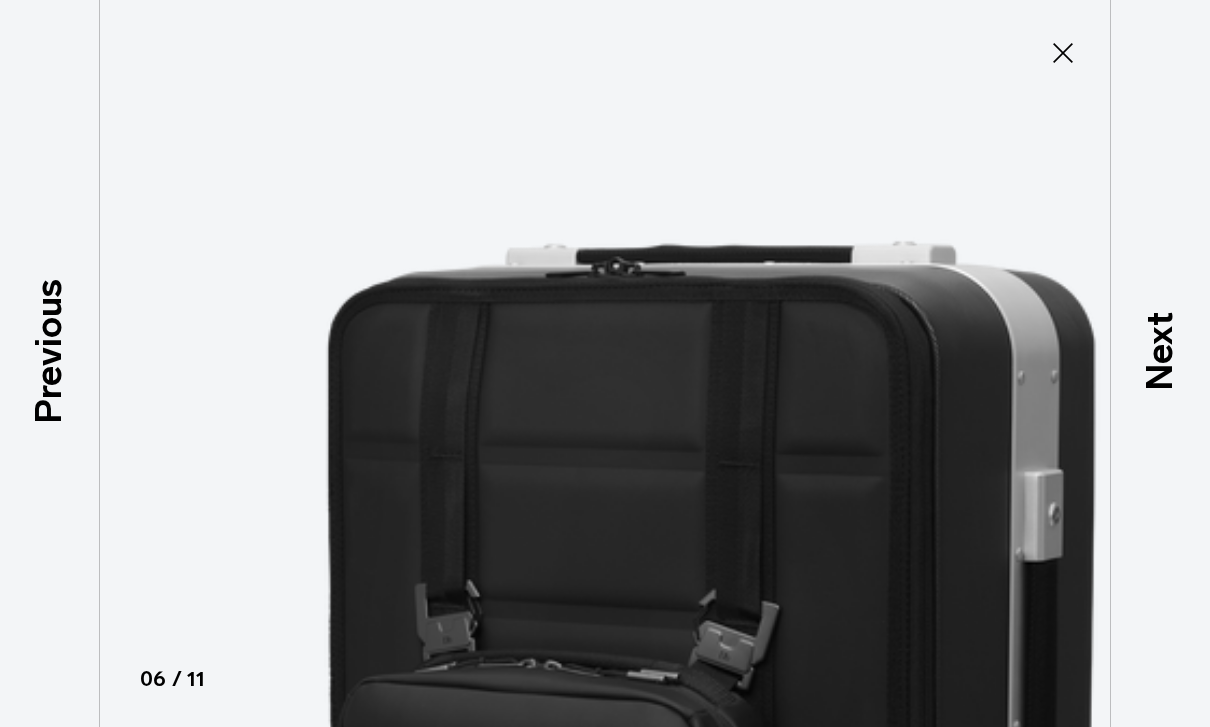 click 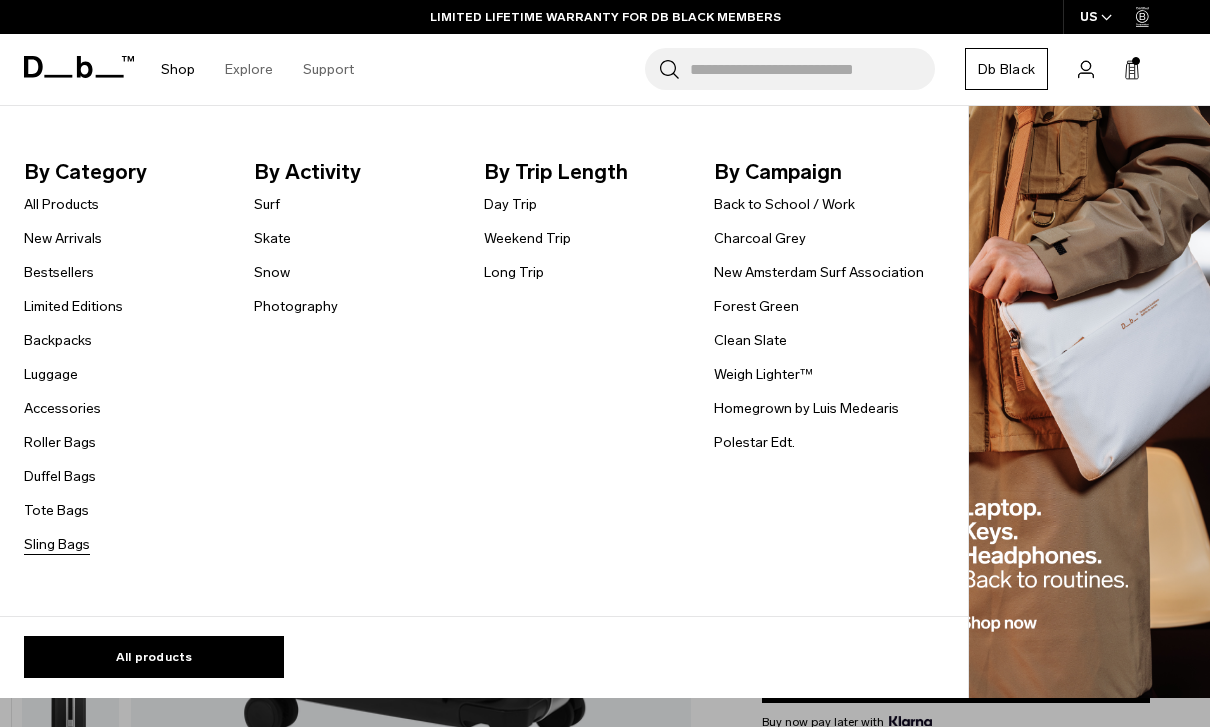 click on "Sling Bags" at bounding box center [57, 544] 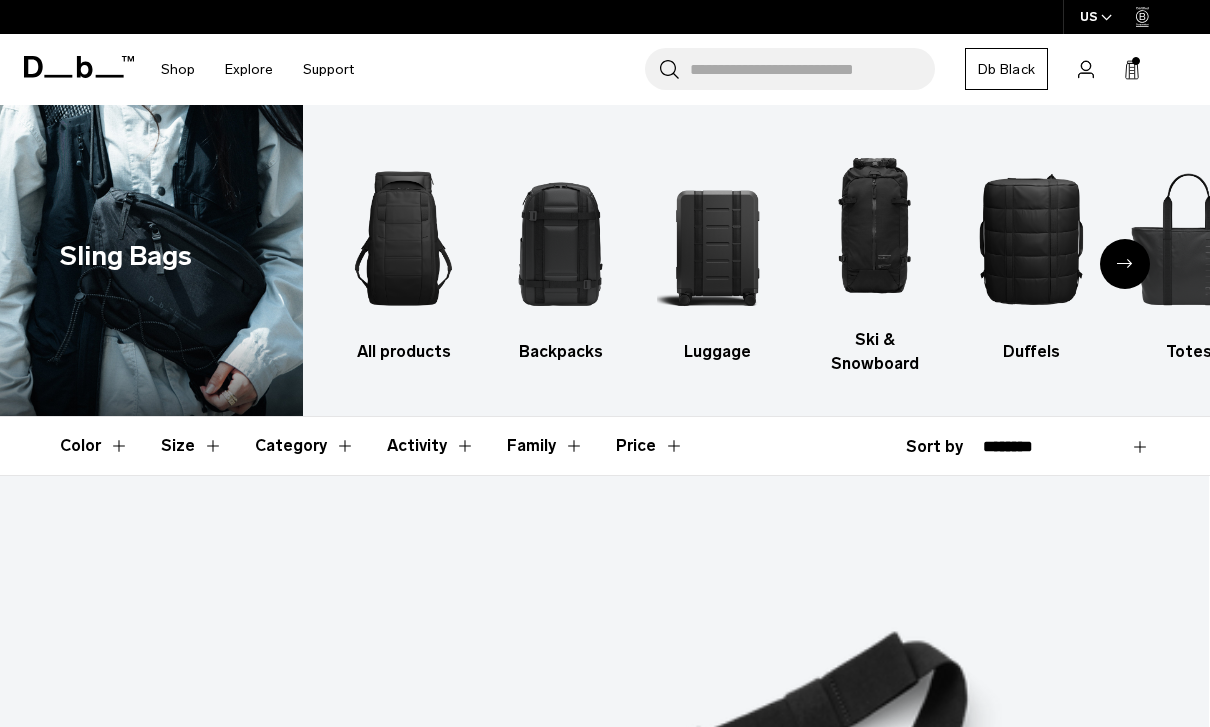 scroll, scrollTop: 0, scrollLeft: 0, axis: both 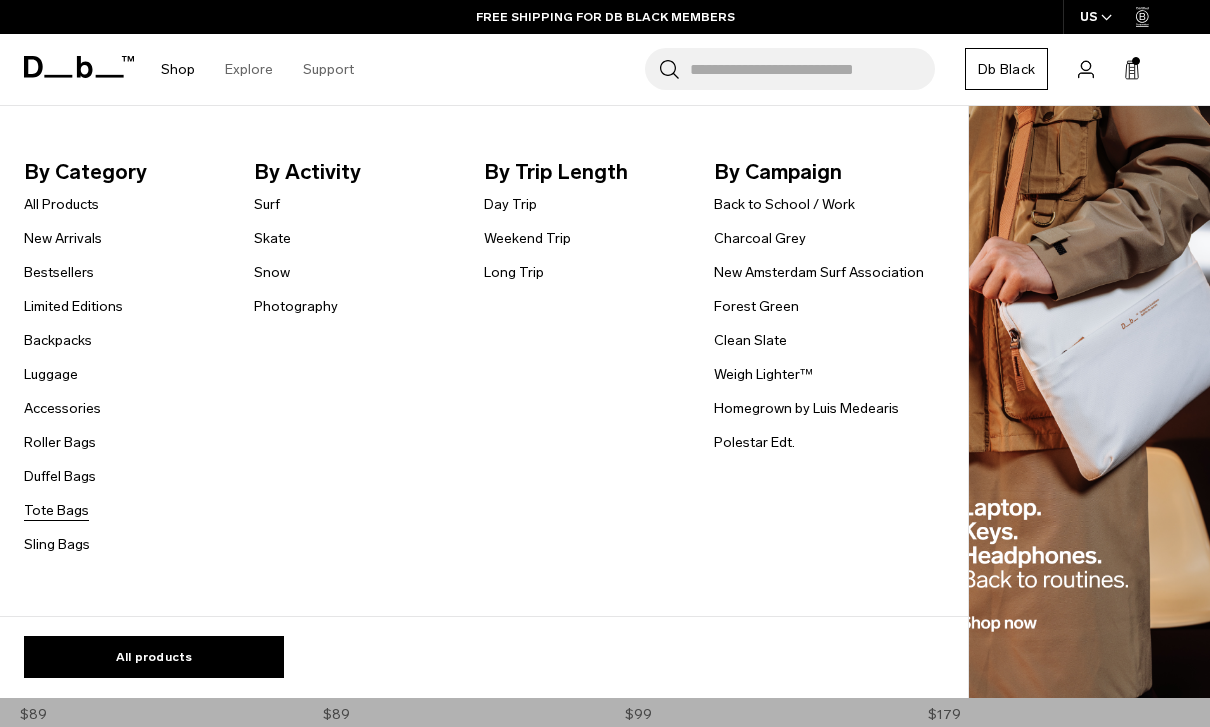 click on "Tote Bags" at bounding box center (56, 510) 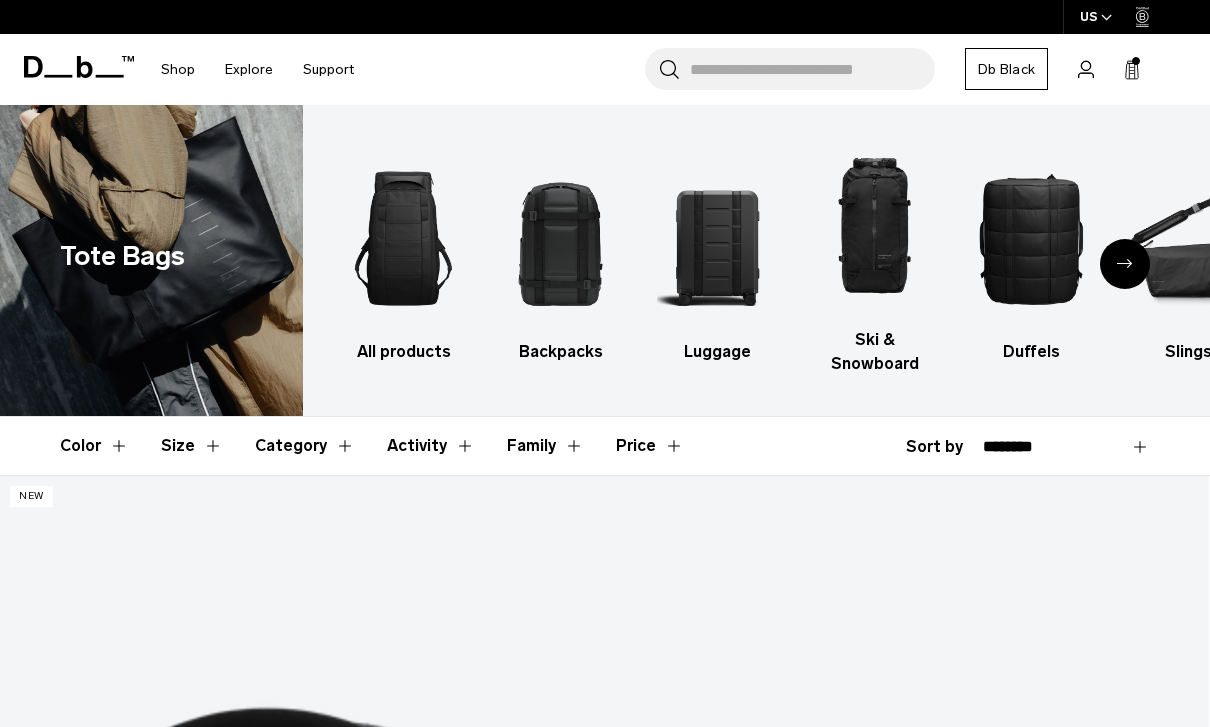 scroll, scrollTop: 0, scrollLeft: 0, axis: both 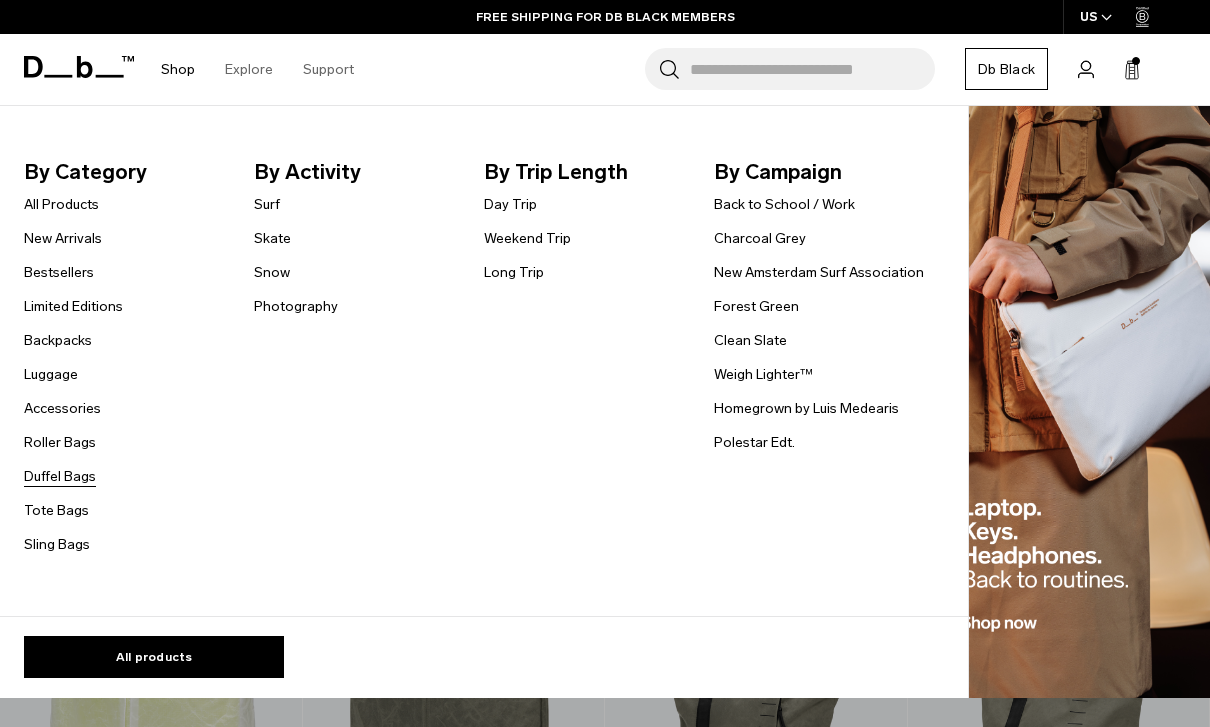click on "Duffel Bags" at bounding box center (60, 476) 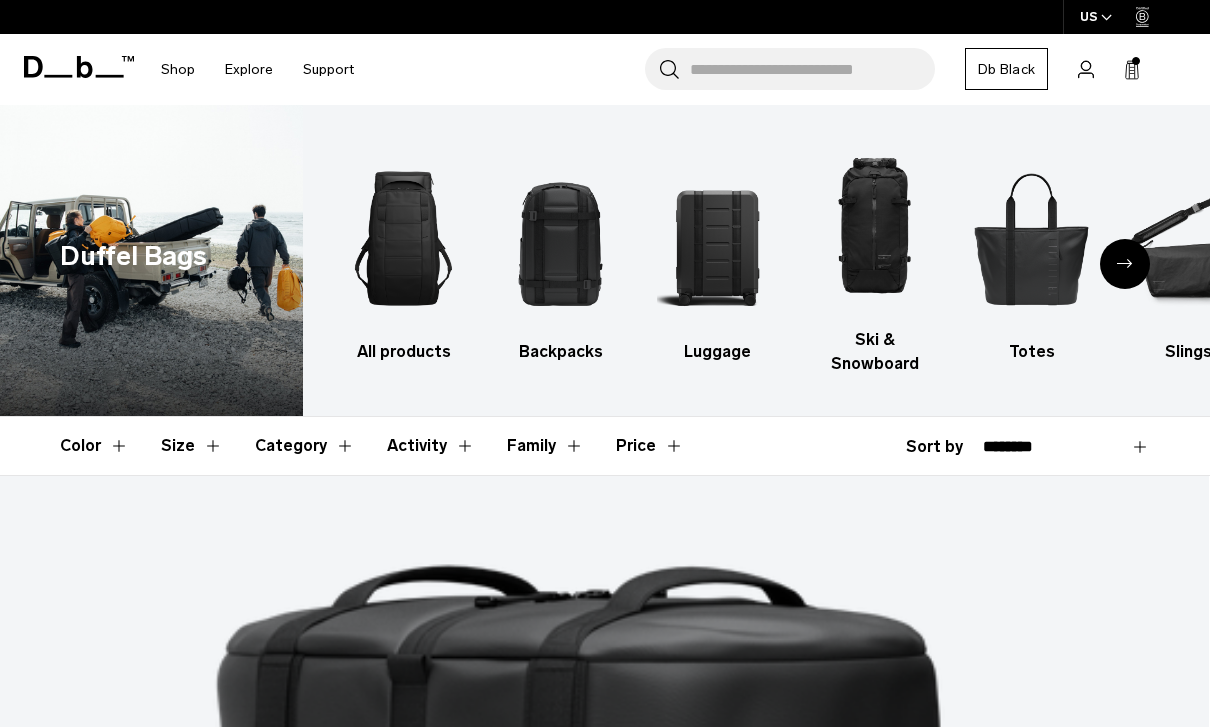 scroll, scrollTop: 0, scrollLeft: 0, axis: both 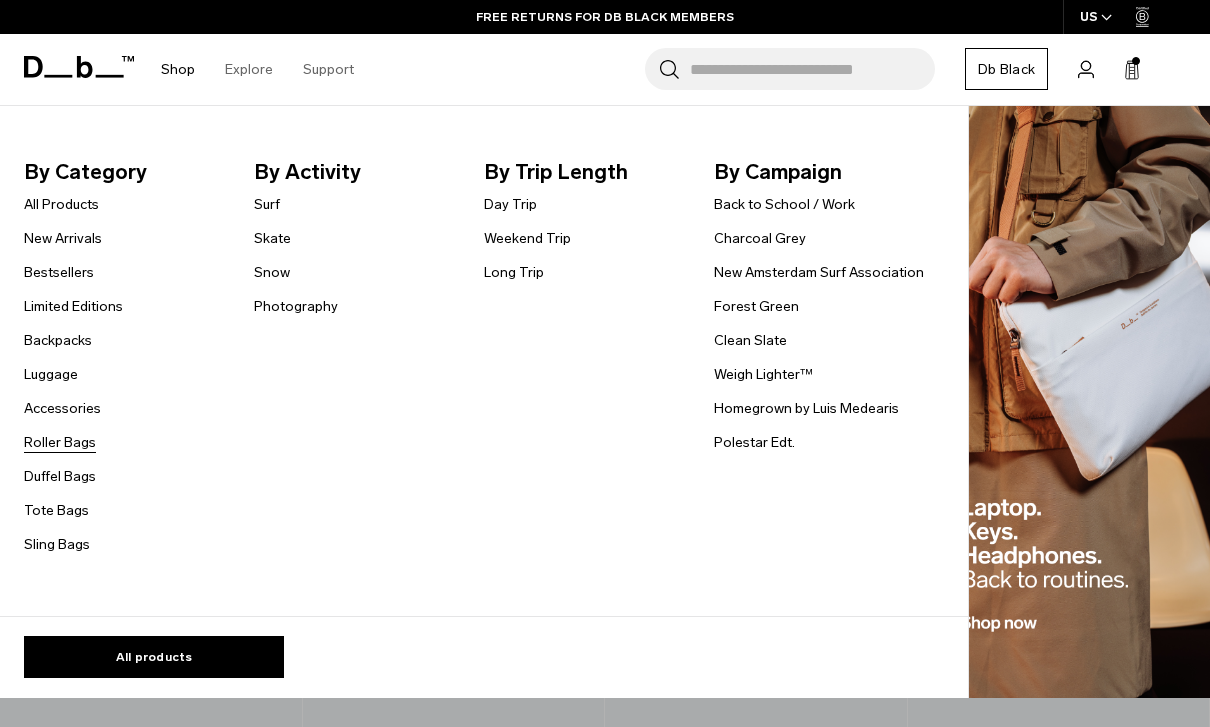 click on "Roller Bags" at bounding box center [60, 442] 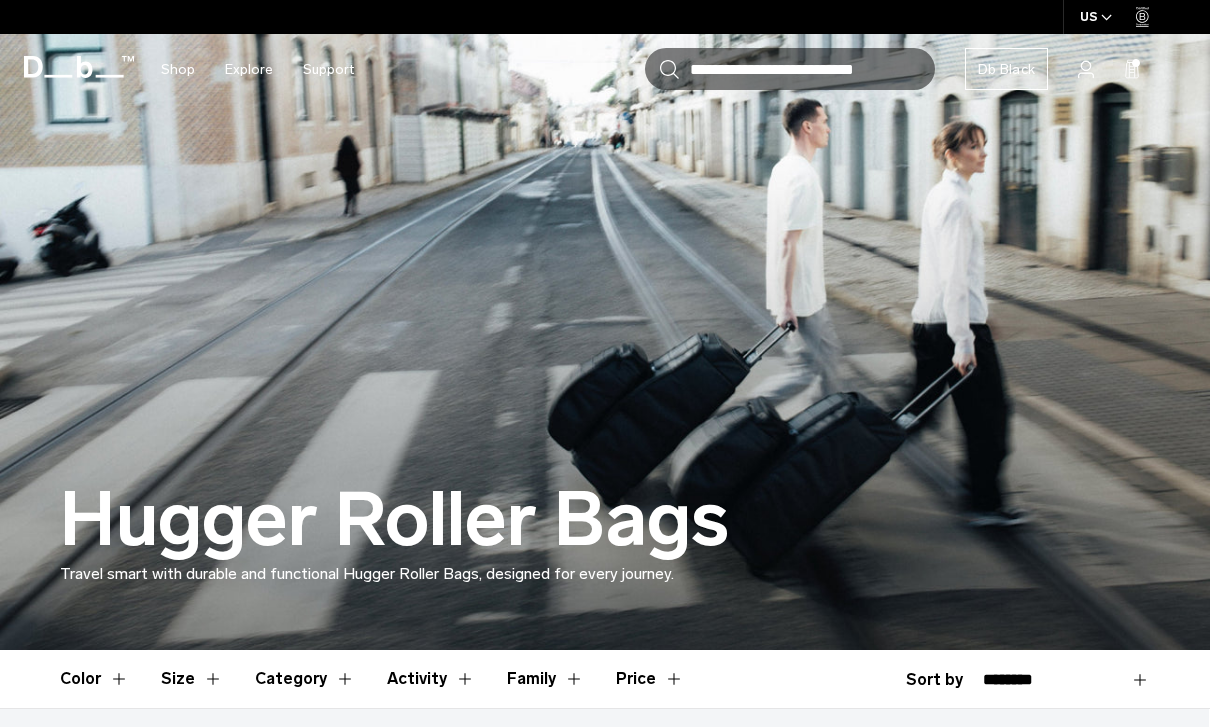 scroll, scrollTop: 0, scrollLeft: 0, axis: both 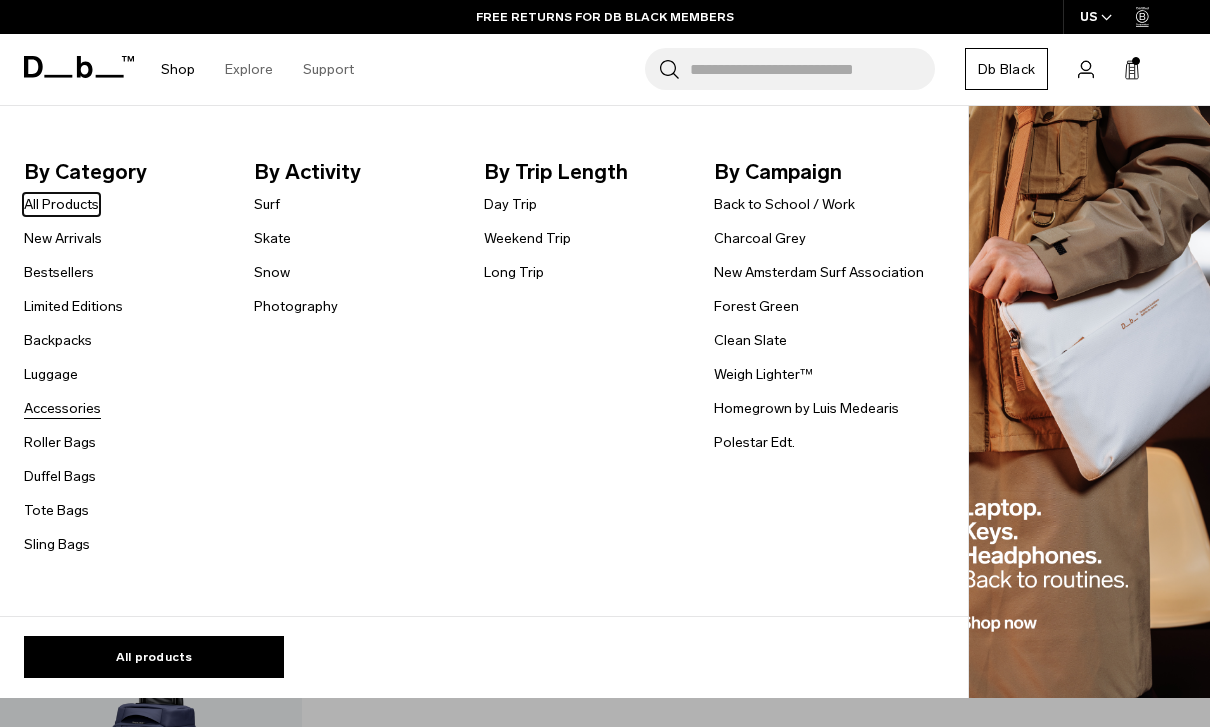 click on "Accessories" at bounding box center (62, 408) 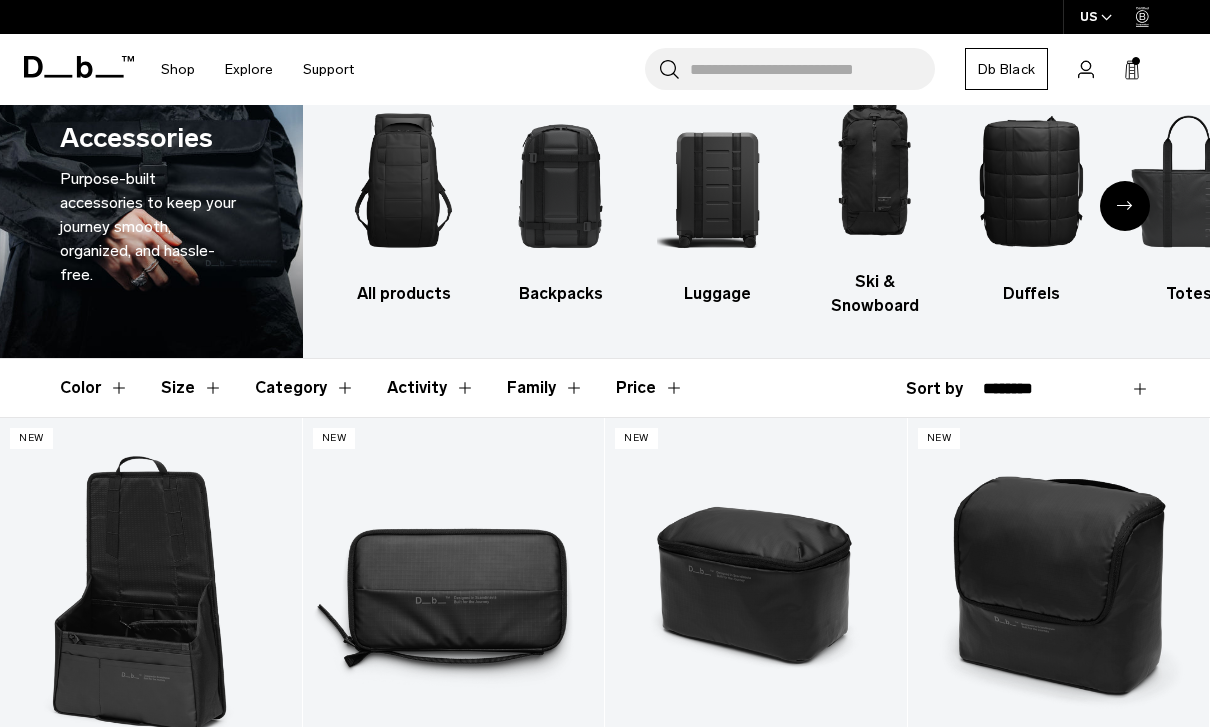 scroll, scrollTop: 0, scrollLeft: 0, axis: both 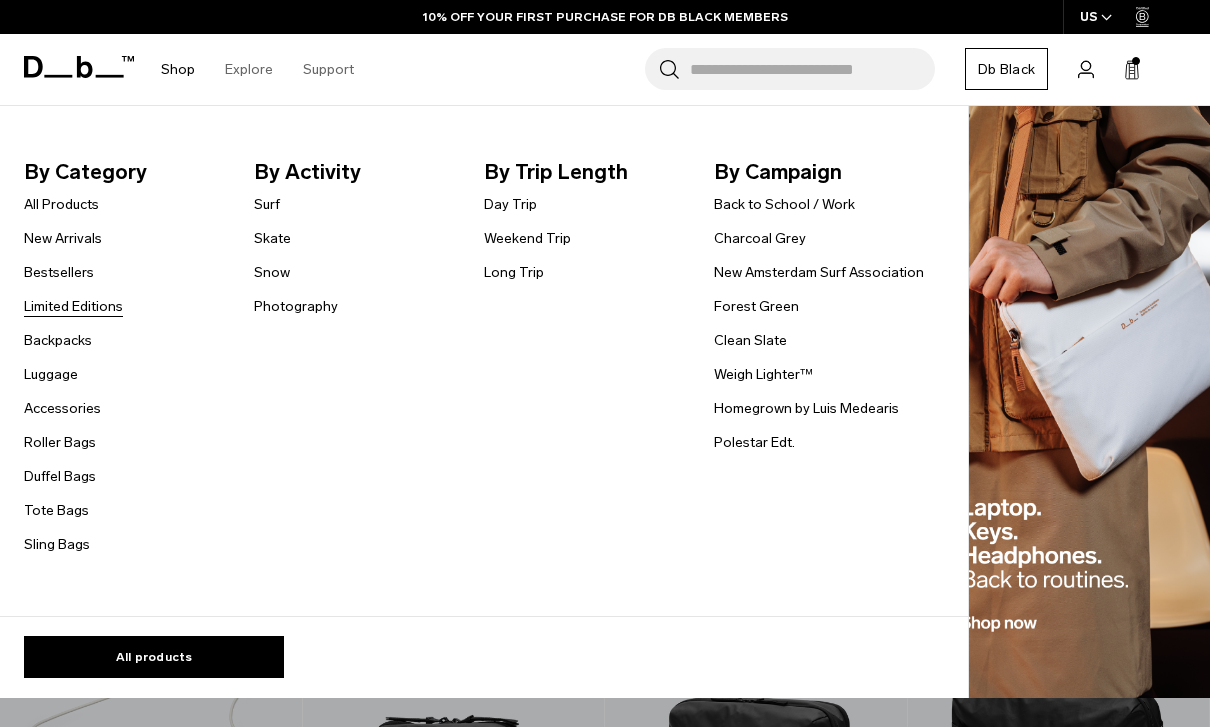 click on "Limited Editions" at bounding box center (73, 306) 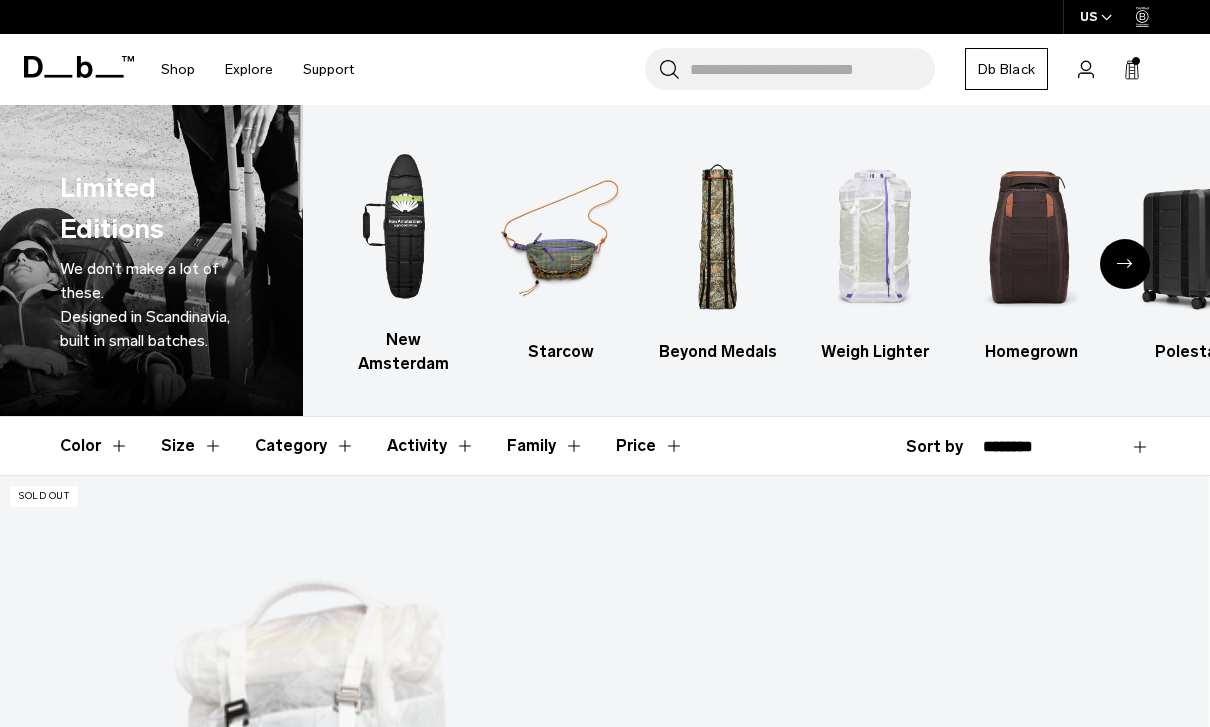 scroll, scrollTop: 68, scrollLeft: 0, axis: vertical 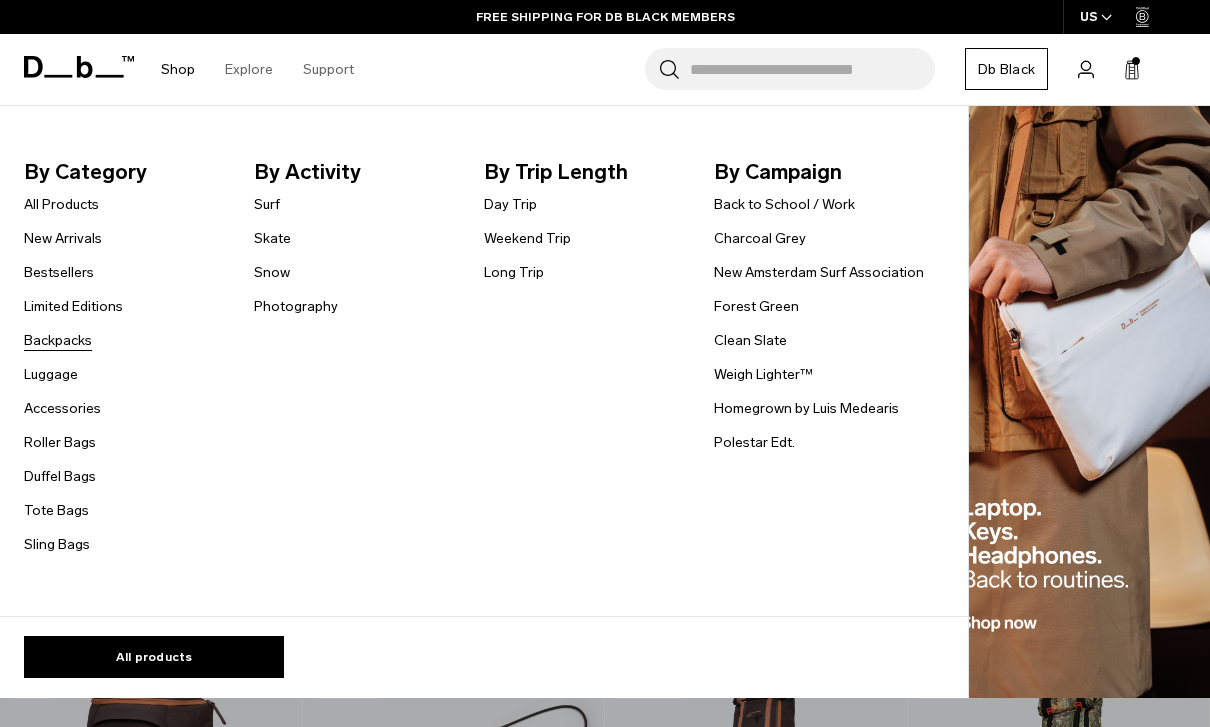 click on "Backpacks" at bounding box center [58, 340] 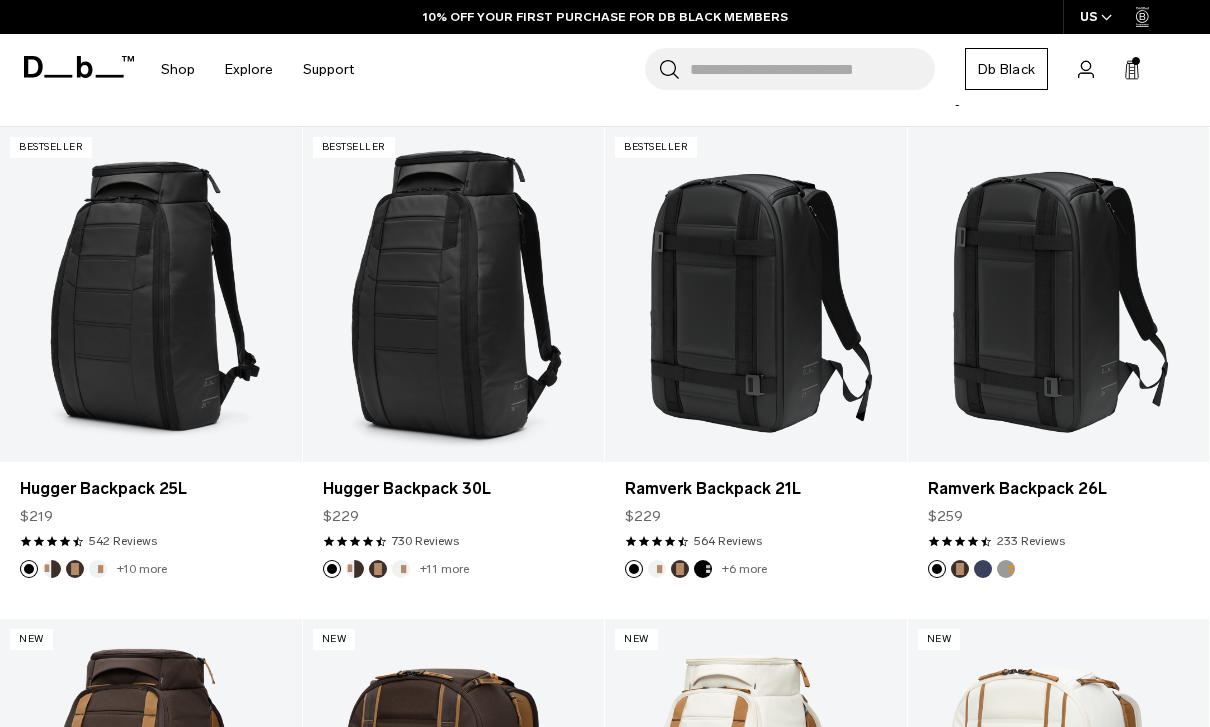 scroll, scrollTop: 0, scrollLeft: 0, axis: both 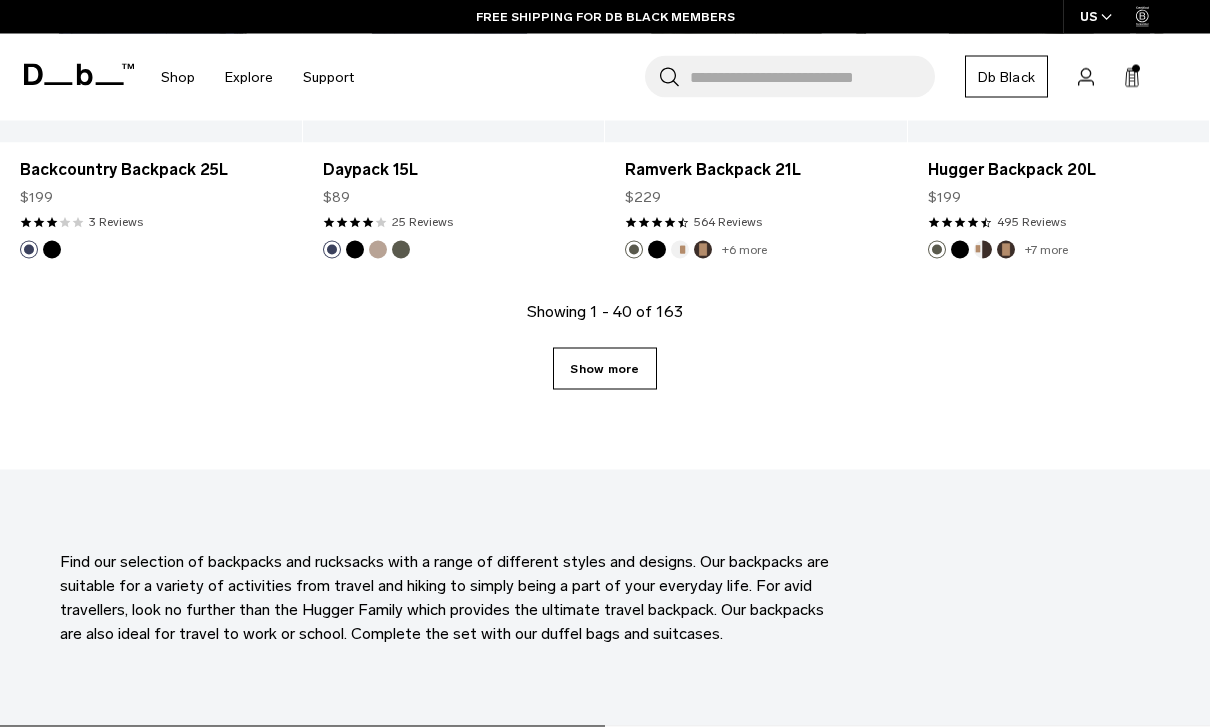 click on "Show more" at bounding box center [604, 369] 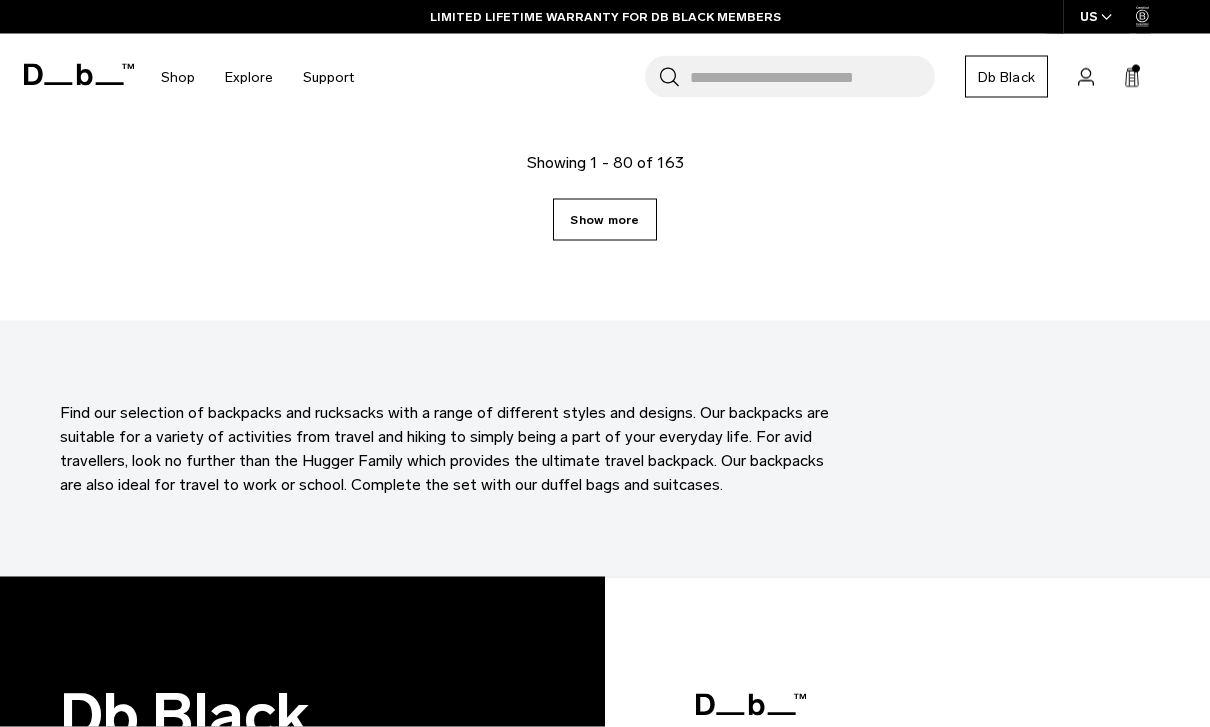 scroll, scrollTop: 10166, scrollLeft: 0, axis: vertical 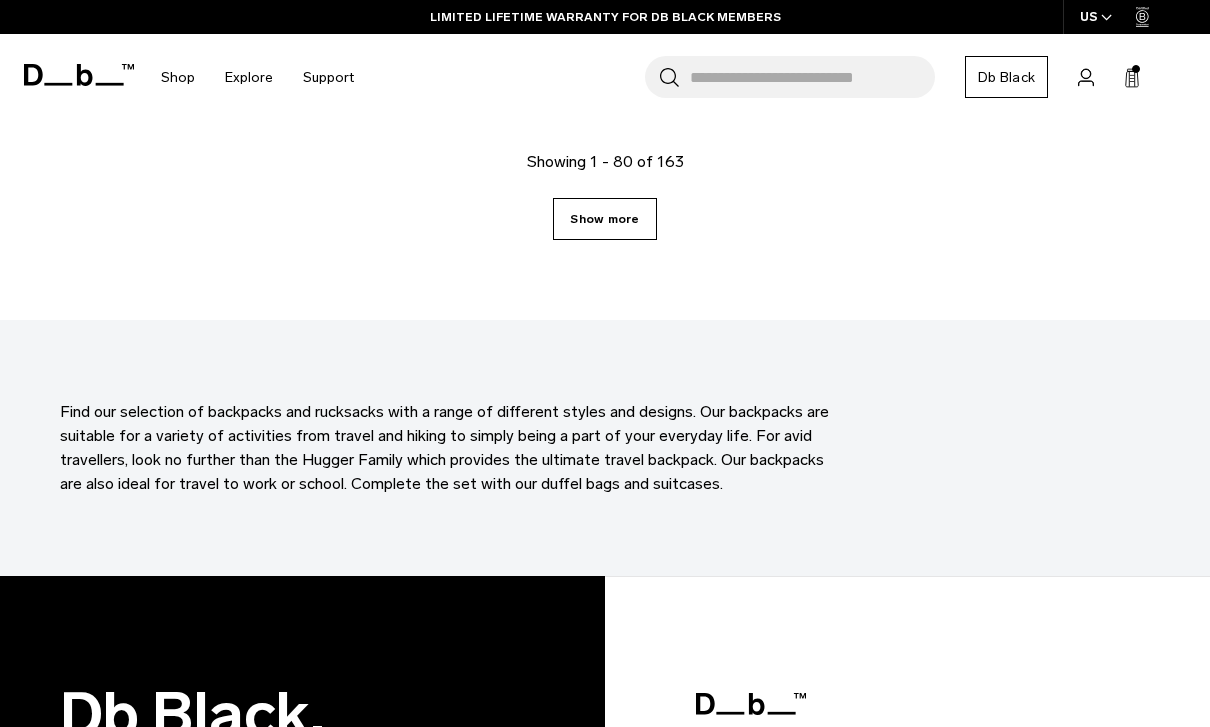 click on "Show more" at bounding box center (604, 219) 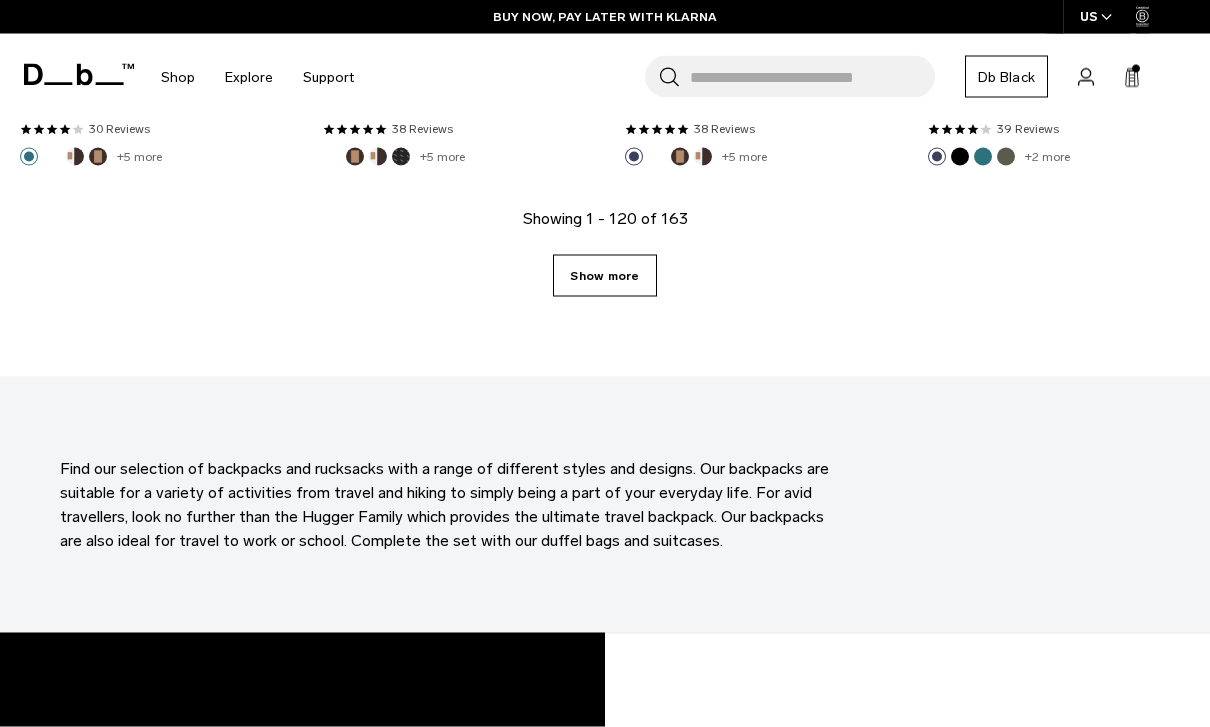 scroll, scrollTop: 15074, scrollLeft: 0, axis: vertical 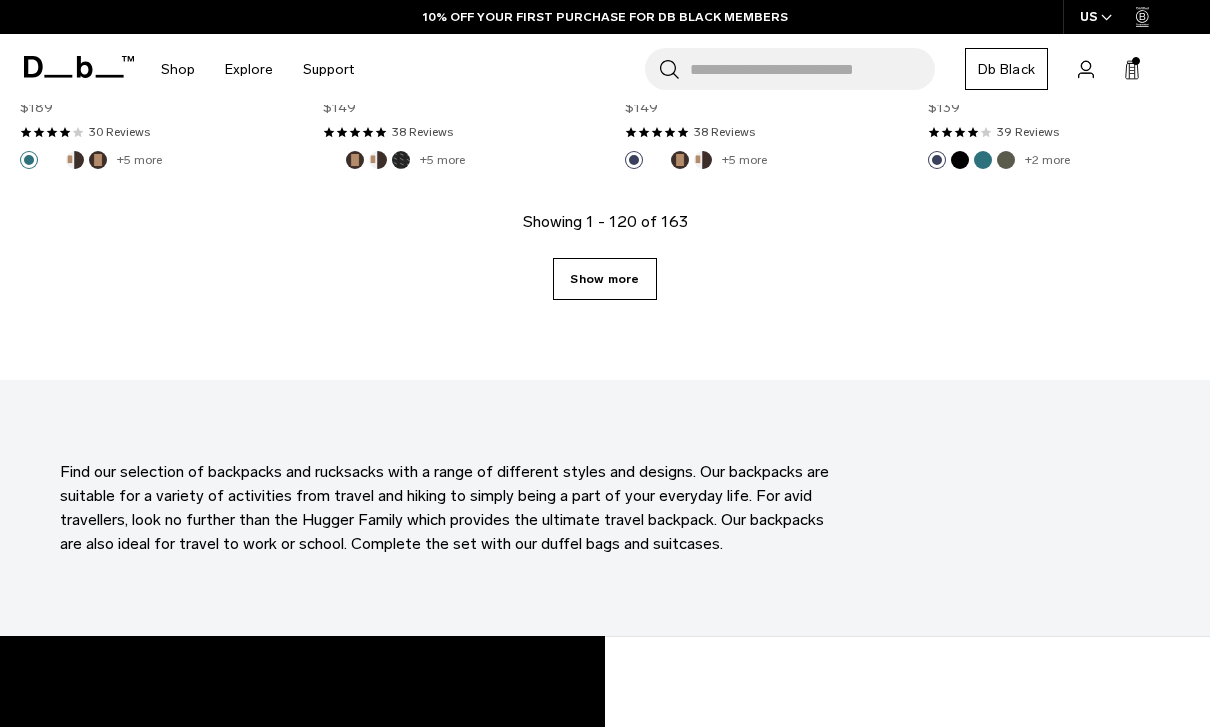 click on "Show more" at bounding box center (604, 279) 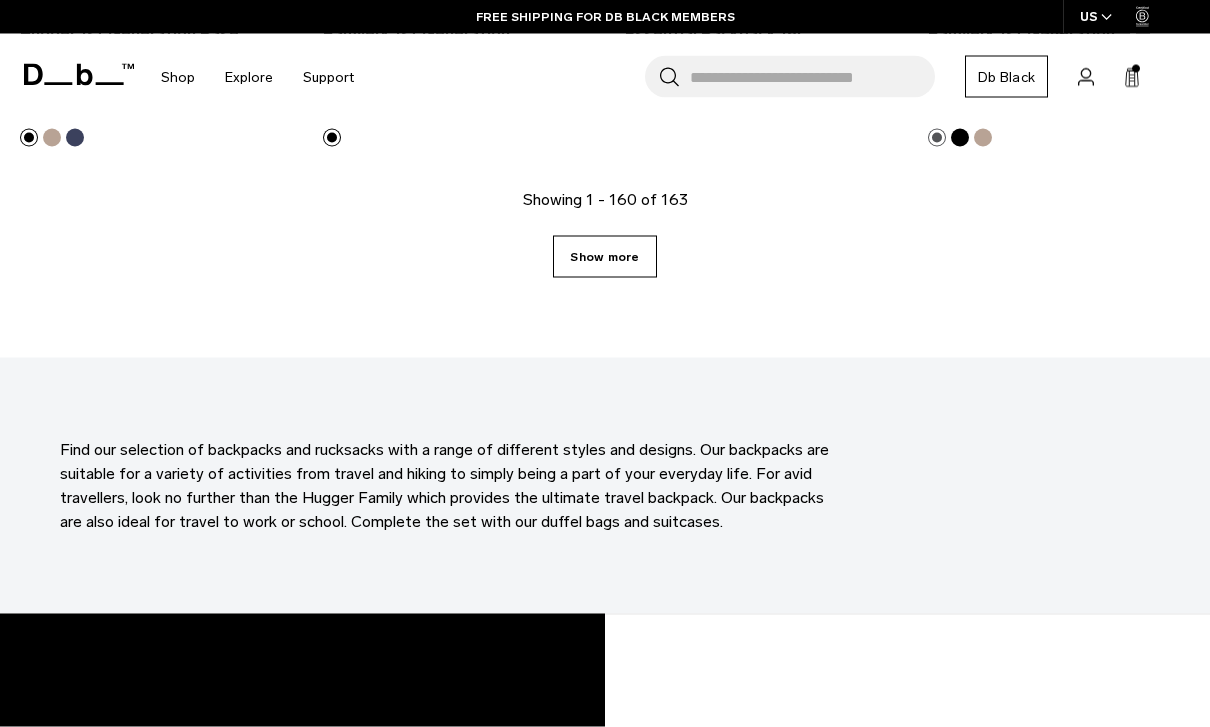 scroll, scrollTop: 20167, scrollLeft: 0, axis: vertical 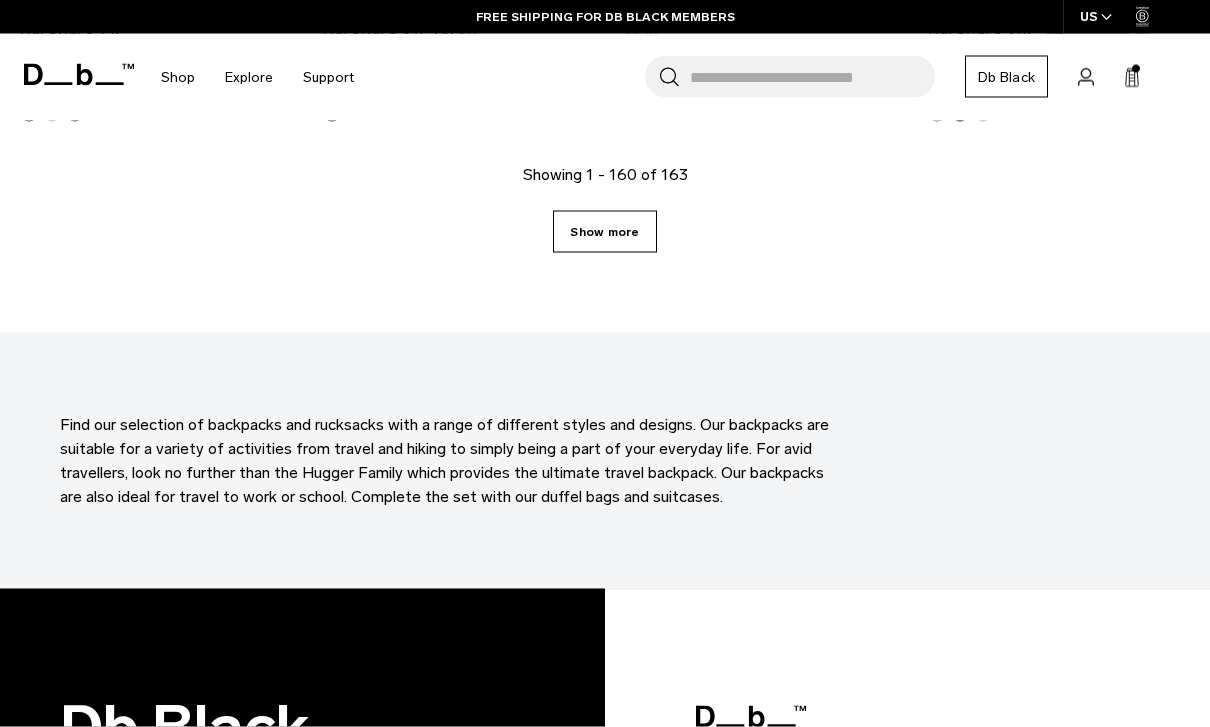 click on "Show more" at bounding box center (604, 232) 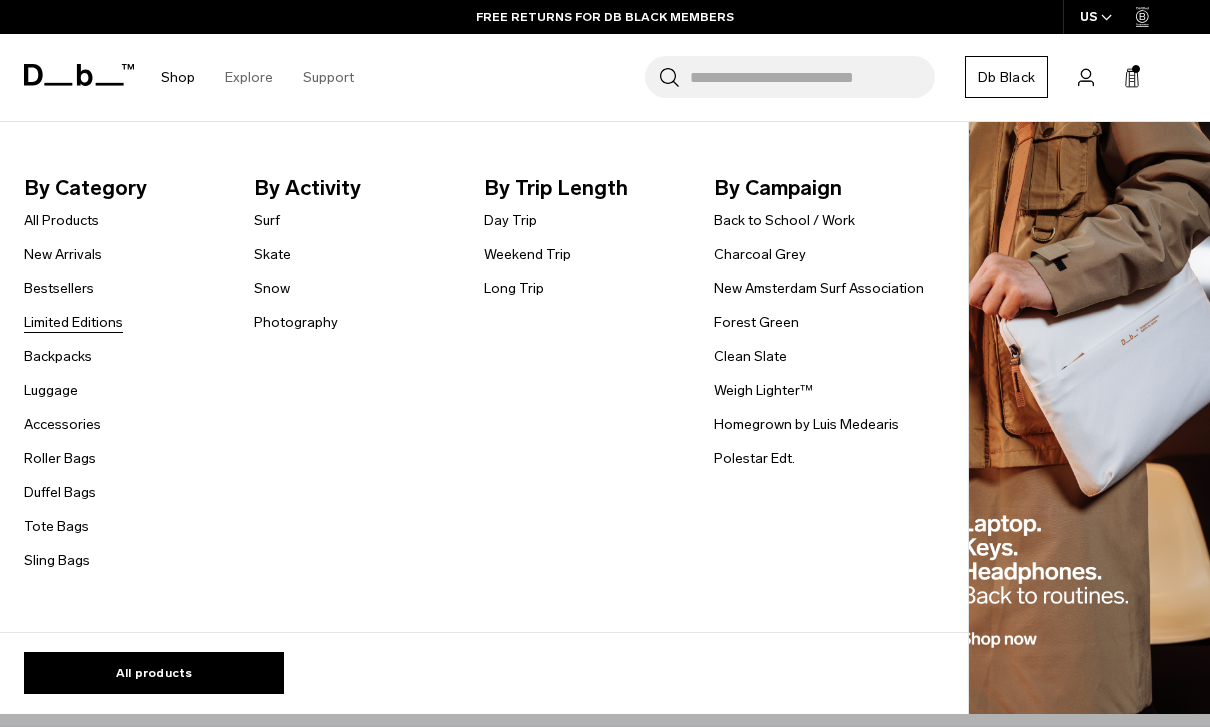 click on "Limited Editions" at bounding box center (73, 322) 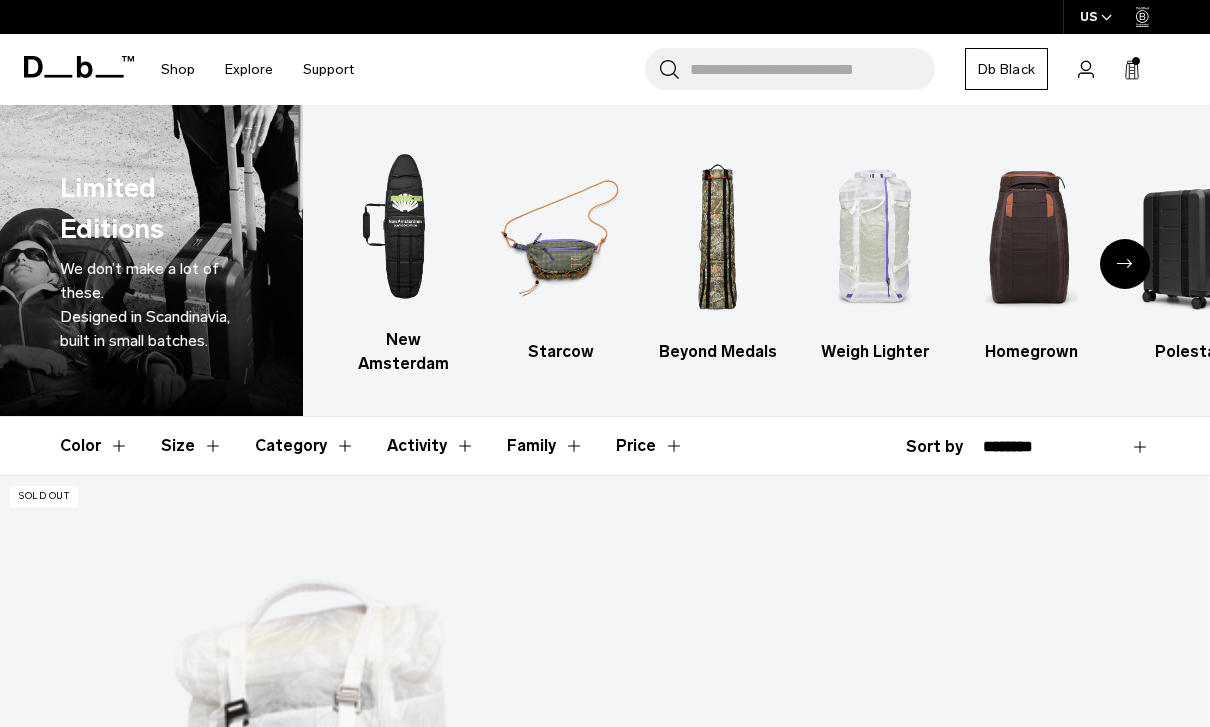 scroll, scrollTop: 0, scrollLeft: 0, axis: both 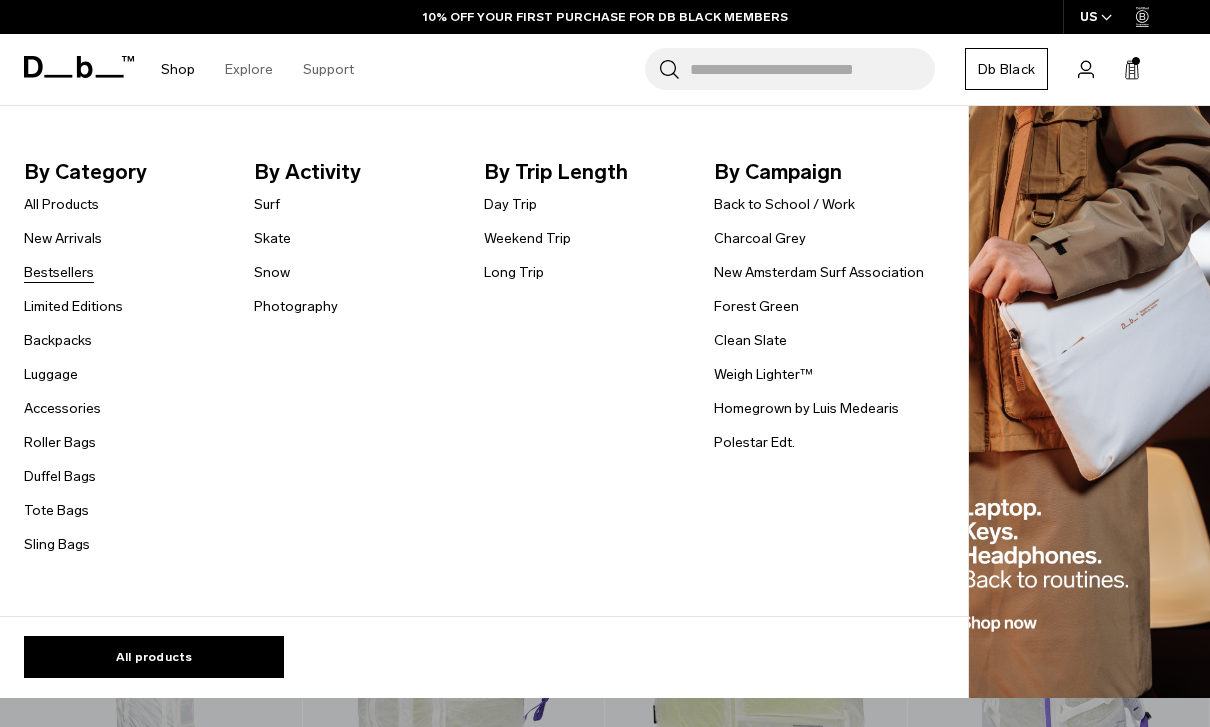 click on "Bestsellers" at bounding box center (59, 272) 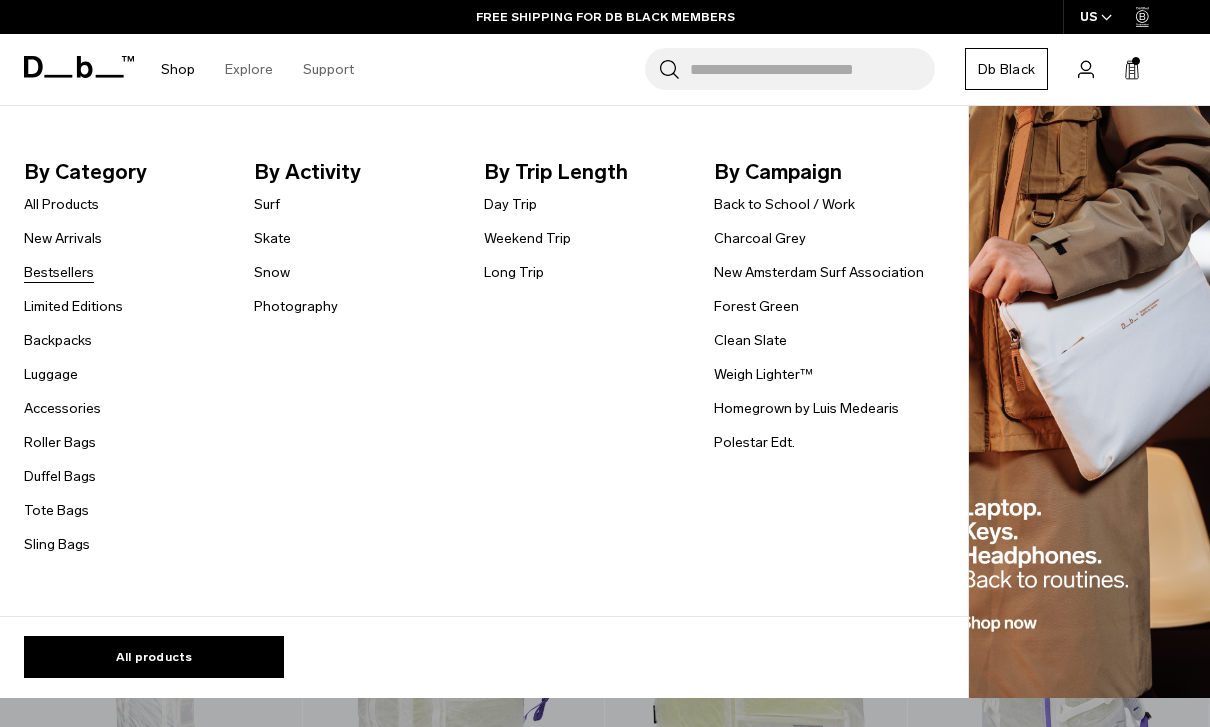 click on "Bestsellers" at bounding box center (59, 272) 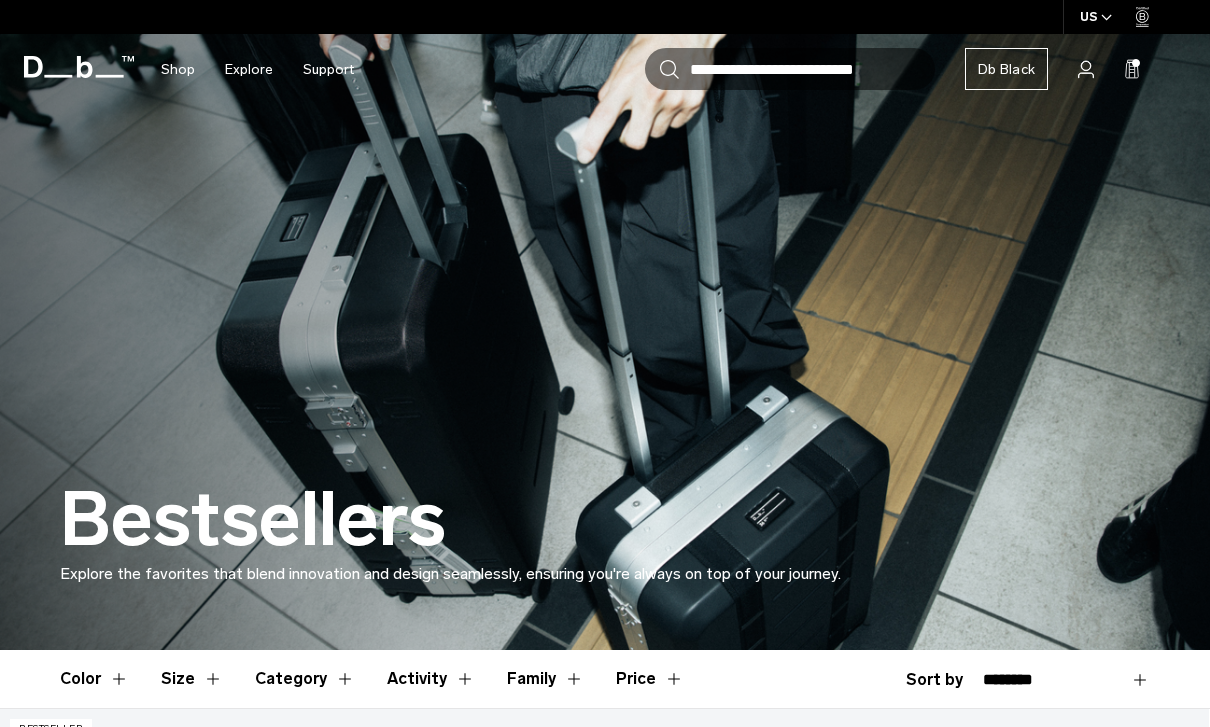 scroll, scrollTop: 0, scrollLeft: 0, axis: both 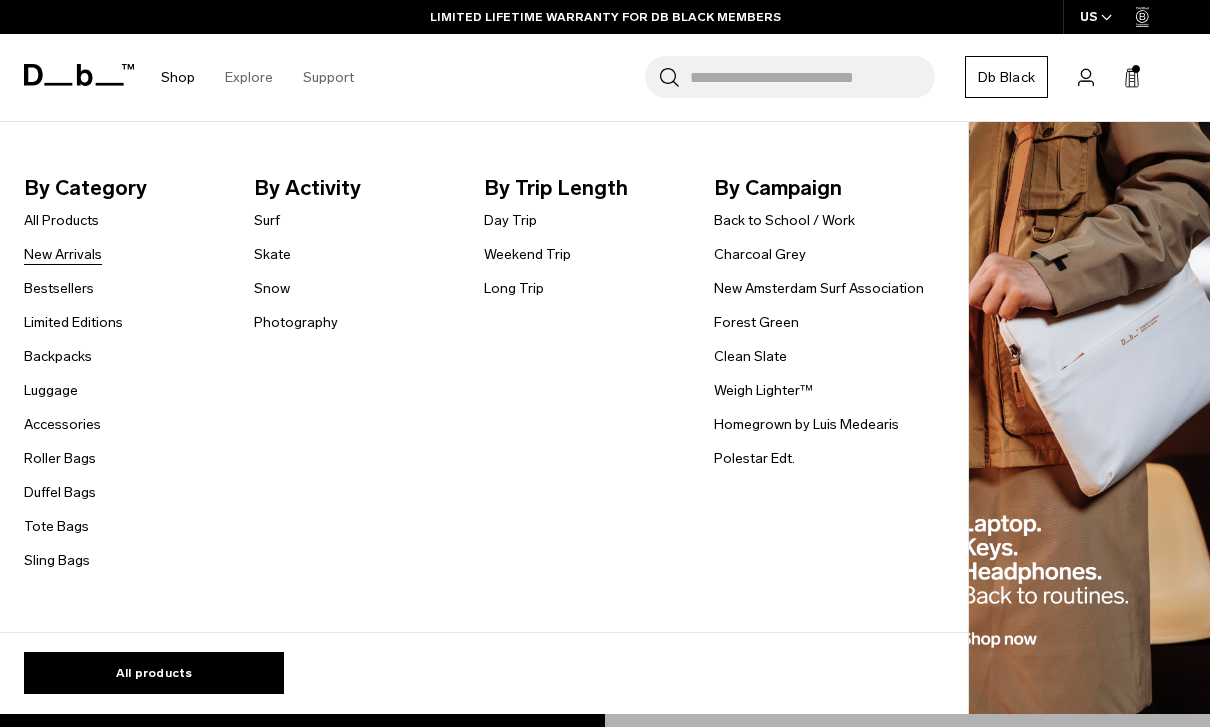 click on "New Arrivals" at bounding box center (63, 254) 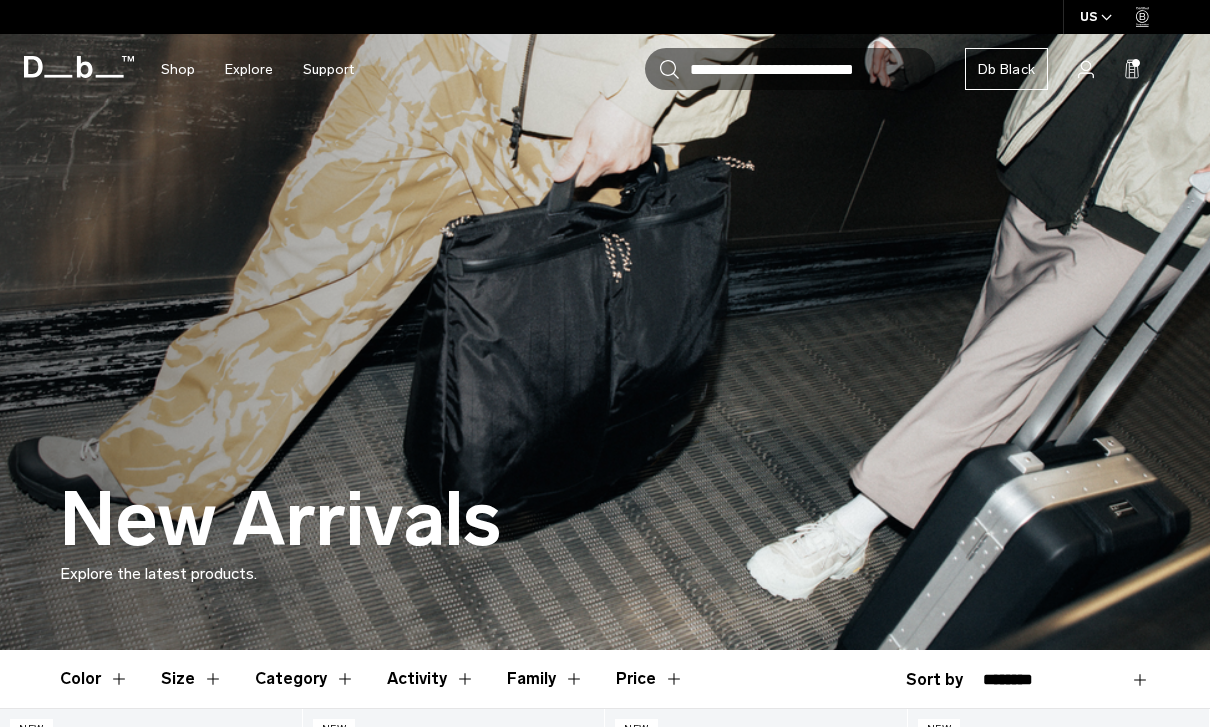 scroll, scrollTop: 0, scrollLeft: 0, axis: both 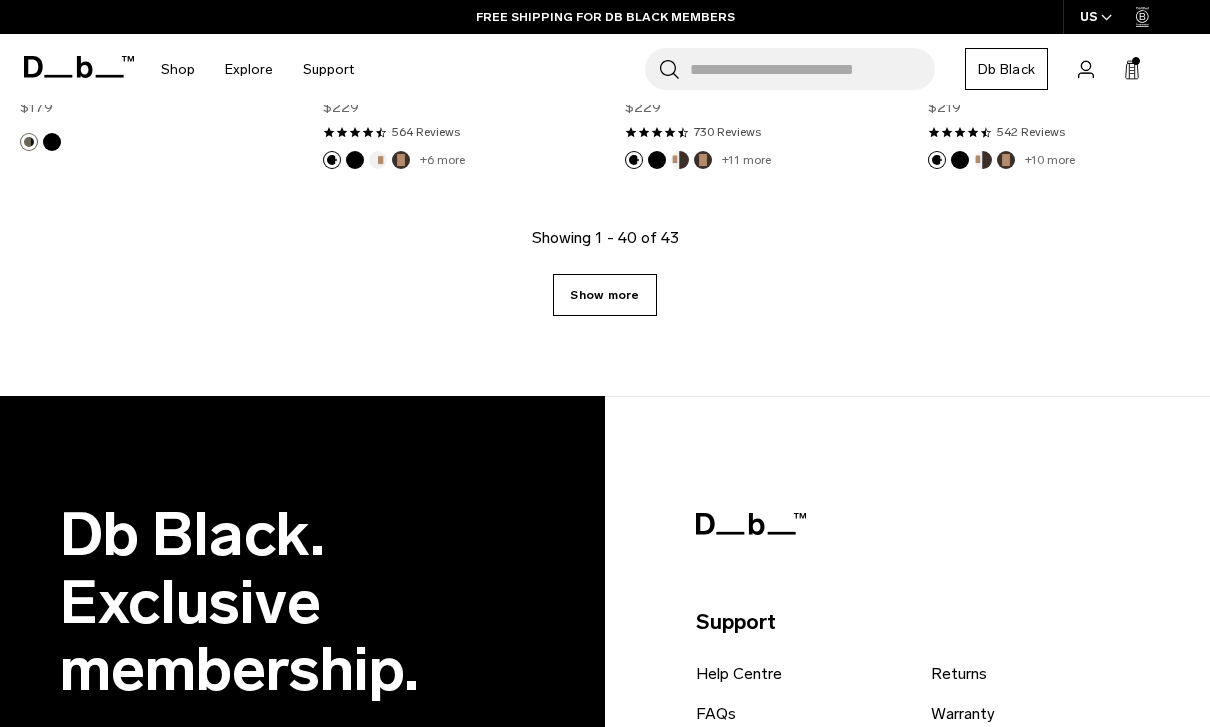 click on "Show more" at bounding box center [604, 295] 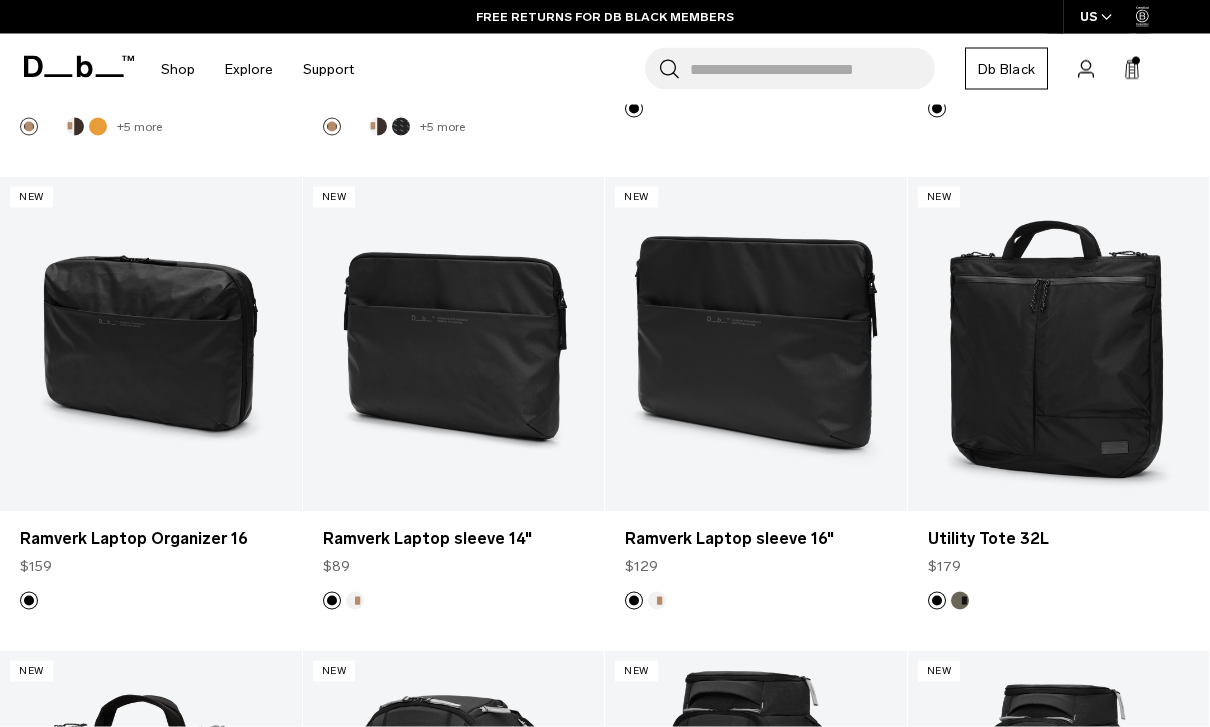 scroll, scrollTop: 4424, scrollLeft: 0, axis: vertical 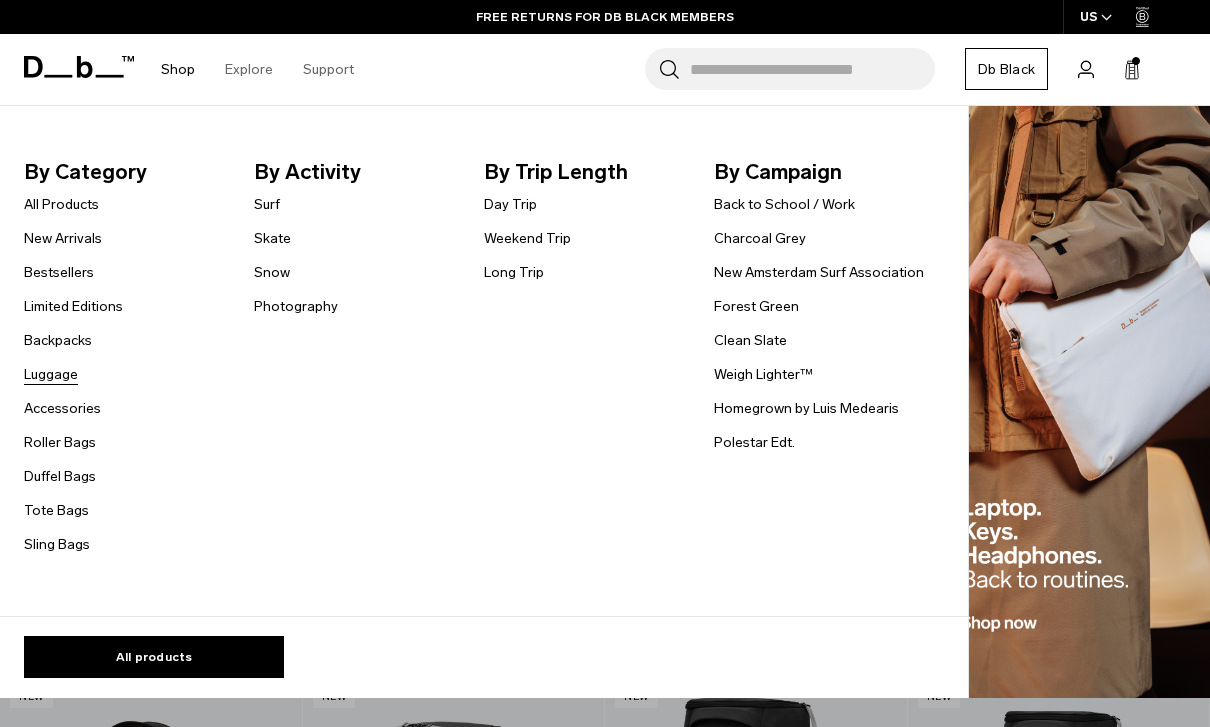 click on "Luggage" at bounding box center [51, 374] 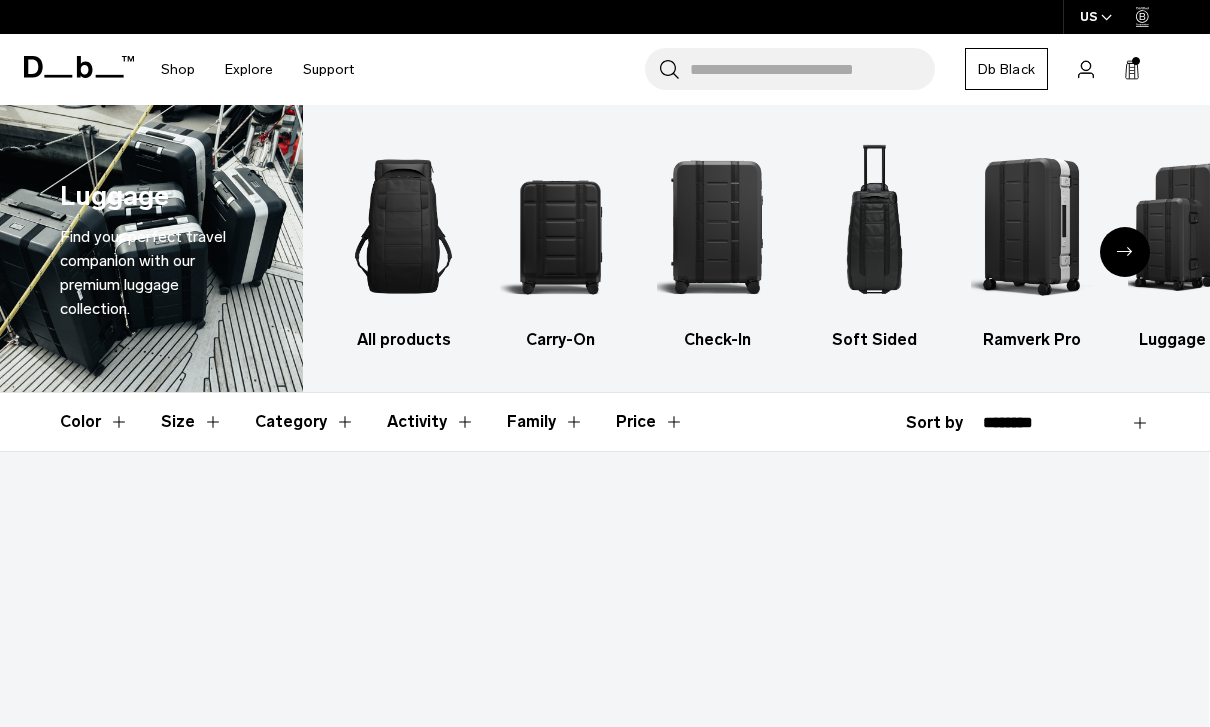 scroll, scrollTop: 0, scrollLeft: 0, axis: both 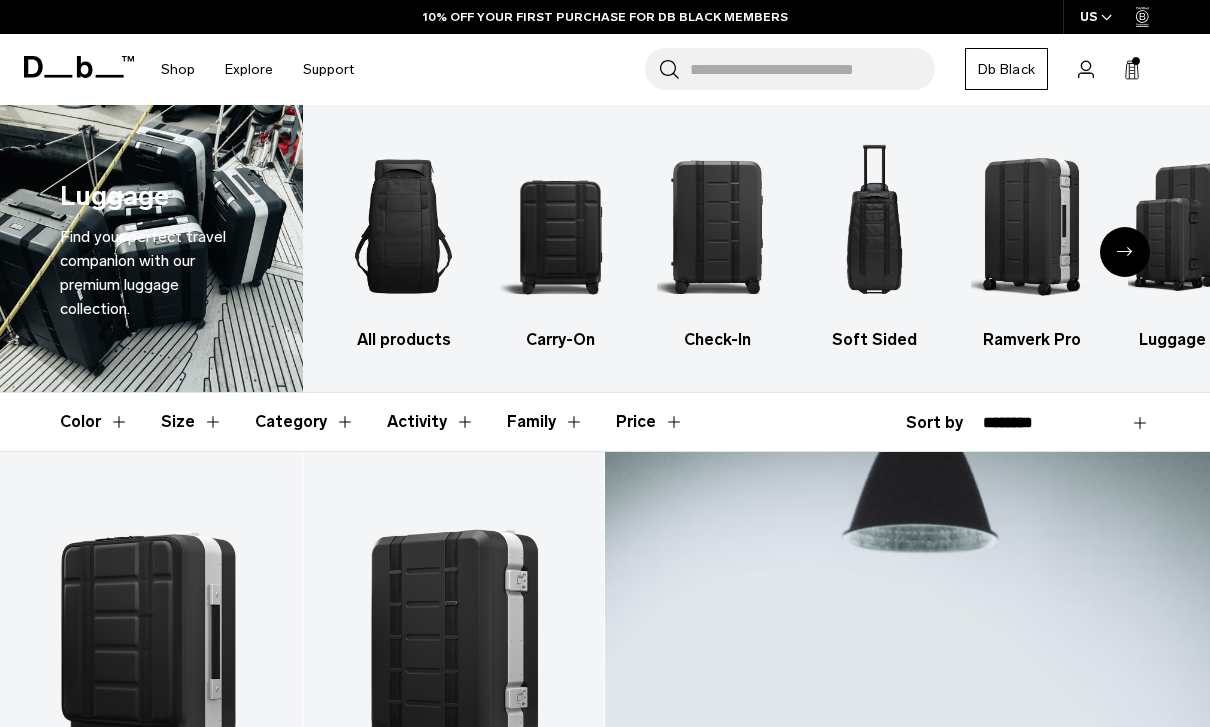 click on "Category" at bounding box center [305, 422] 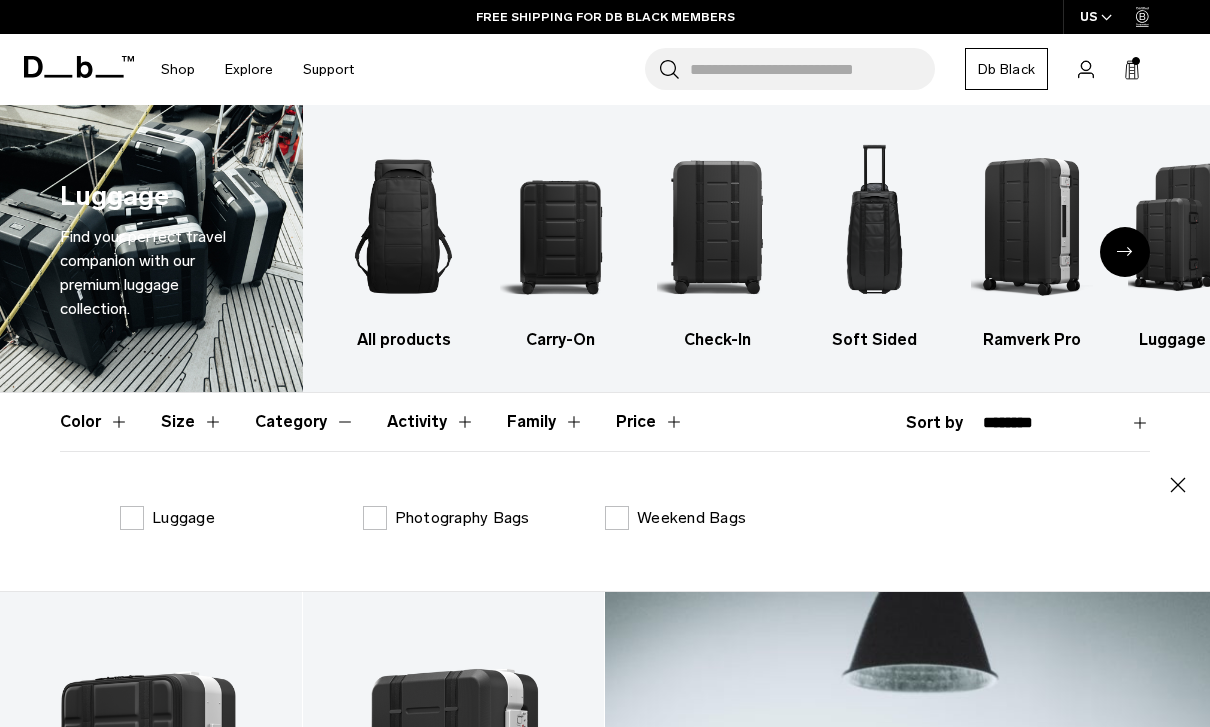 click on "Luggage" at bounding box center [241, 517] 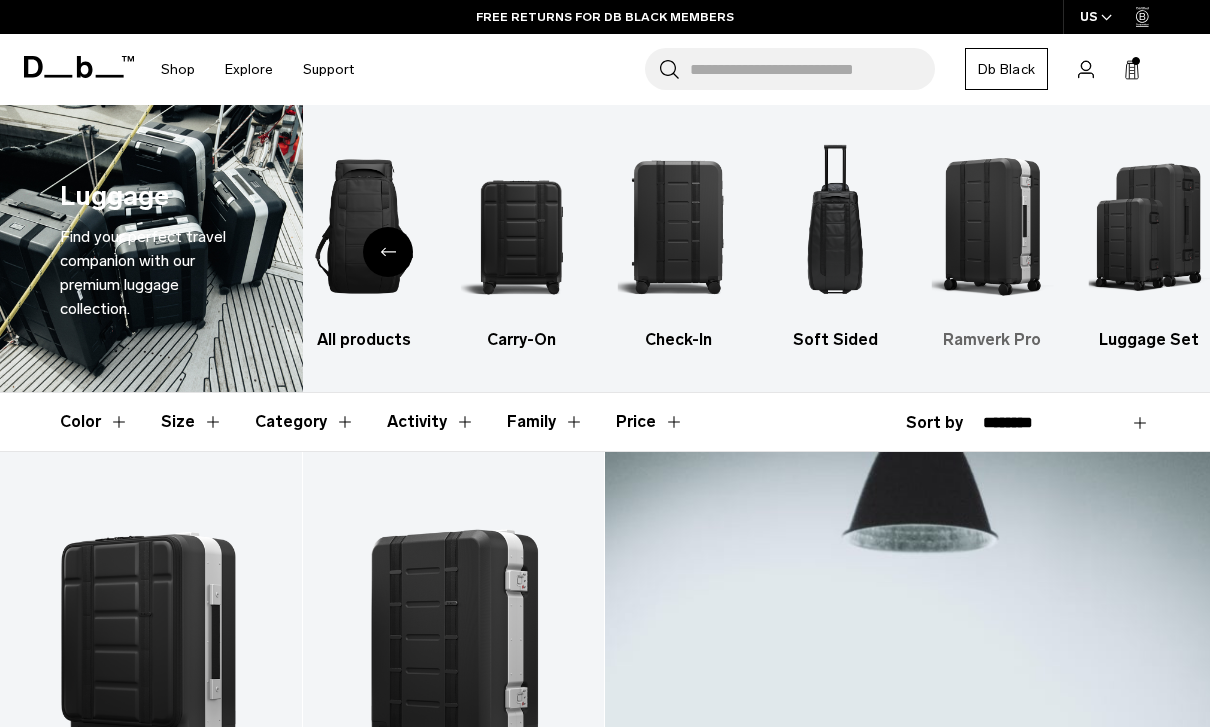 click at bounding box center [992, 226] 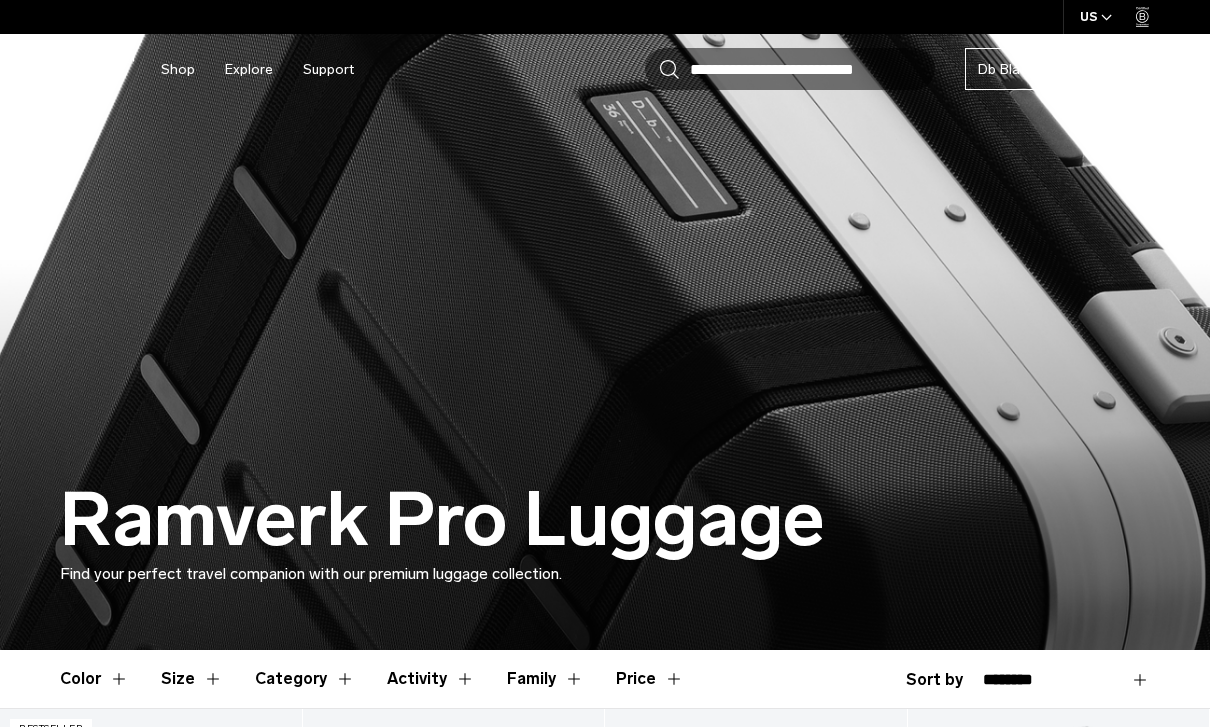 scroll, scrollTop: 0, scrollLeft: 0, axis: both 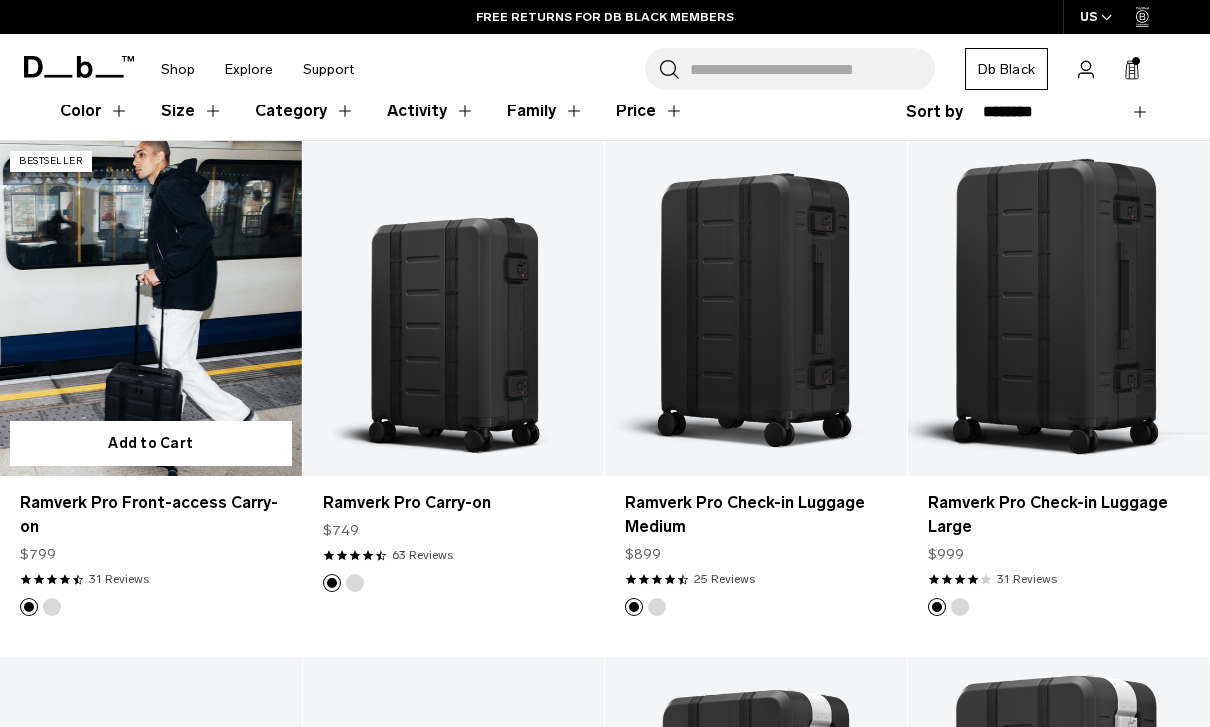 click 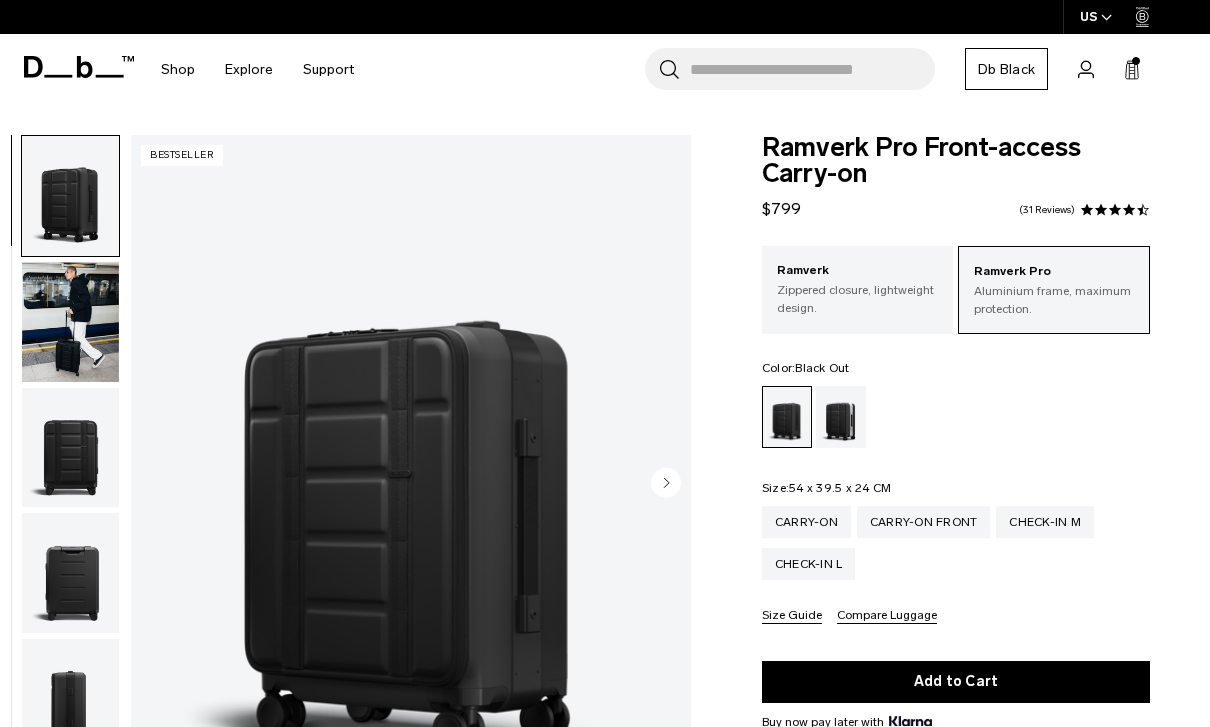 scroll, scrollTop: 0, scrollLeft: 0, axis: both 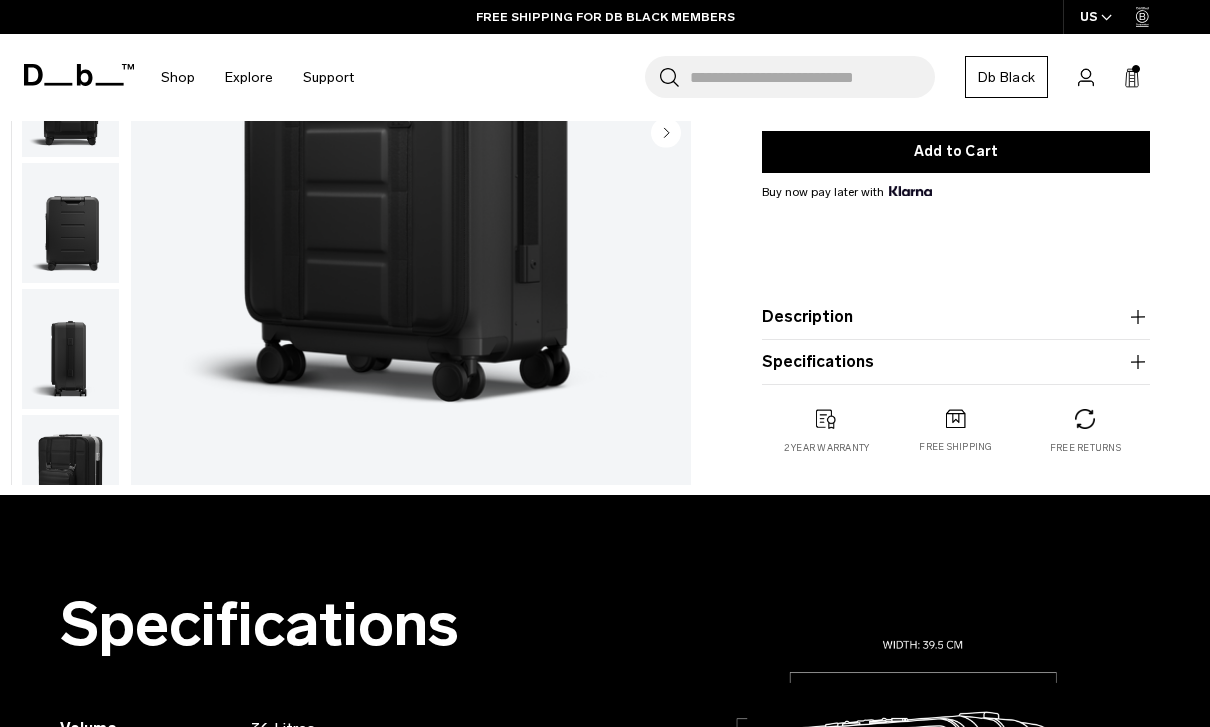 click 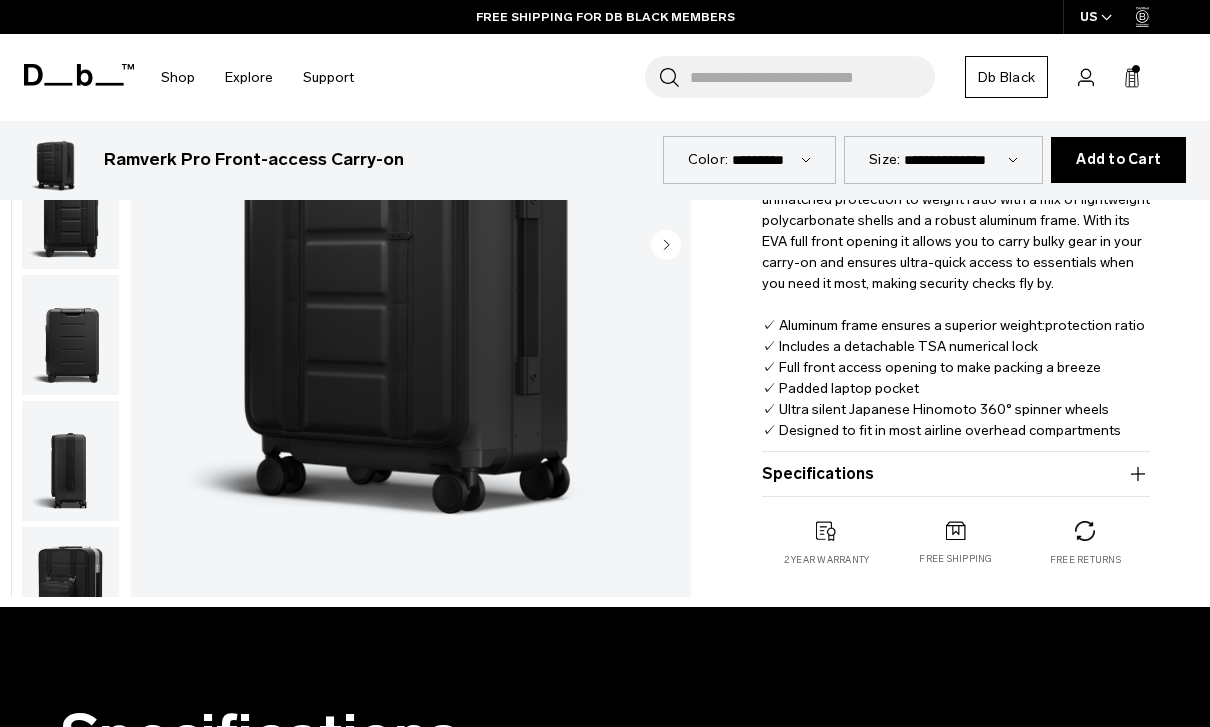 scroll, scrollTop: 757, scrollLeft: 0, axis: vertical 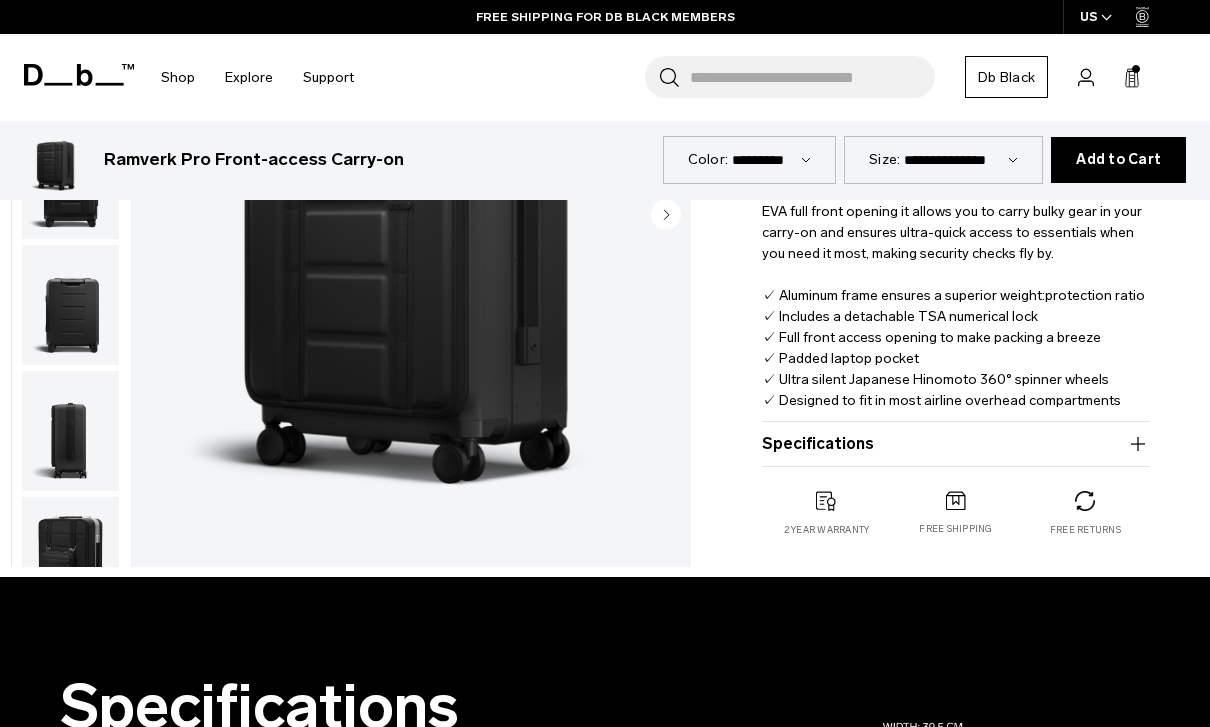 click on "Specifications" at bounding box center [956, 444] 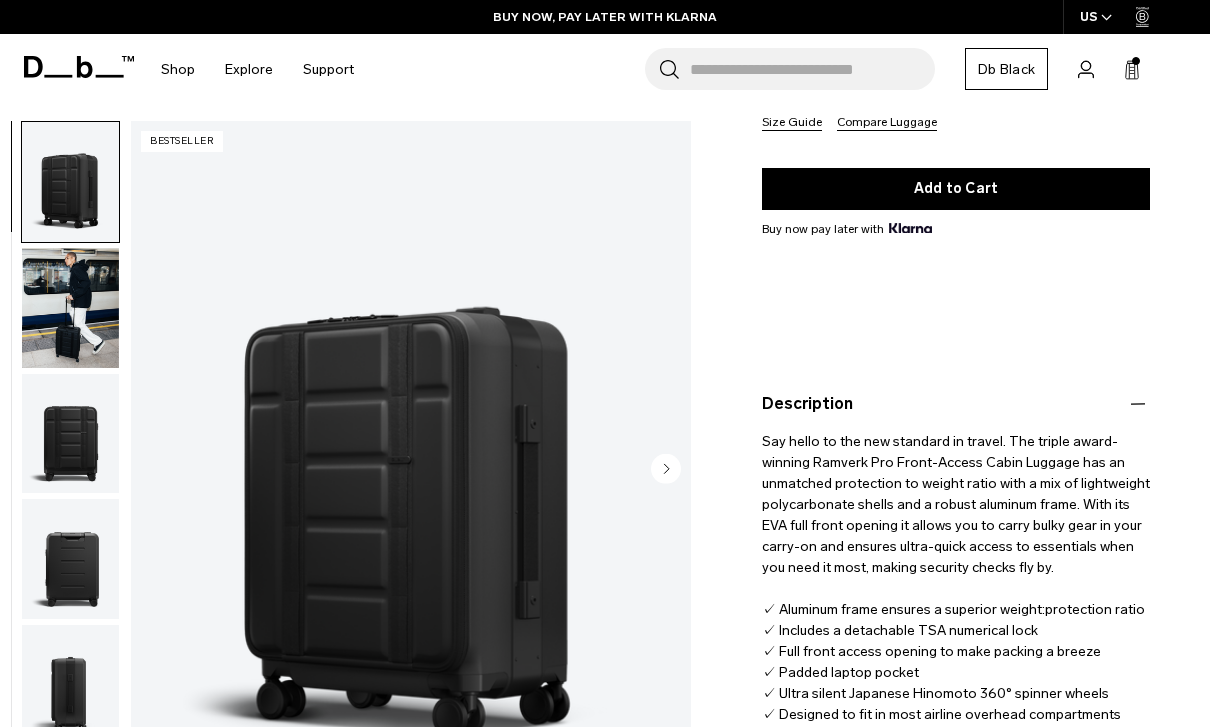 scroll, scrollTop: 491, scrollLeft: 0, axis: vertical 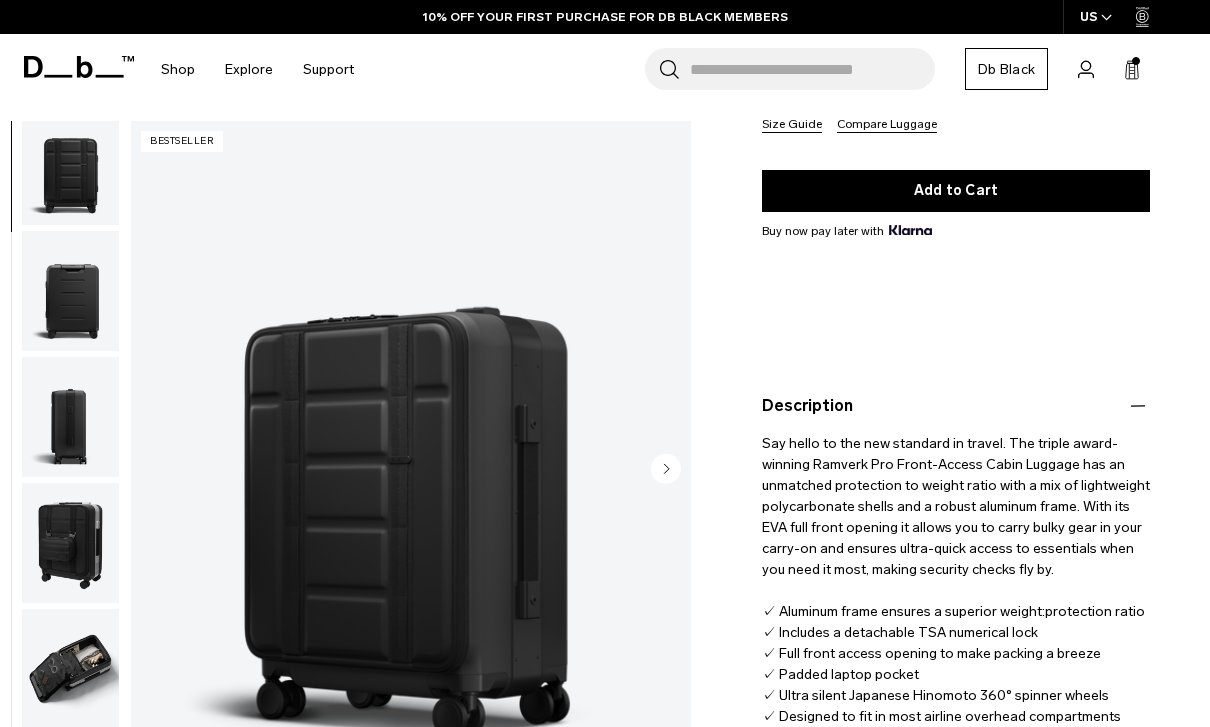 click at bounding box center (70, 543) 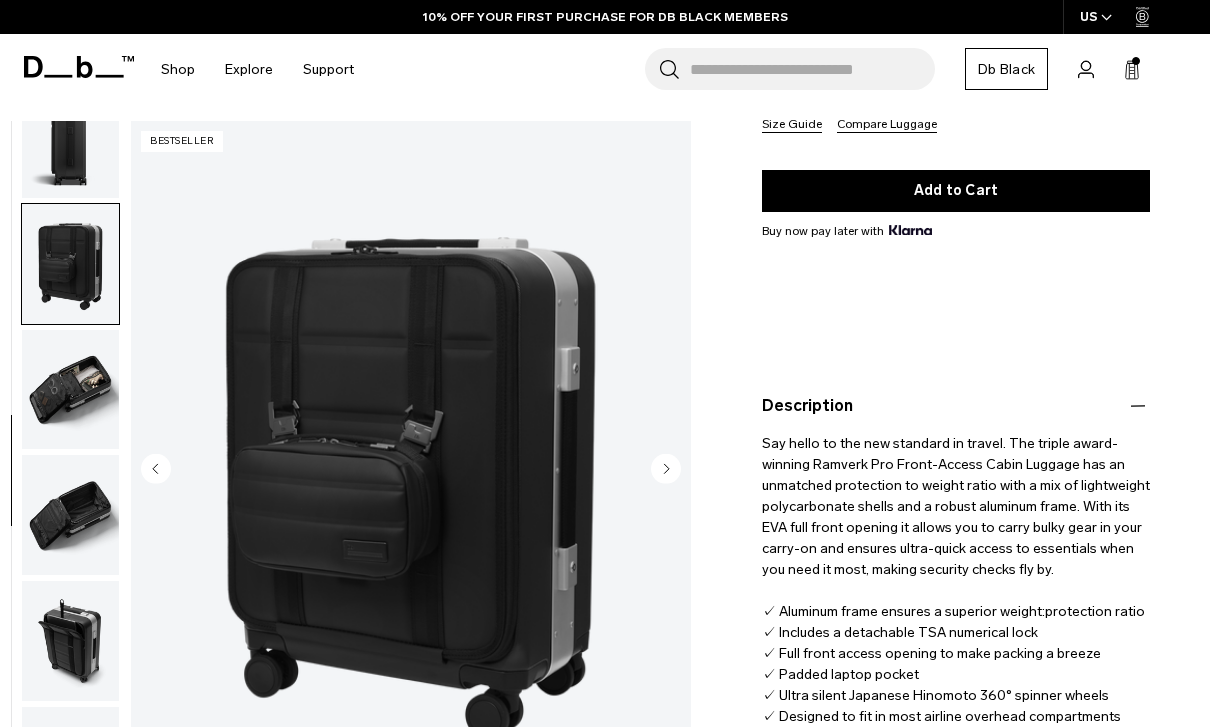 scroll, scrollTop: 636, scrollLeft: 0, axis: vertical 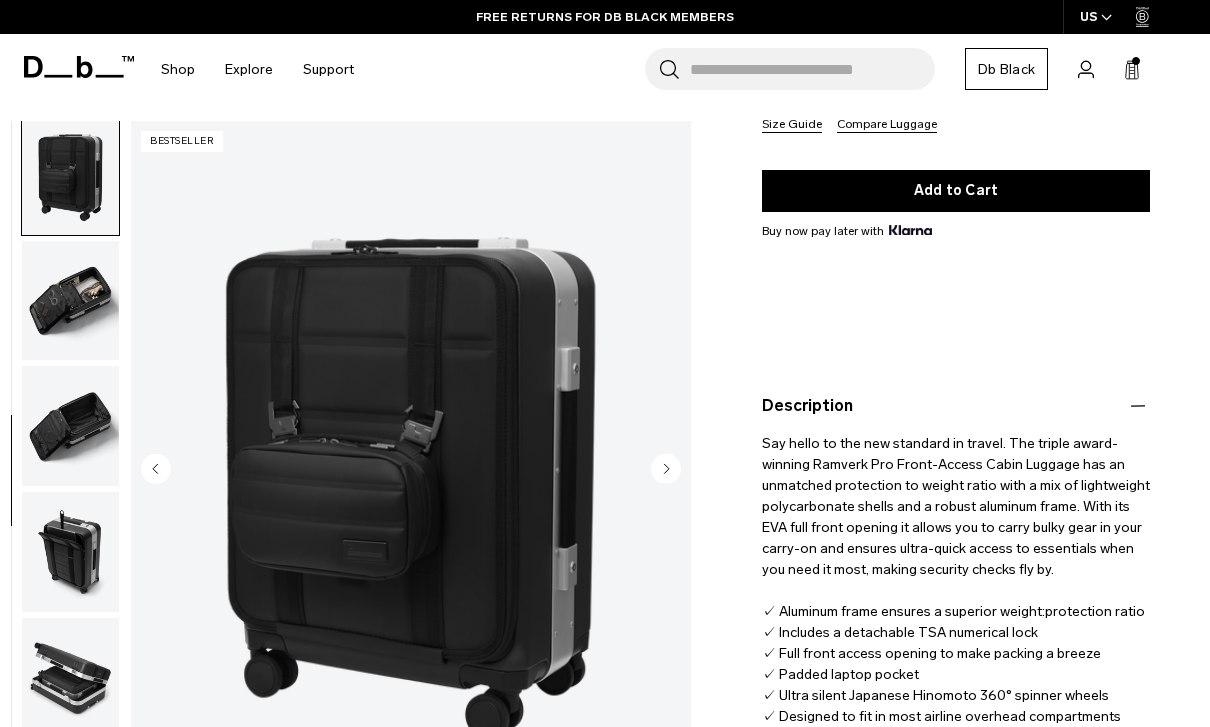 click at bounding box center (70, 301) 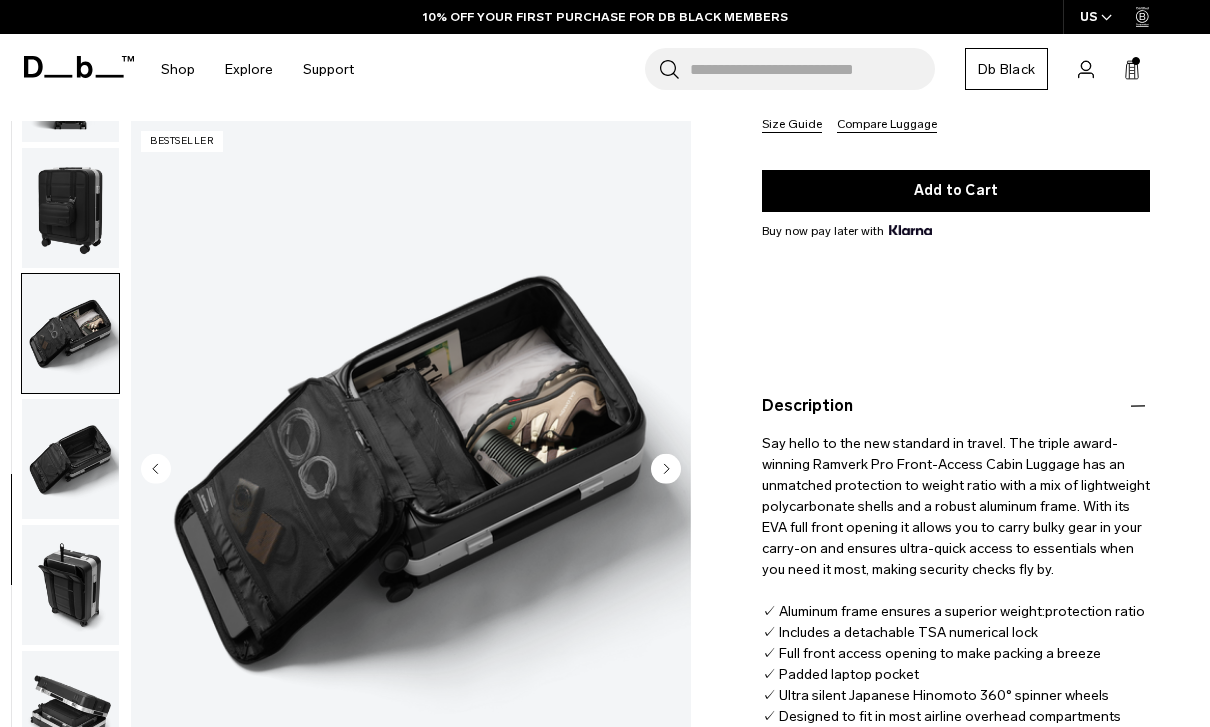 scroll, scrollTop: 603, scrollLeft: 0, axis: vertical 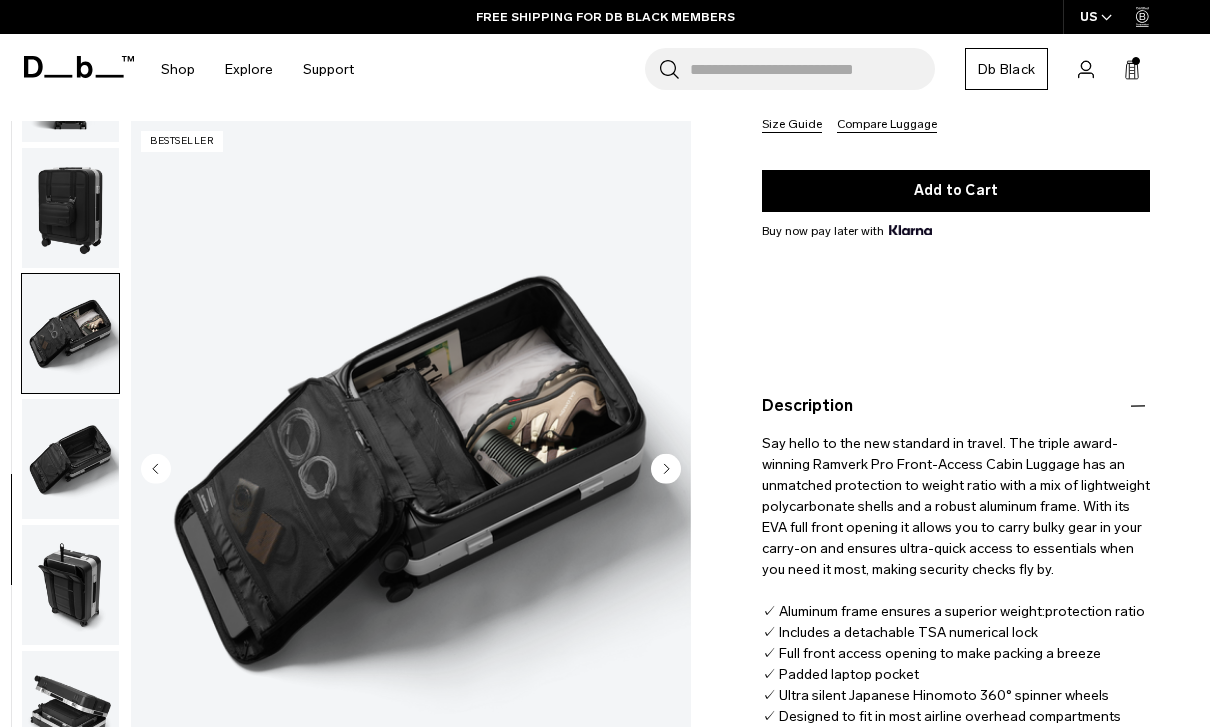 click at bounding box center [70, 208] 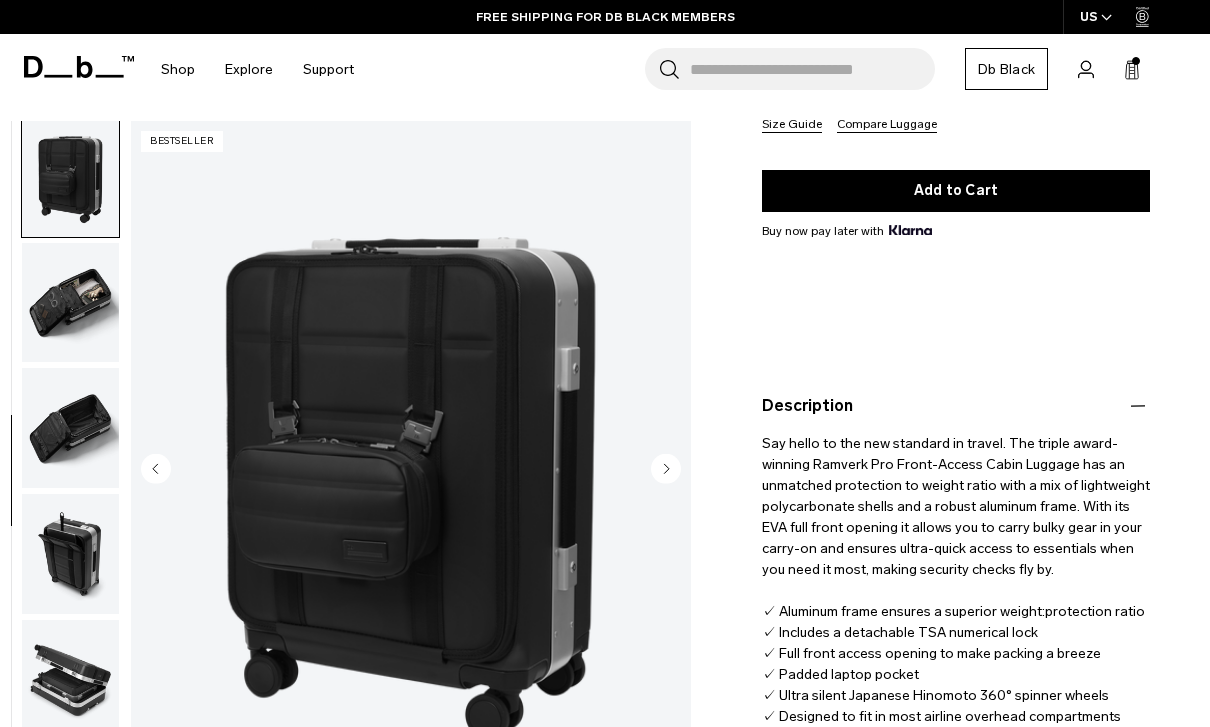 scroll, scrollTop: 636, scrollLeft: 0, axis: vertical 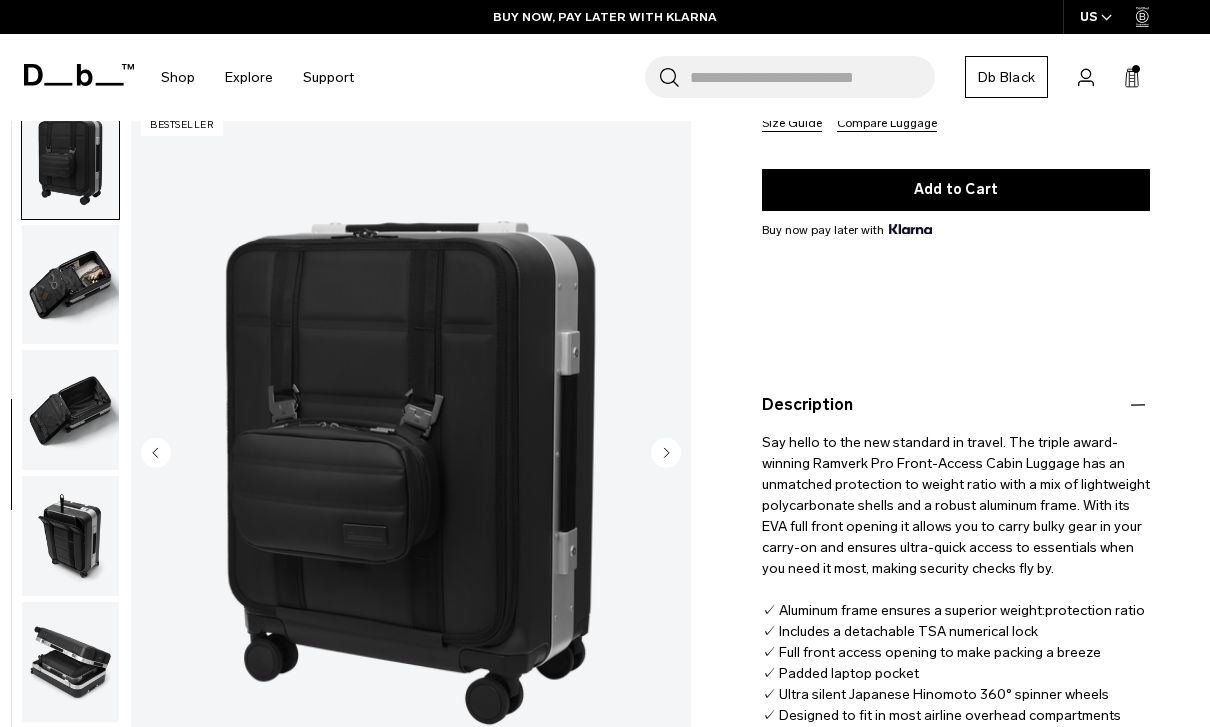 click at bounding box center [70, 285] 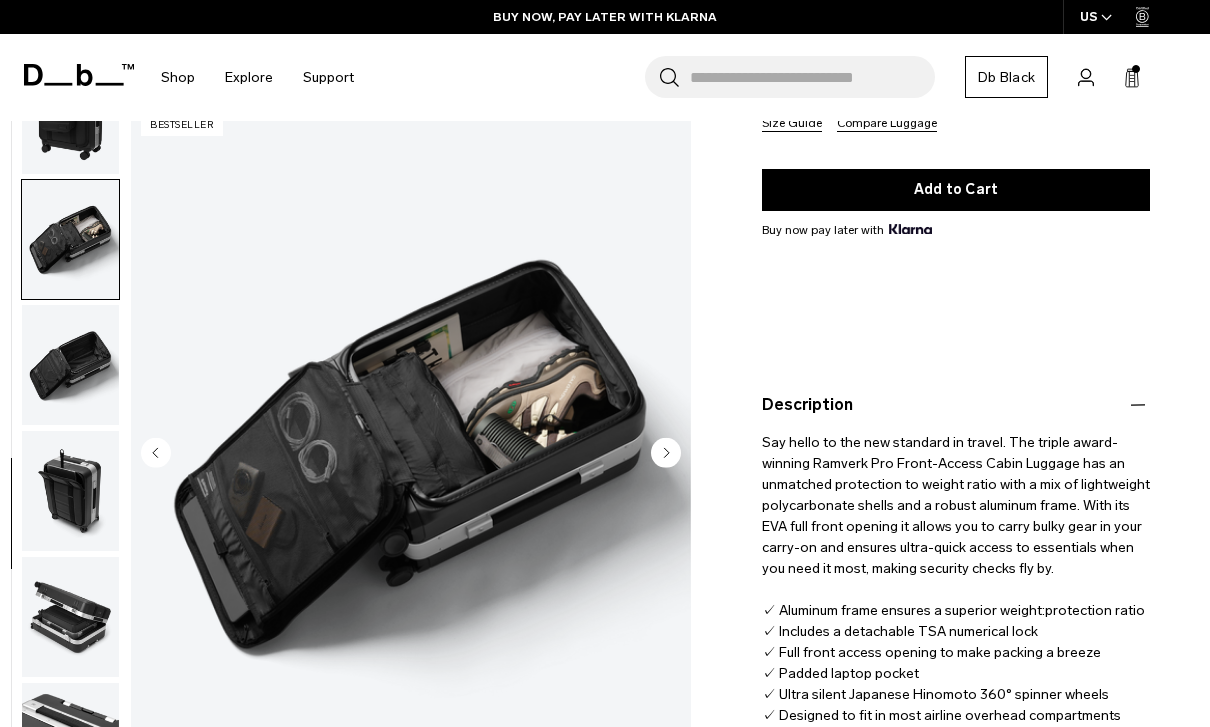 scroll, scrollTop: 697, scrollLeft: 0, axis: vertical 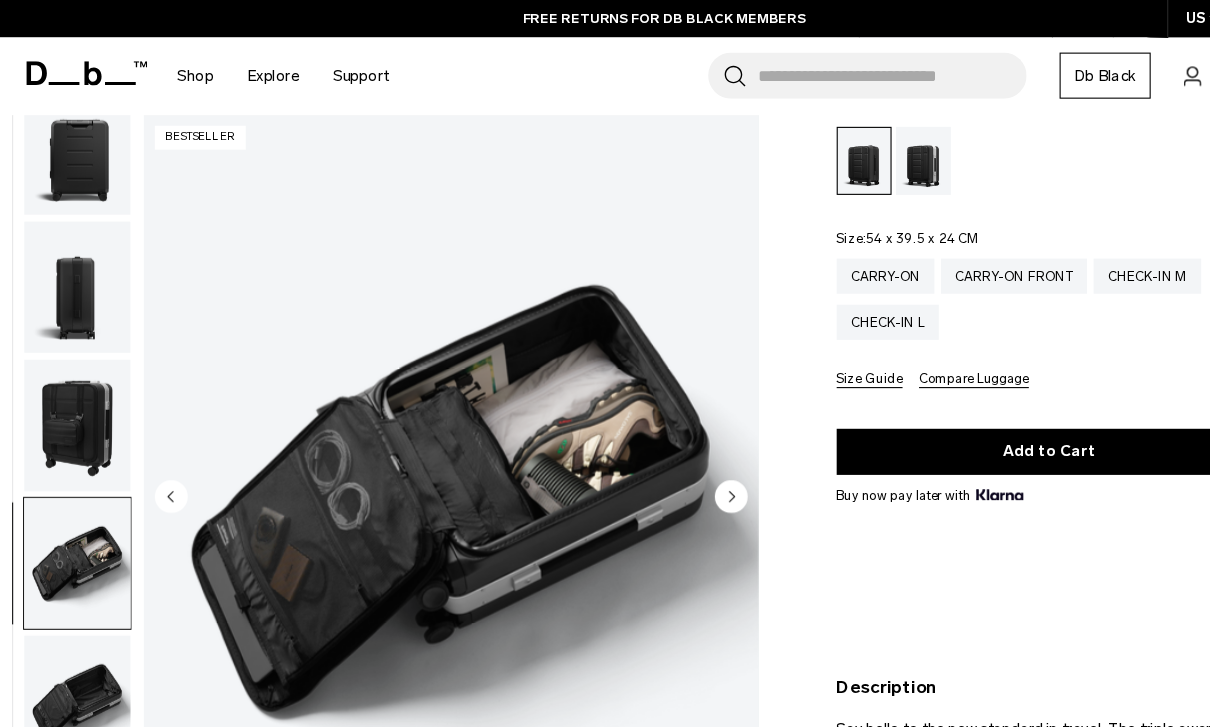click at bounding box center [70, 388] 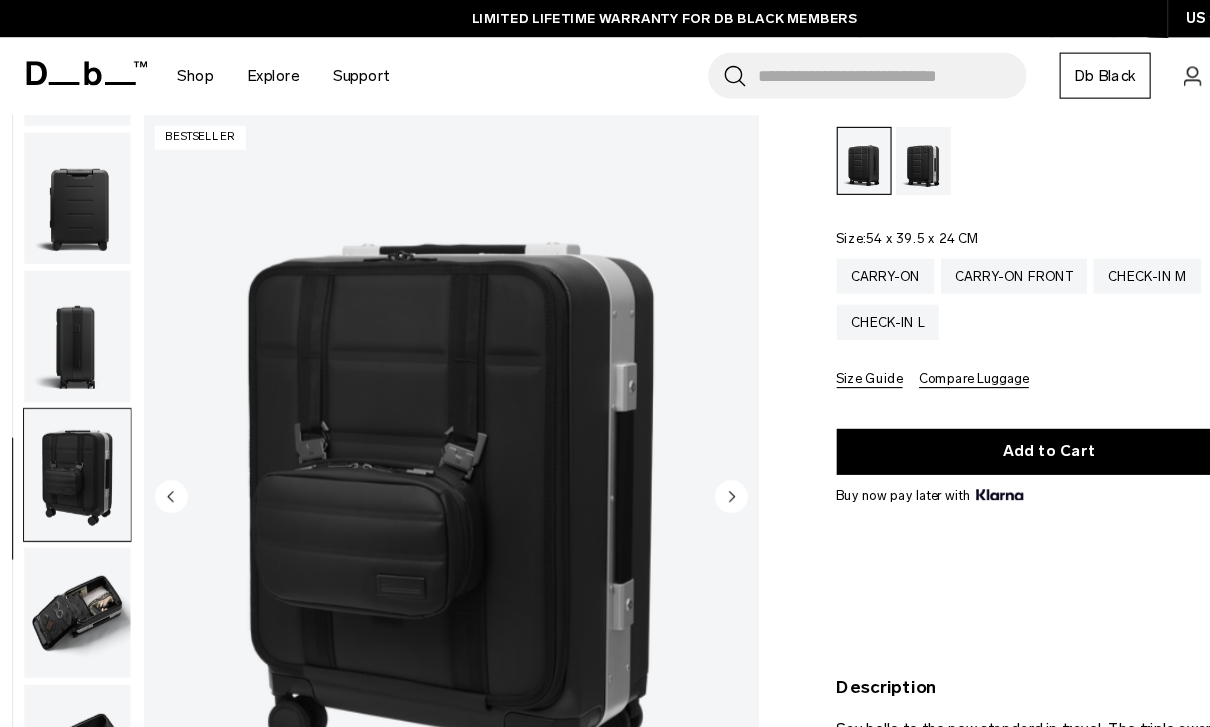 scroll, scrollTop: 289, scrollLeft: 0, axis: vertical 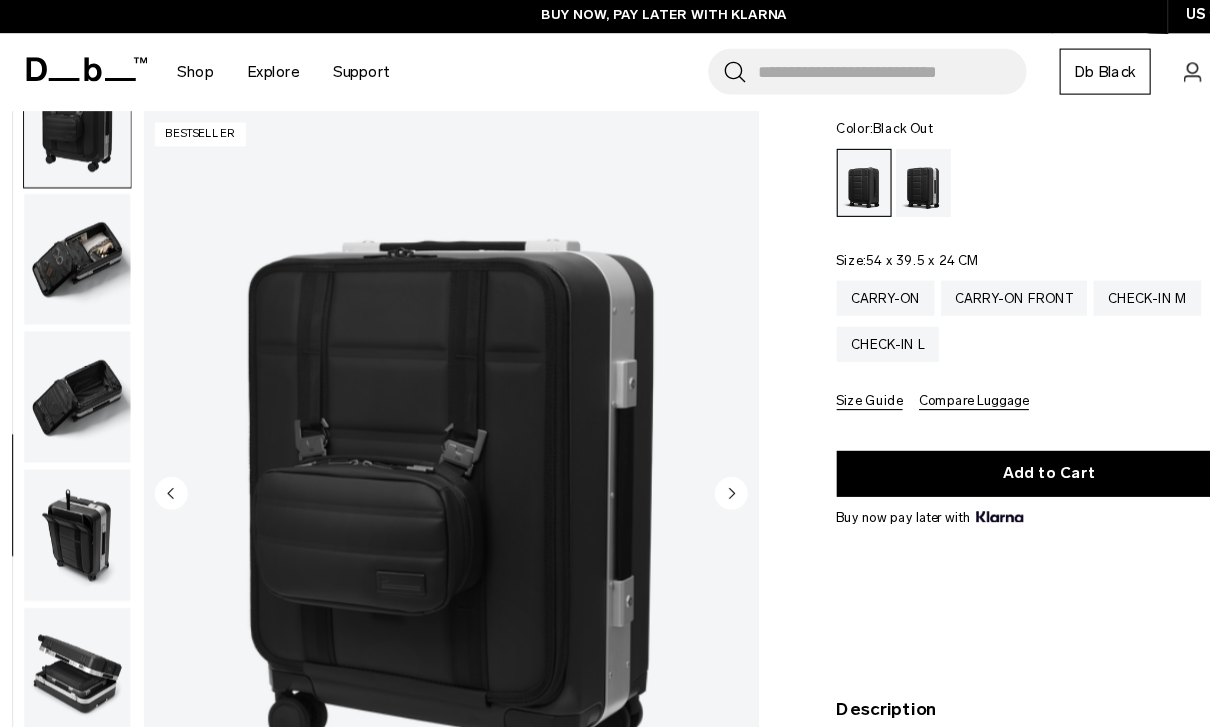 click at bounding box center (70, 491) 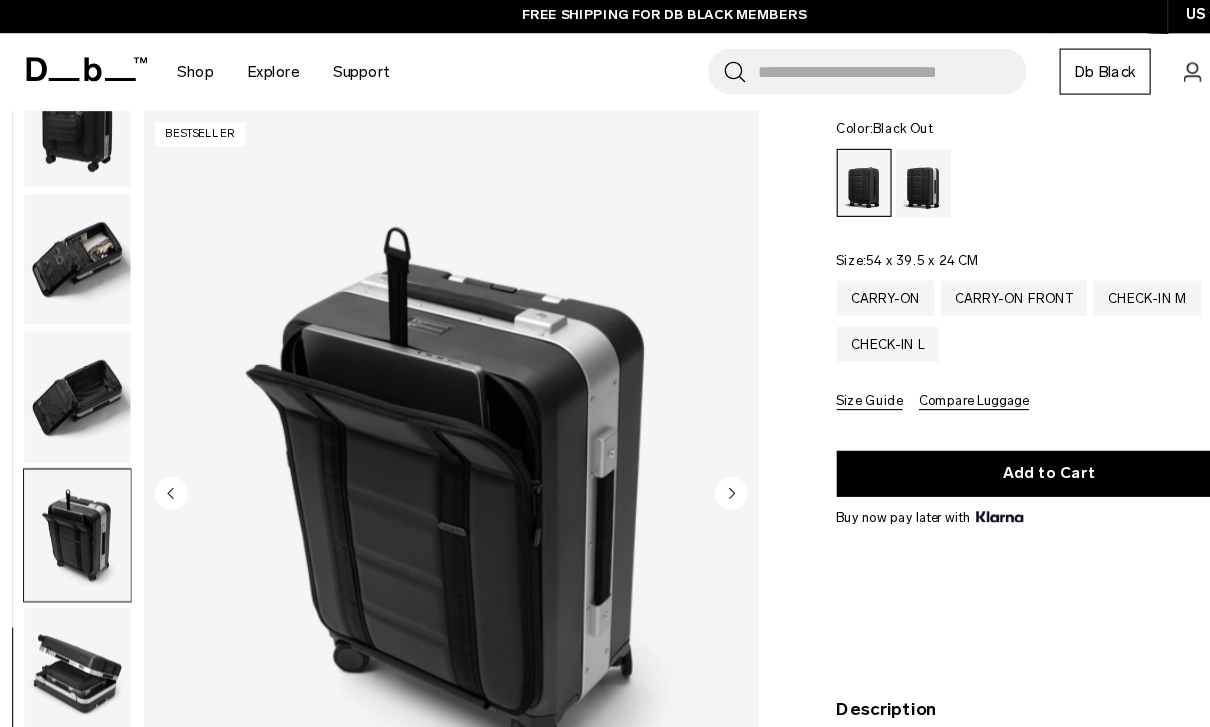 click at bounding box center [70, 365] 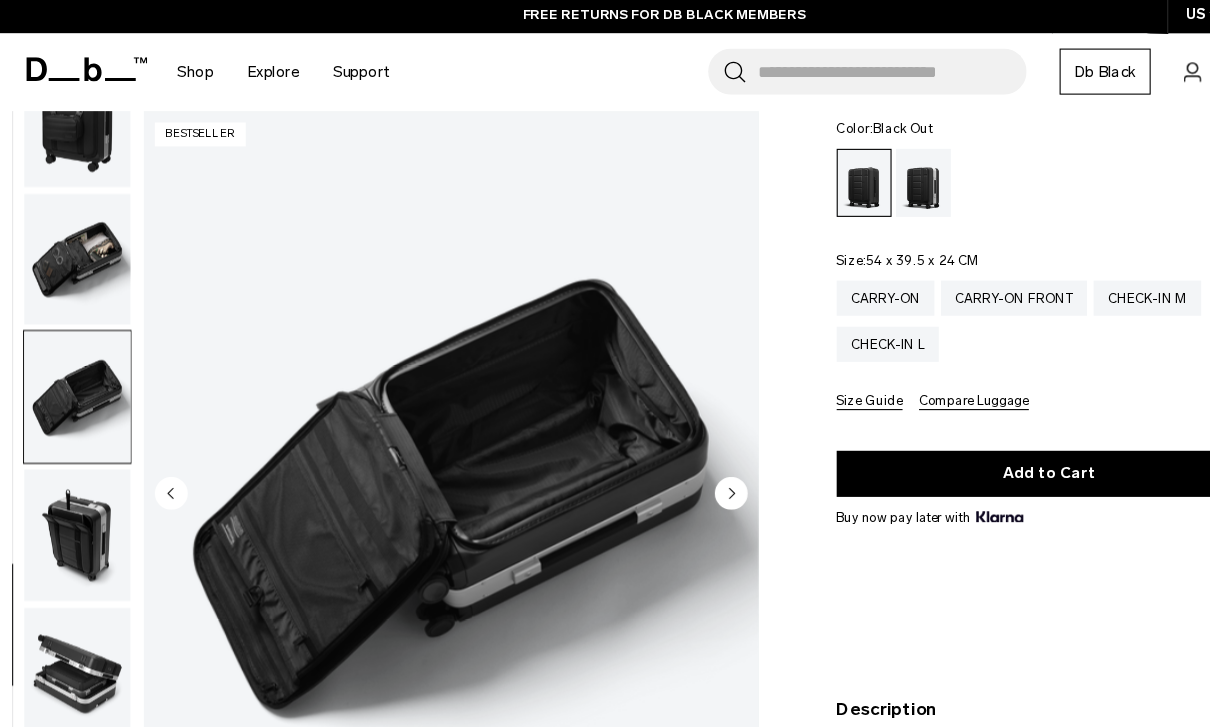 click at bounding box center [70, 240] 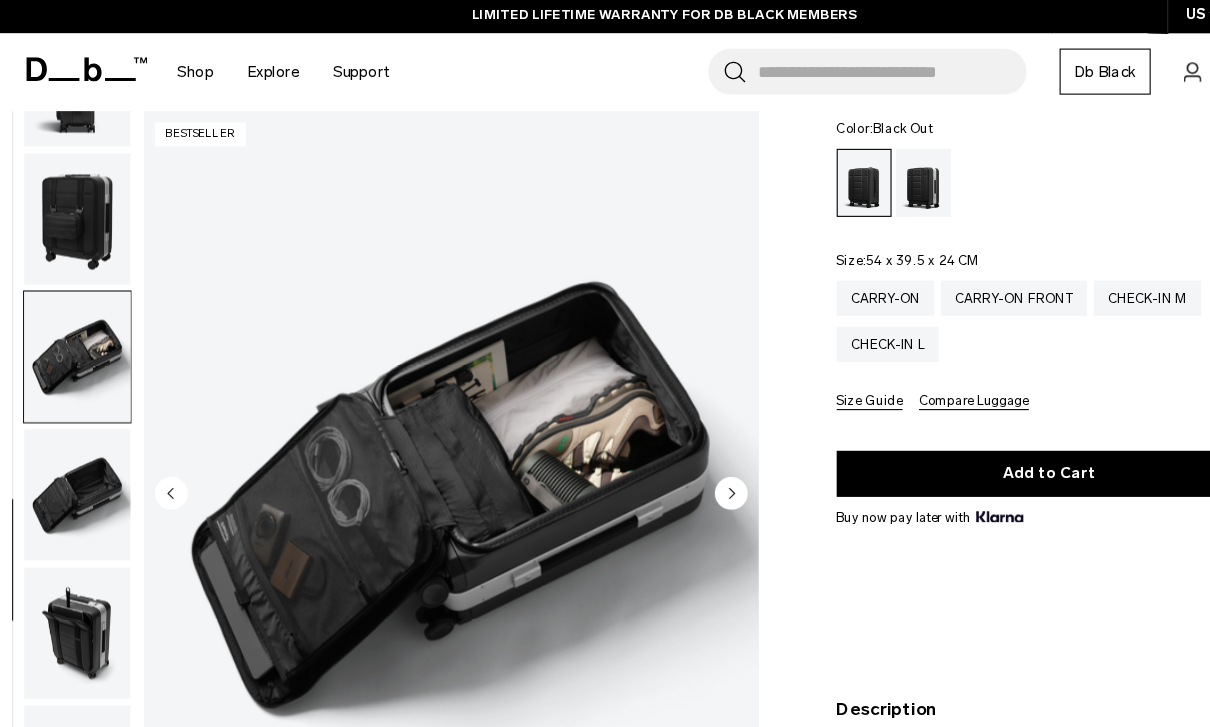 click at bounding box center (70, 203) 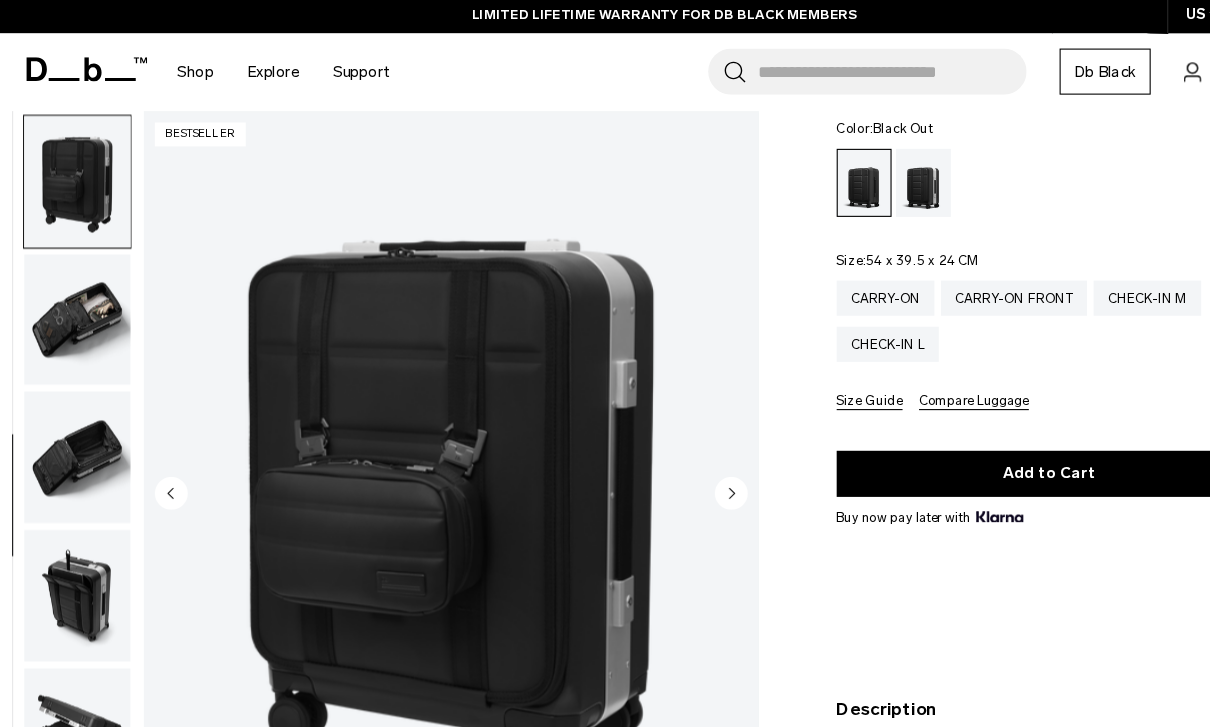 scroll, scrollTop: 636, scrollLeft: 0, axis: vertical 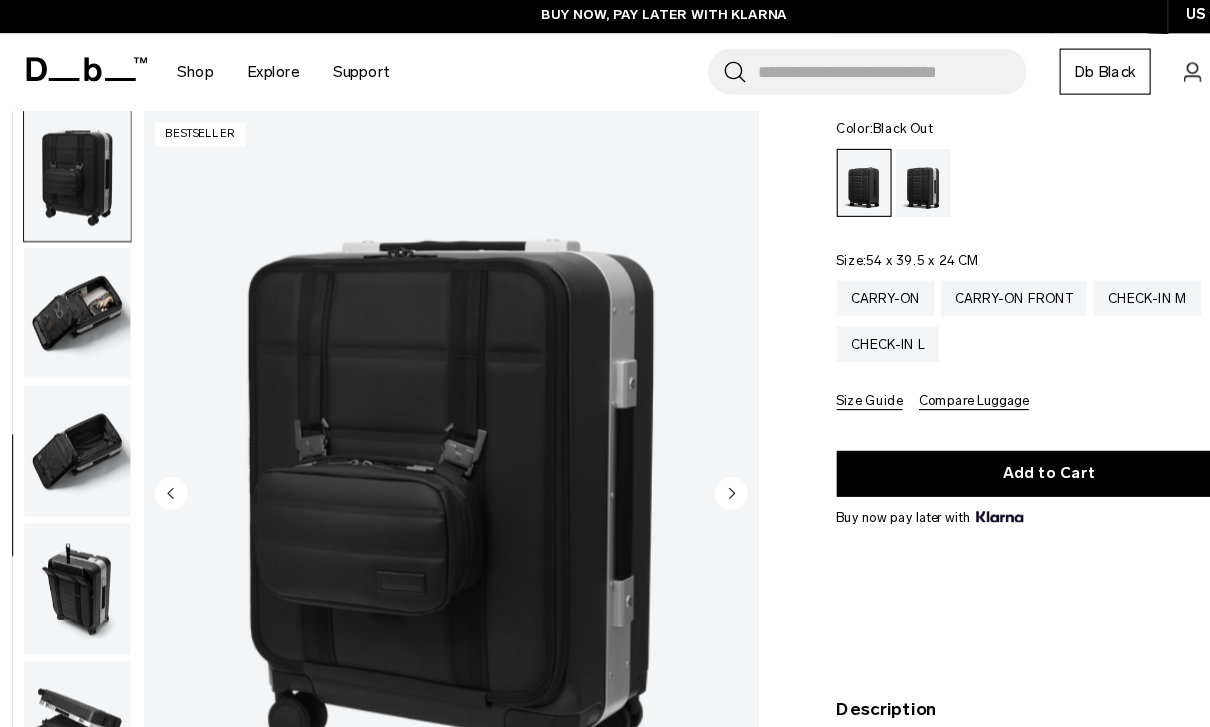 click at bounding box center [70, 540] 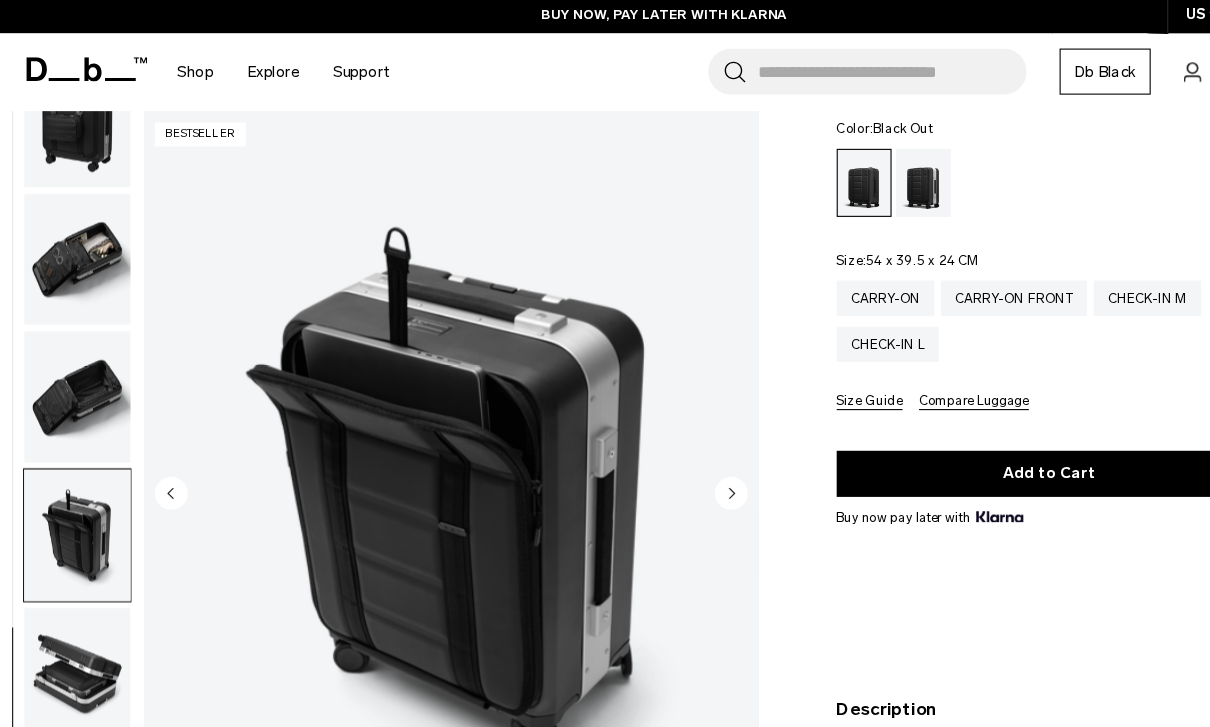 scroll, scrollTop: 697, scrollLeft: 0, axis: vertical 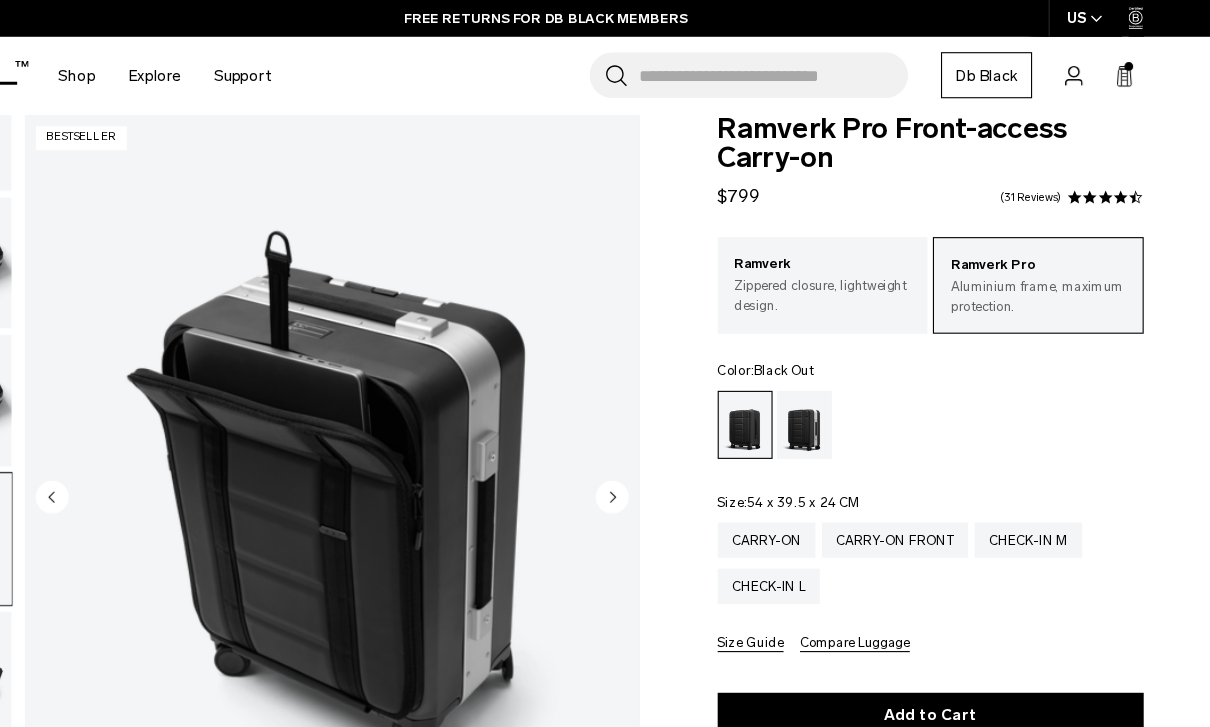 click at bounding box center [787, 387] 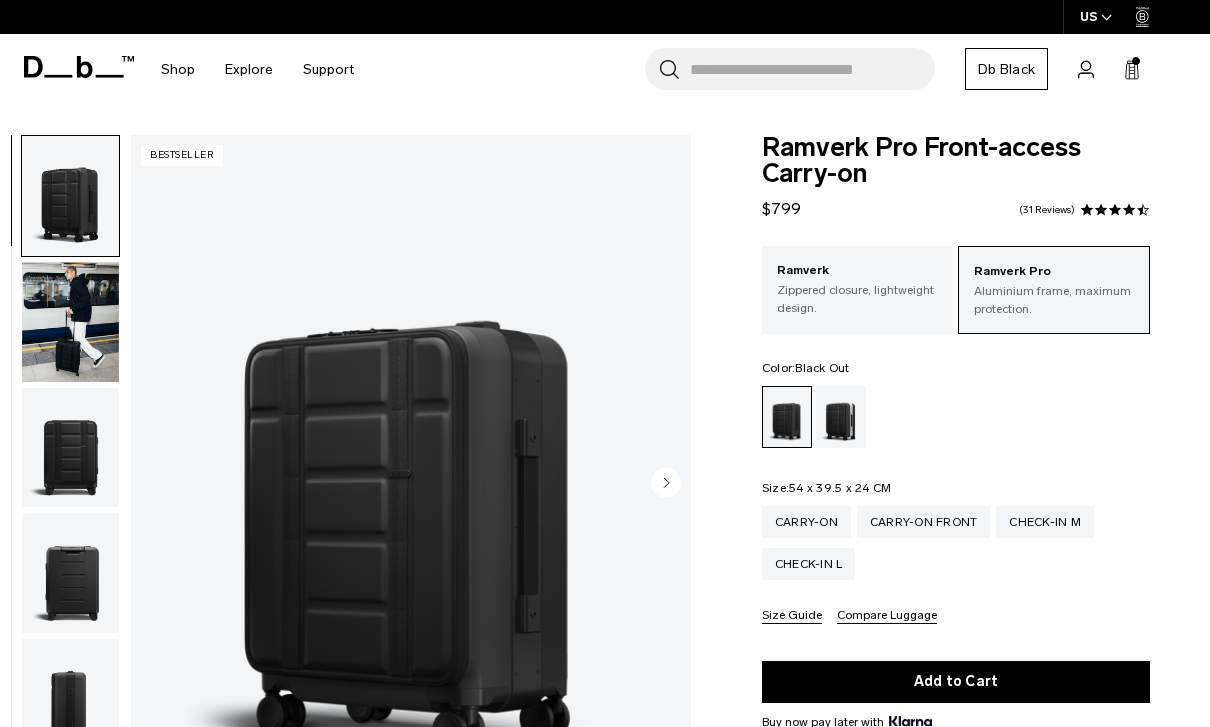 scroll, scrollTop: 0, scrollLeft: 0, axis: both 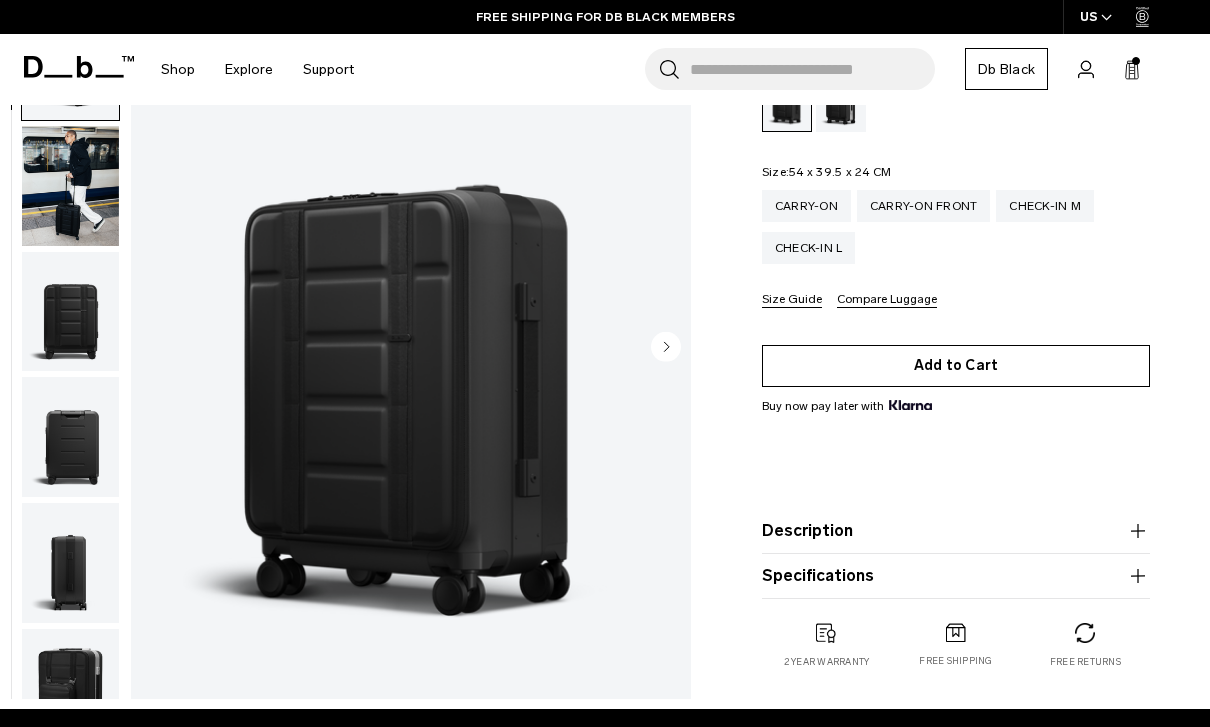 click on "Add to Cart" at bounding box center [956, 366] 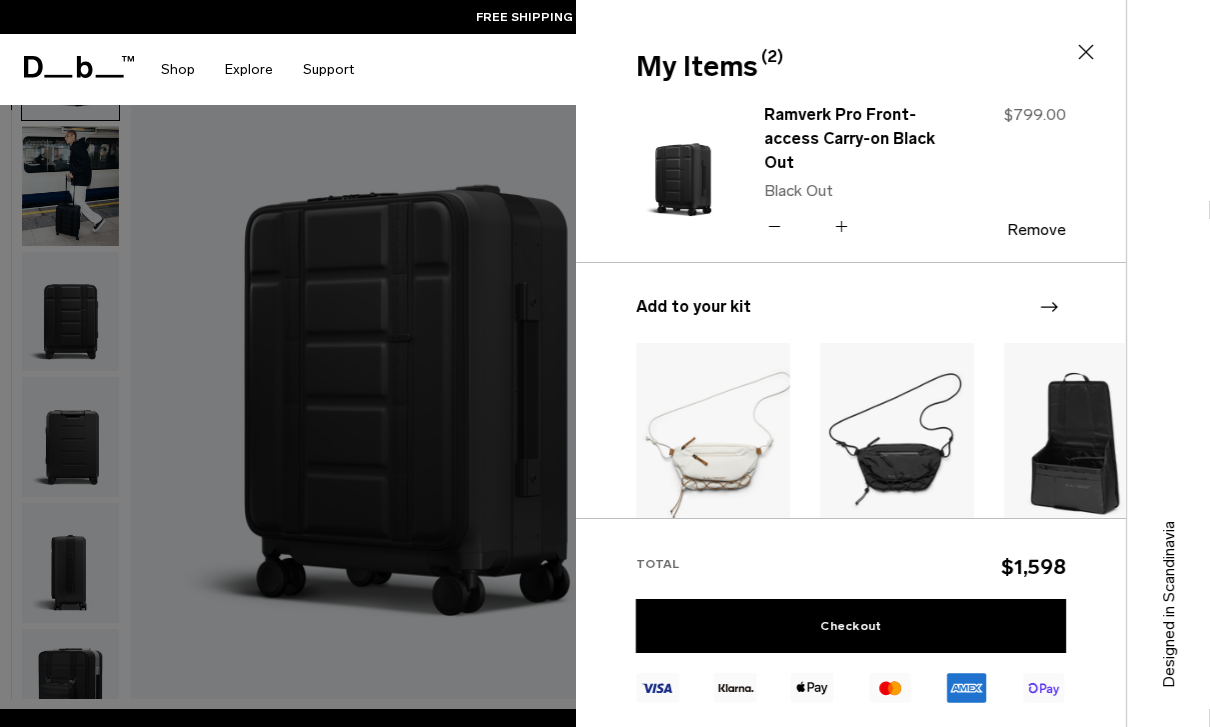 click 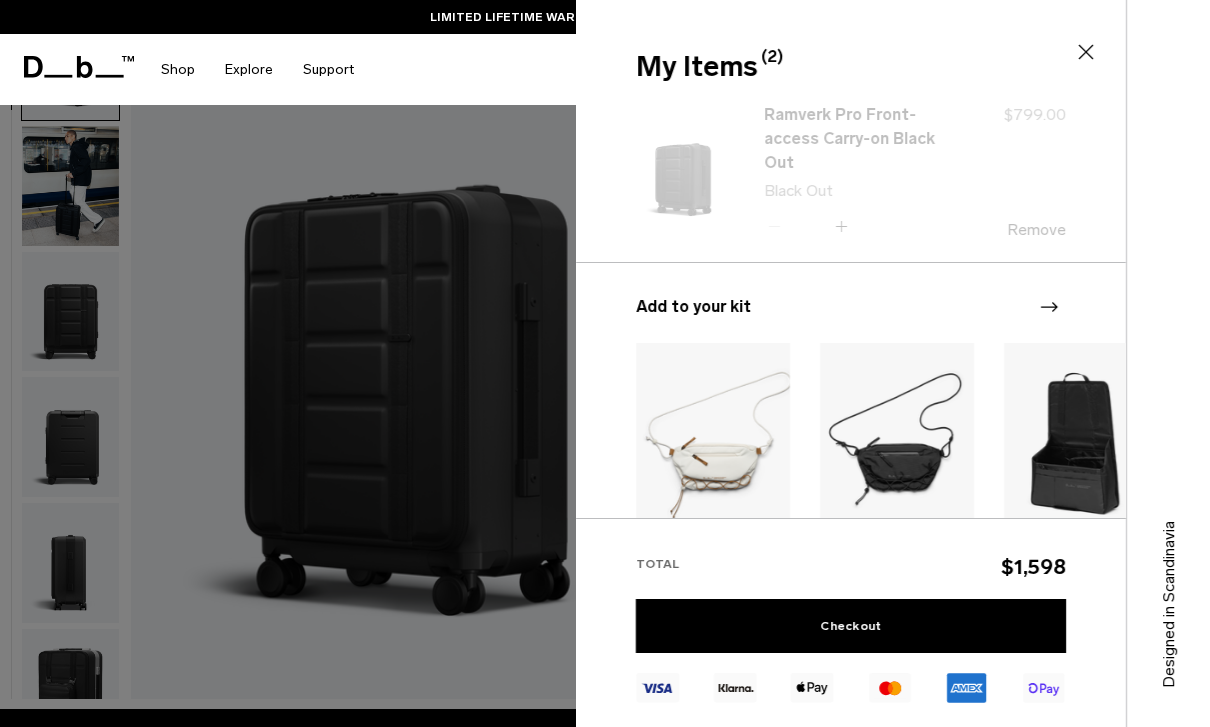 click 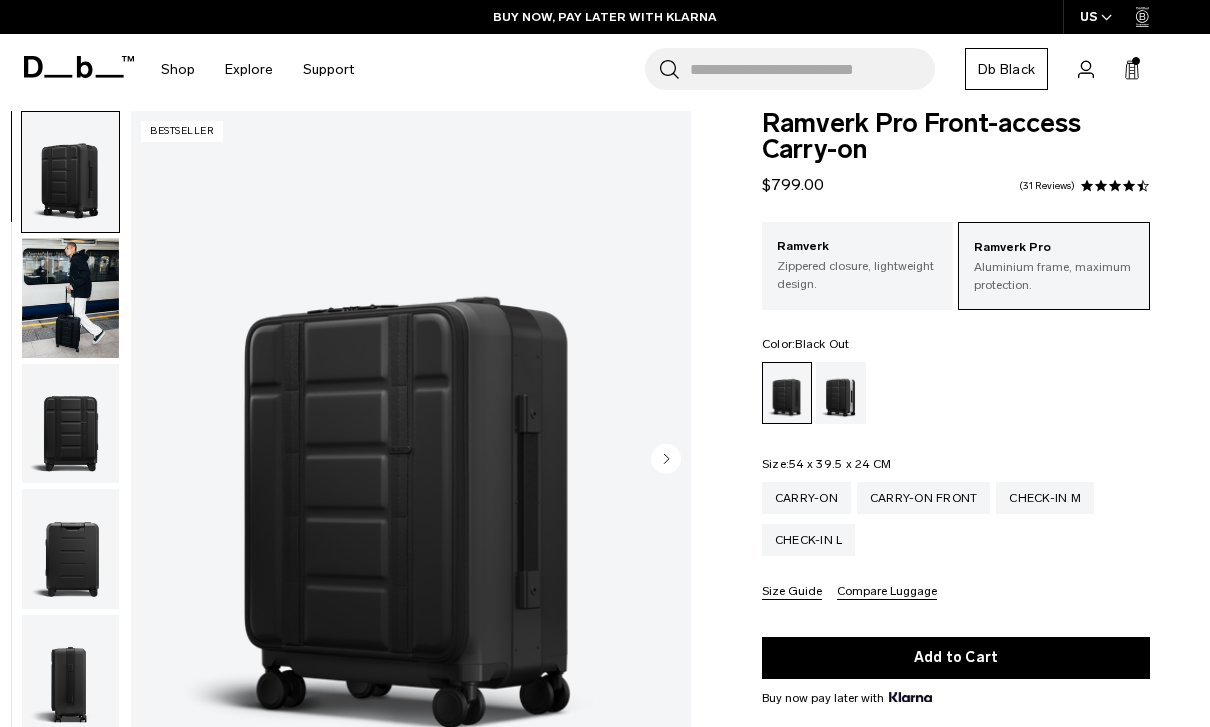 scroll, scrollTop: 0, scrollLeft: 0, axis: both 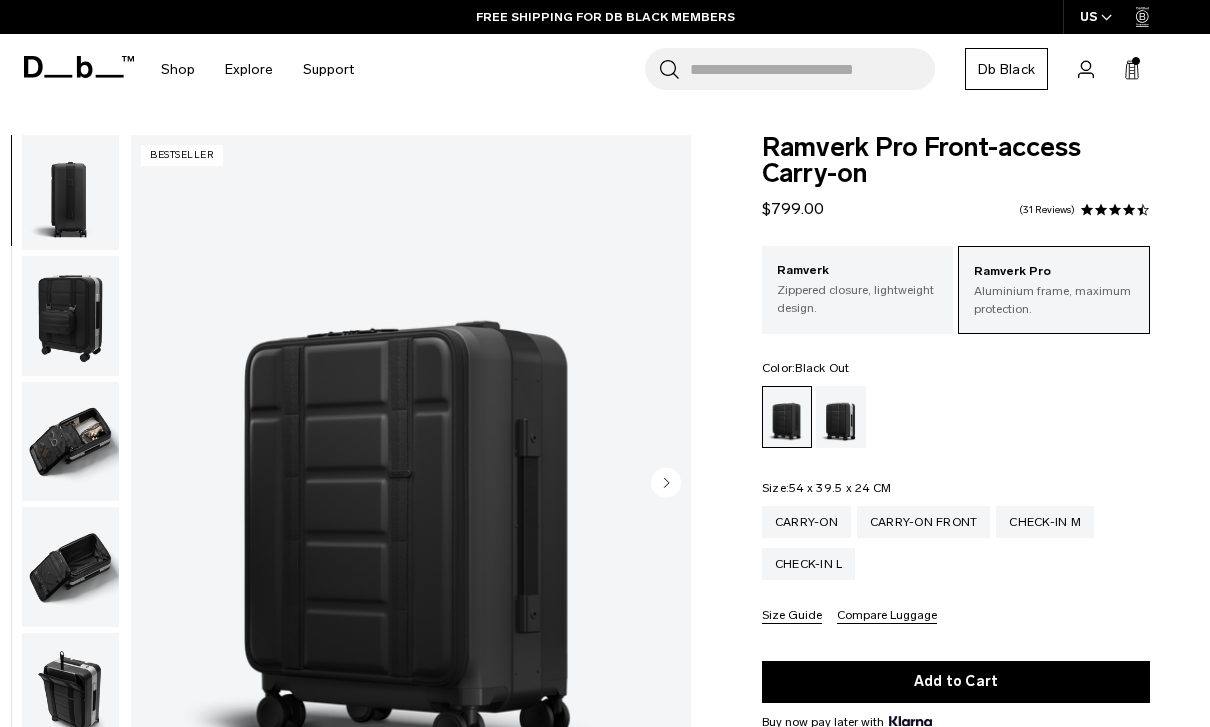 click at bounding box center [70, 442] 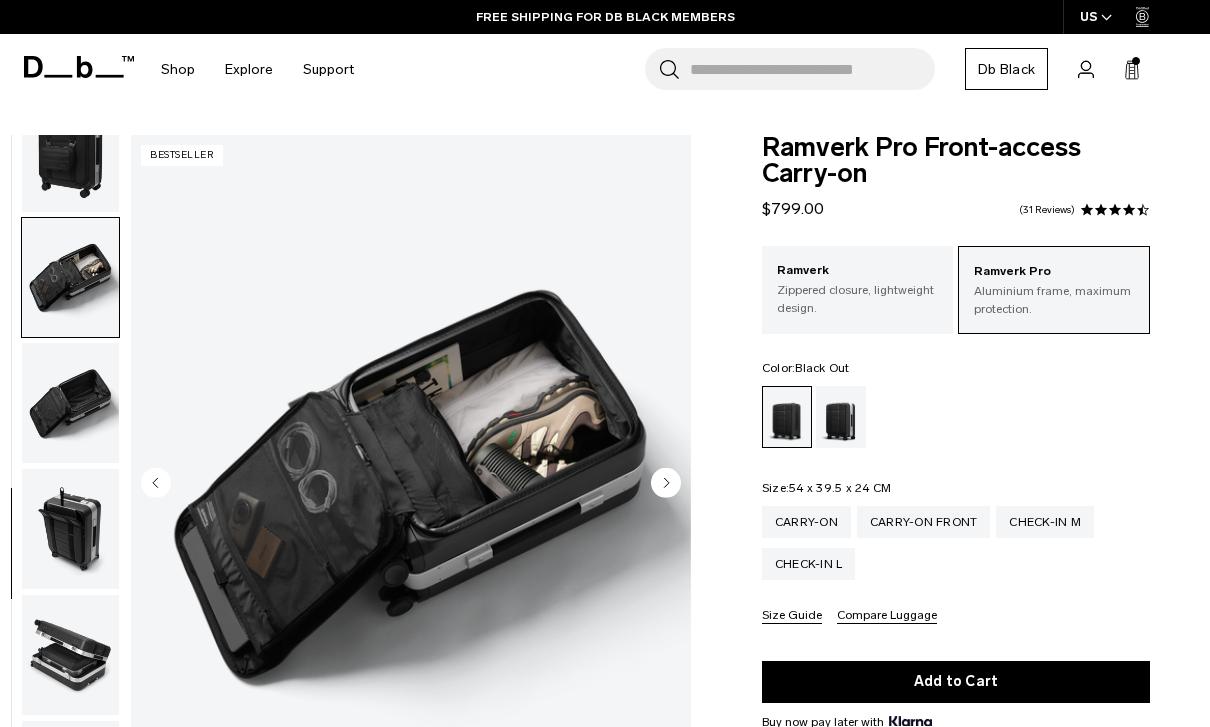 scroll, scrollTop: 696, scrollLeft: 0, axis: vertical 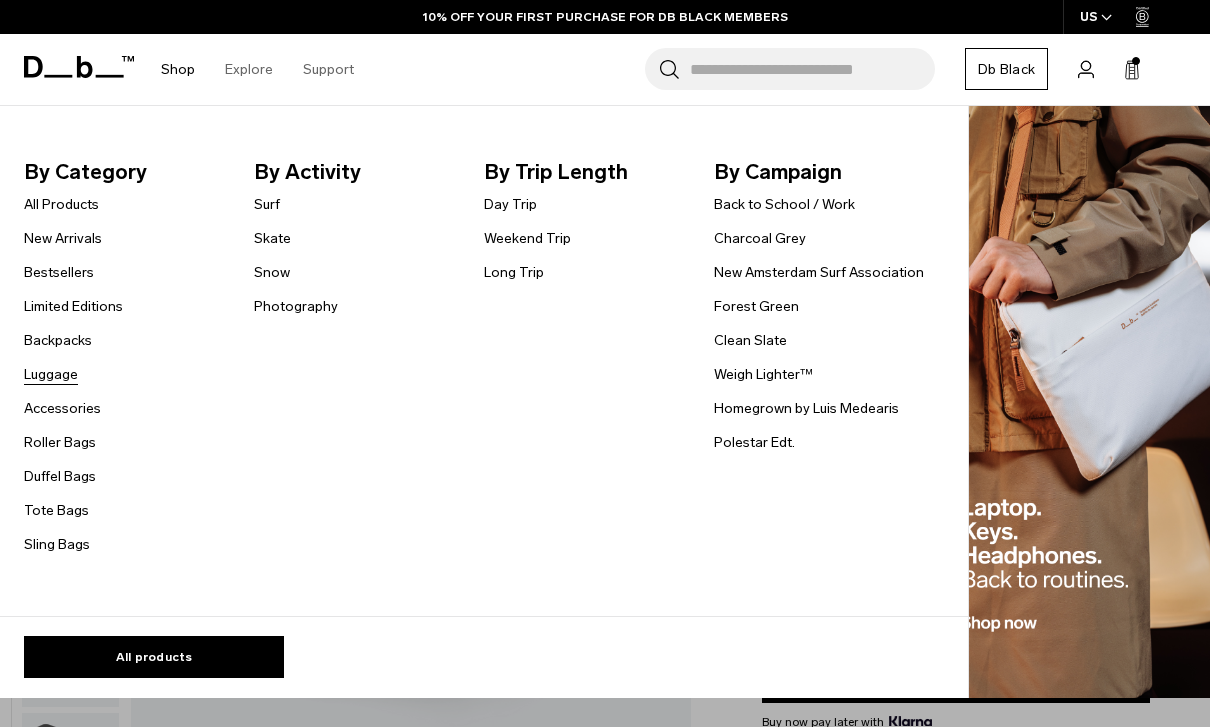 click on "Luggage" at bounding box center (51, 374) 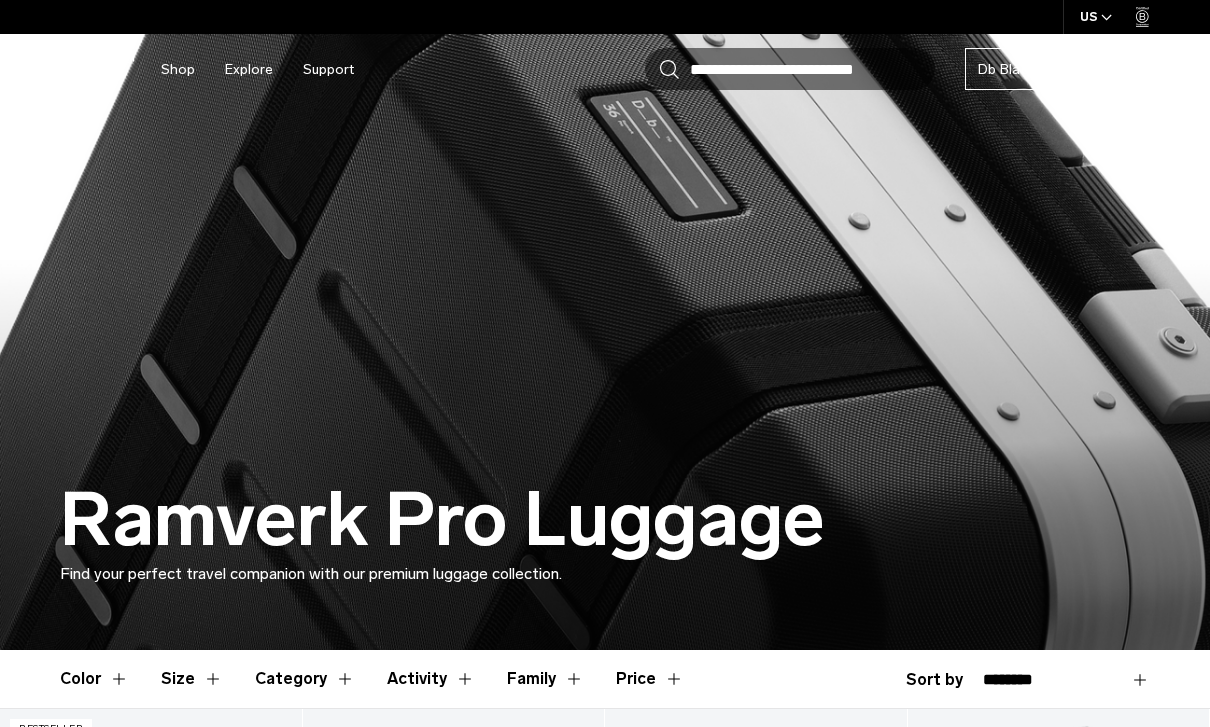 scroll, scrollTop: 0, scrollLeft: 0, axis: both 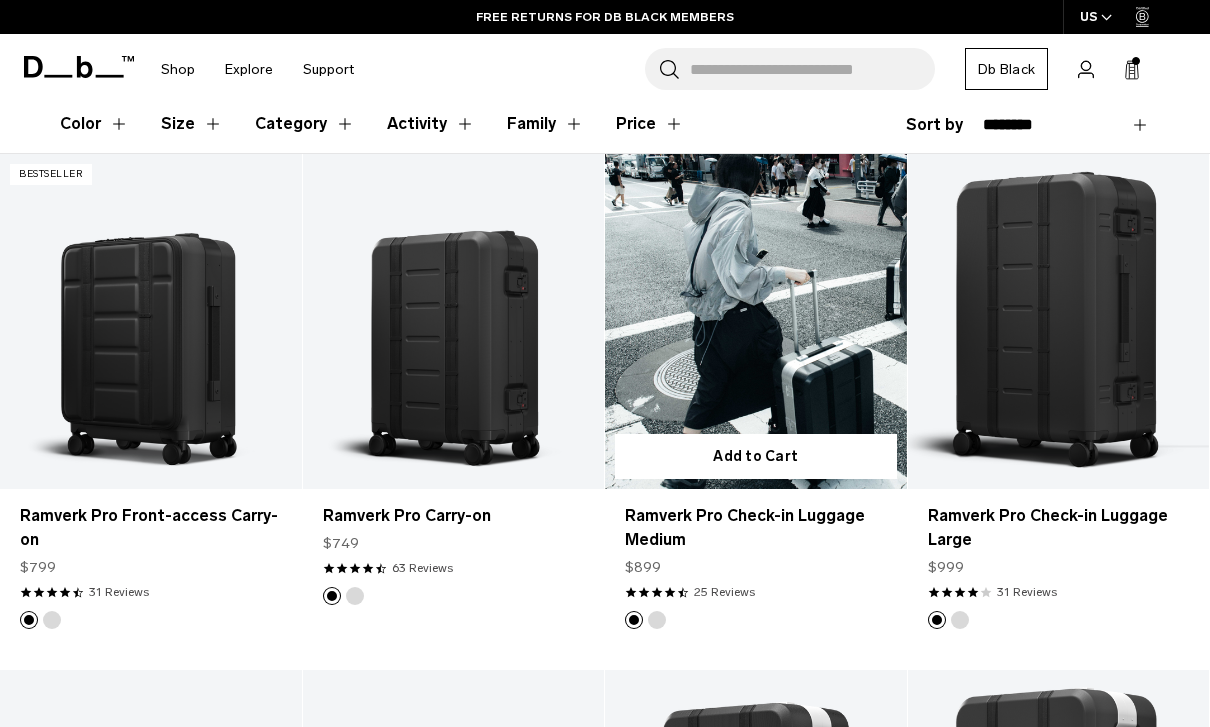 click at bounding box center (756, 321) 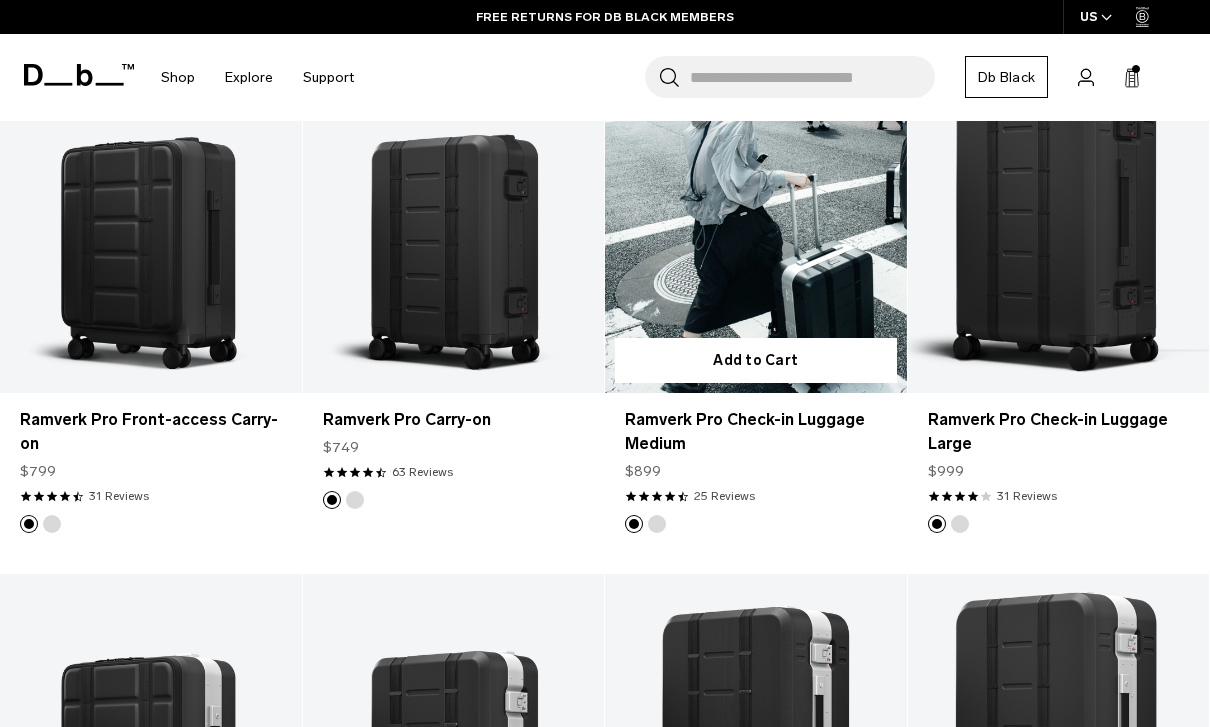 scroll, scrollTop: 664, scrollLeft: 0, axis: vertical 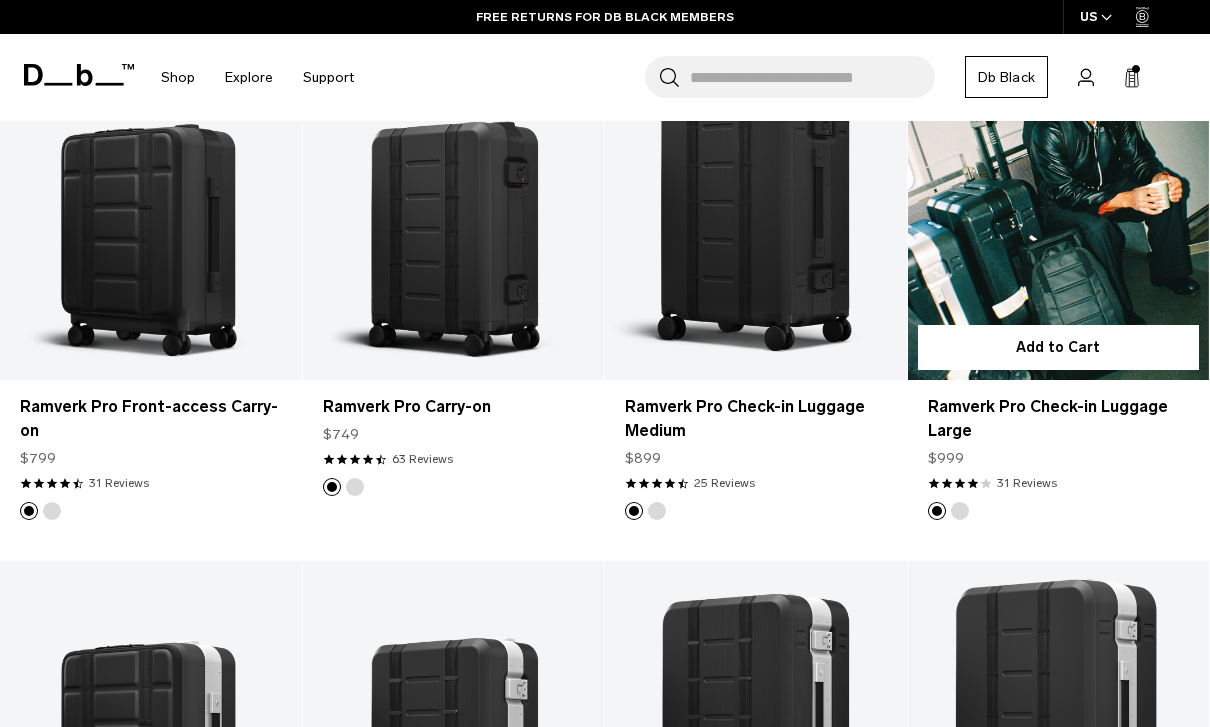click at bounding box center (1059, 212) 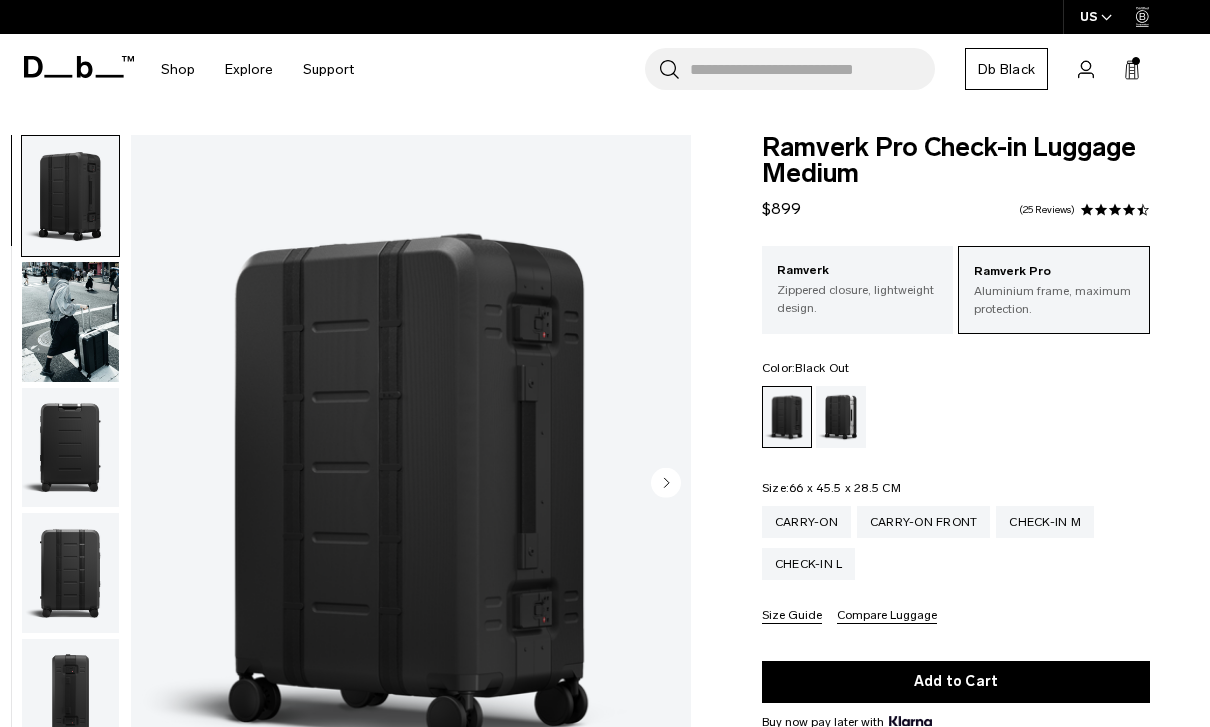 scroll, scrollTop: 0, scrollLeft: 0, axis: both 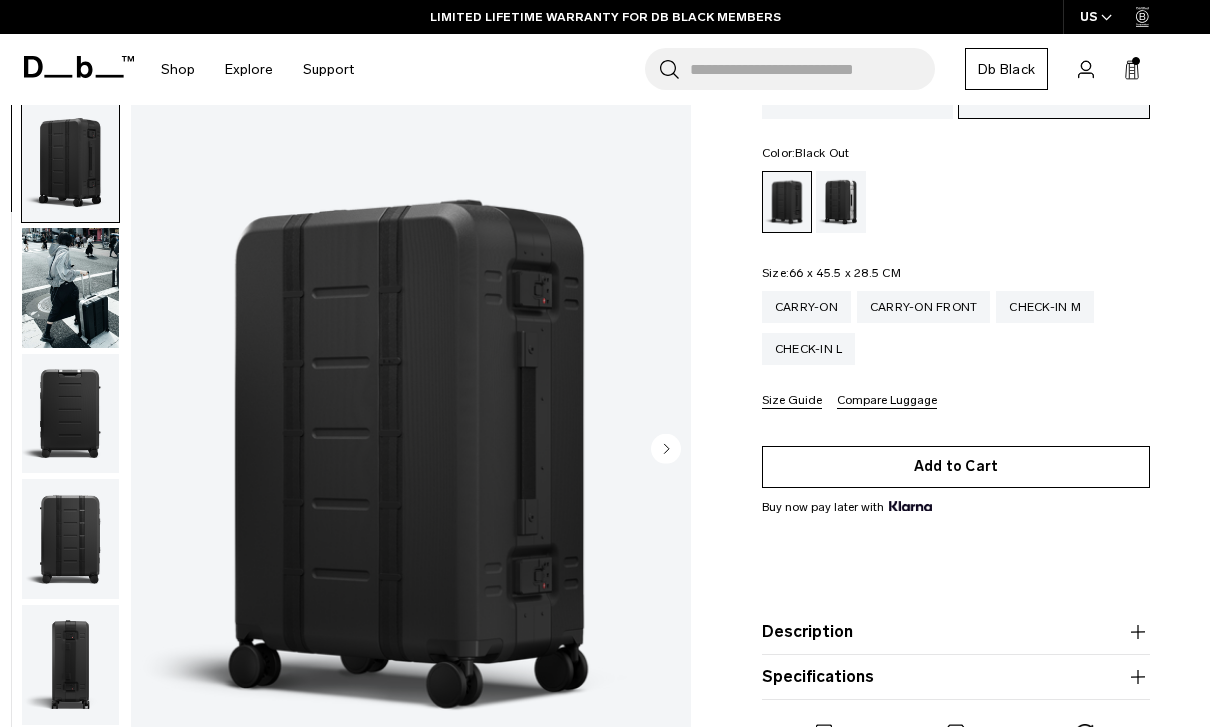 click on "Add to Cart" at bounding box center (956, 467) 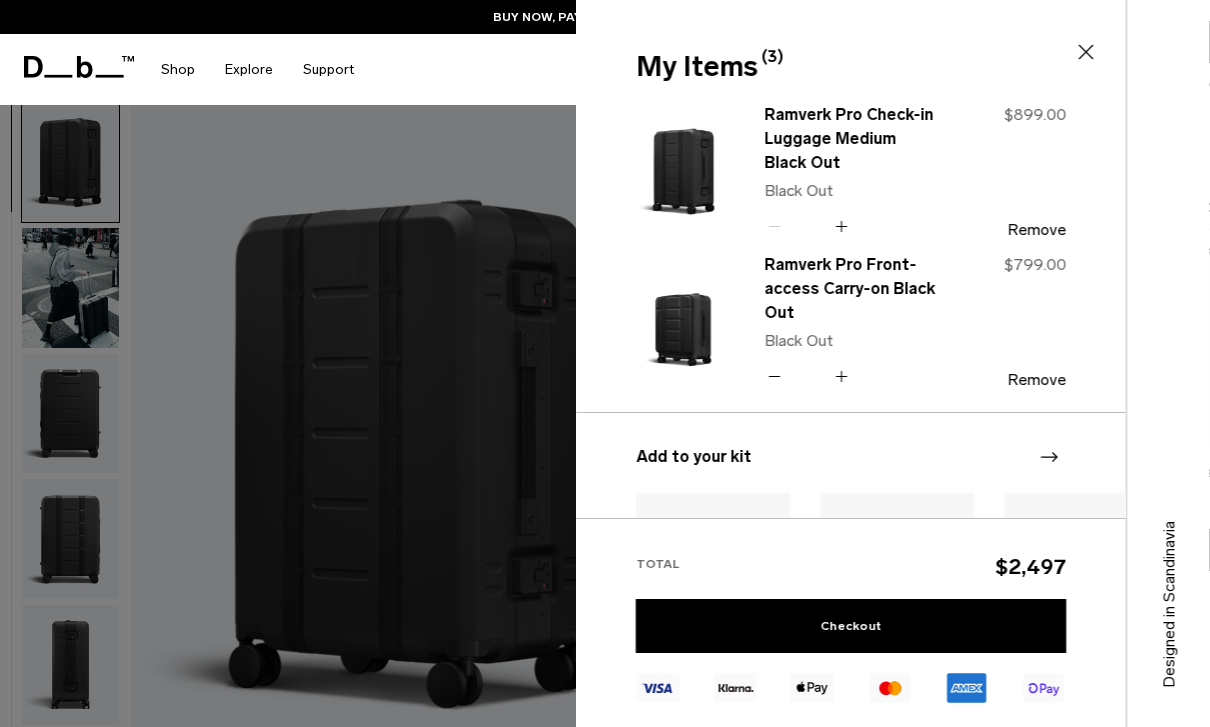 click at bounding box center (605, 363) 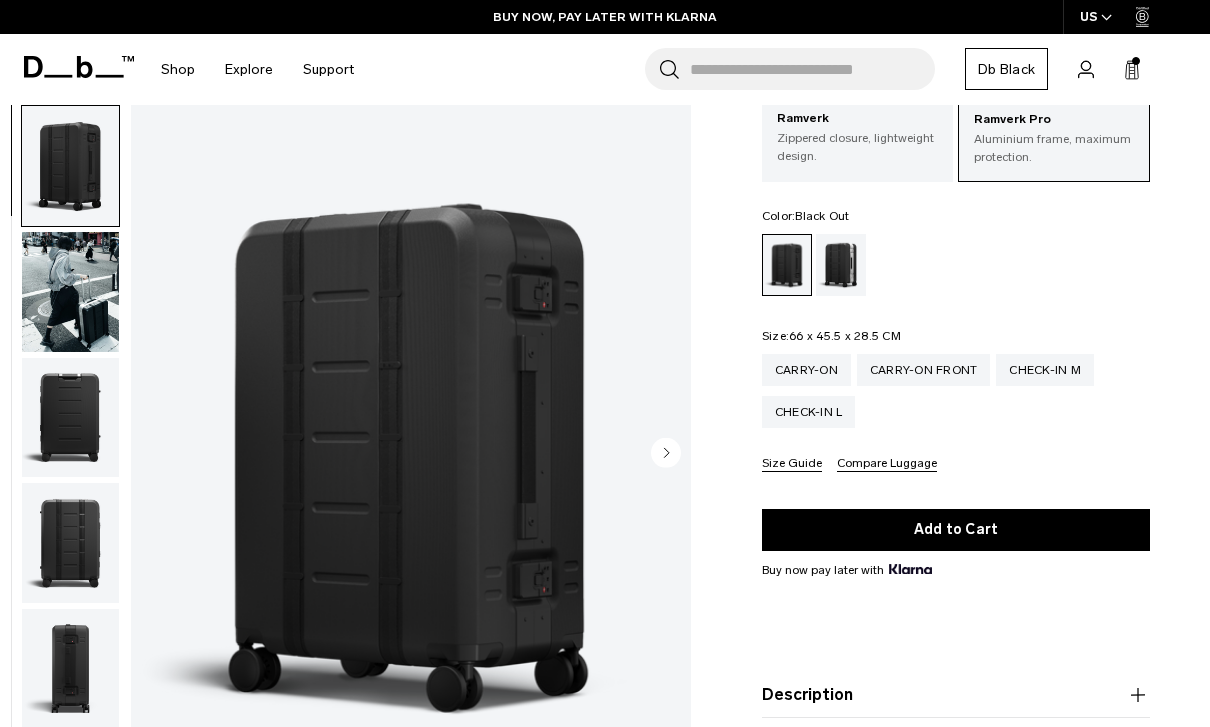 scroll, scrollTop: 0, scrollLeft: 0, axis: both 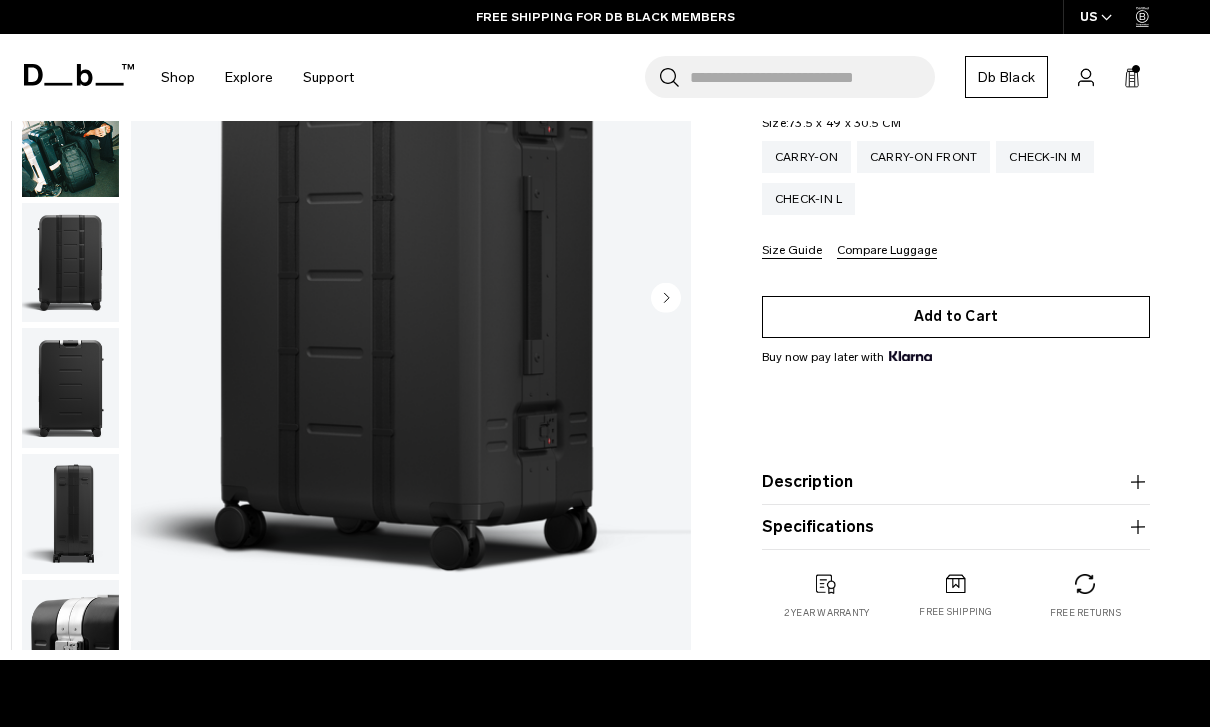 click on "Add to Cart" at bounding box center [956, 317] 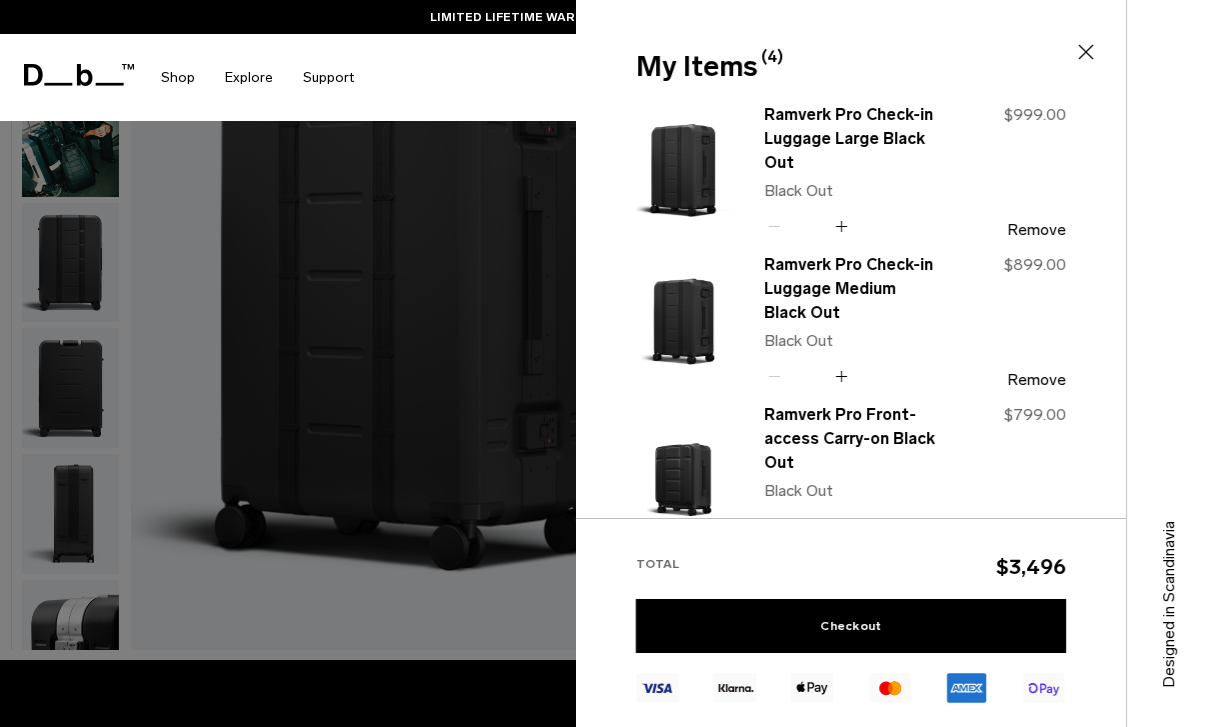 click 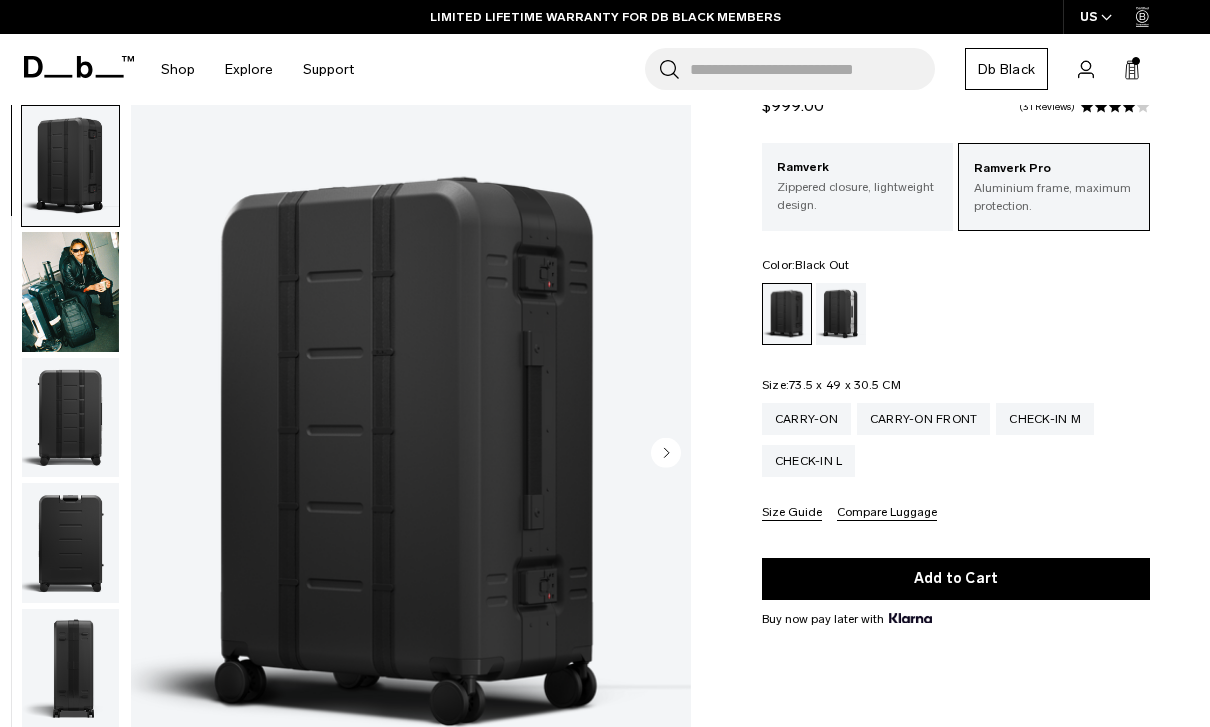 scroll, scrollTop: 100, scrollLeft: 0, axis: vertical 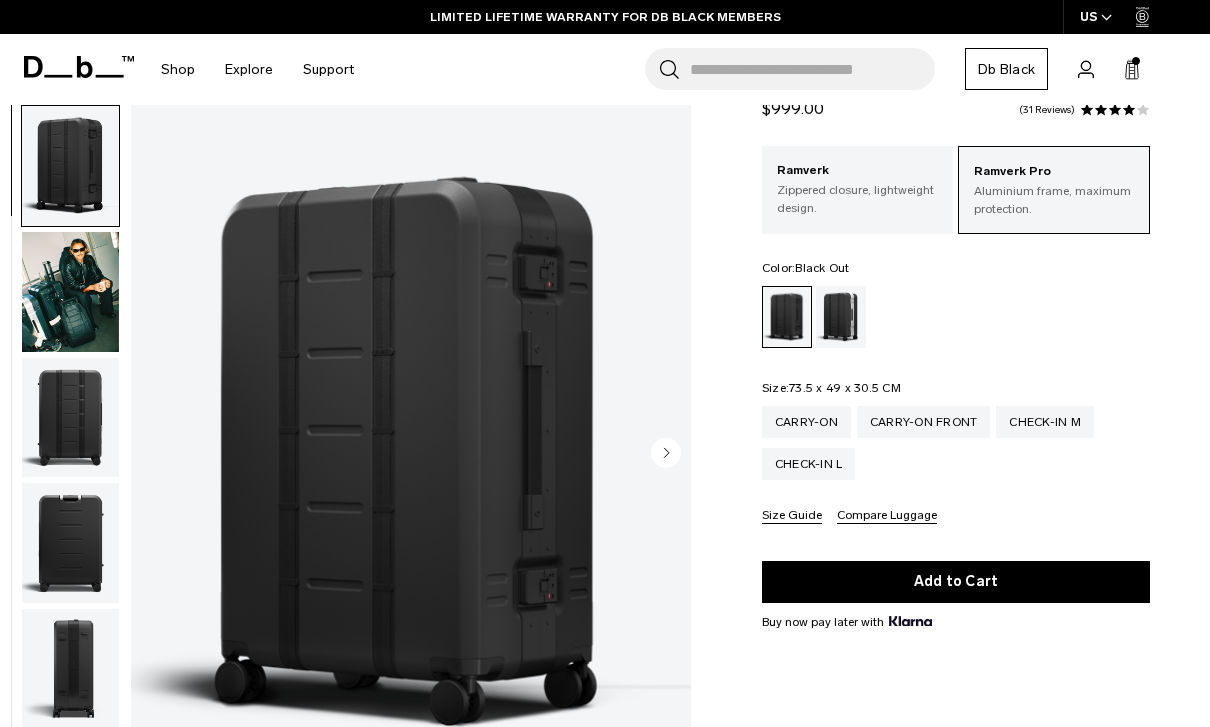 click at bounding box center [70, 292] 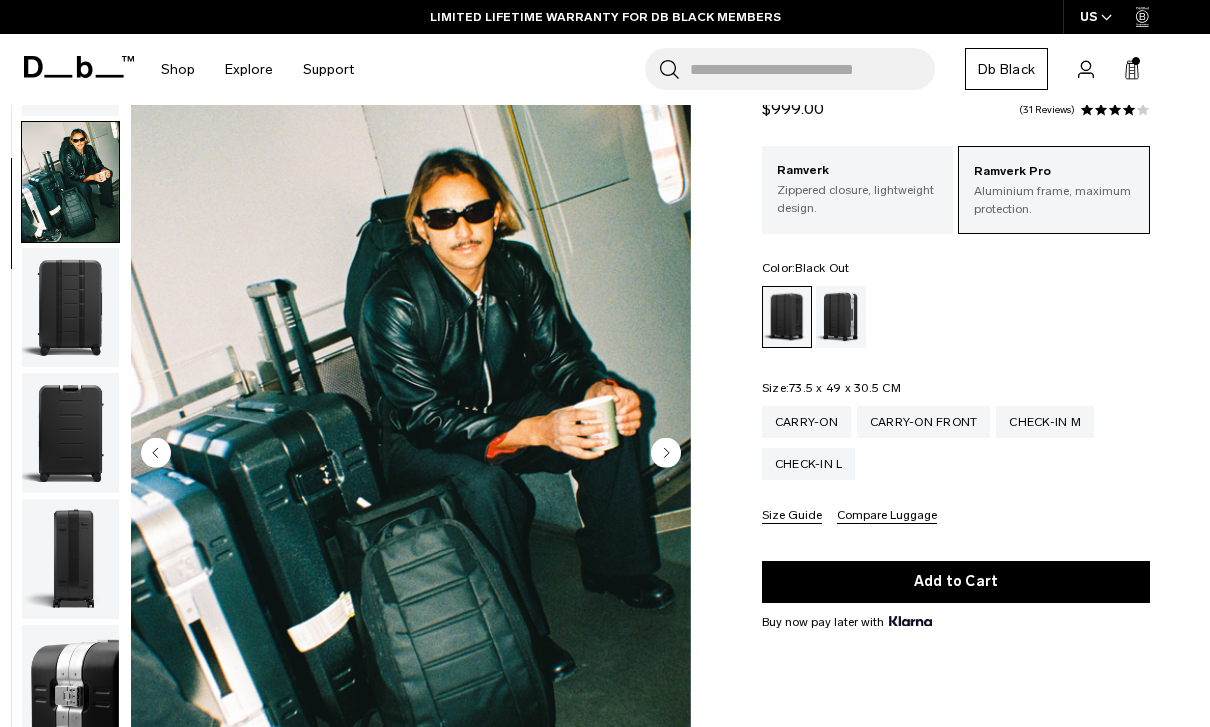 scroll, scrollTop: 127, scrollLeft: 0, axis: vertical 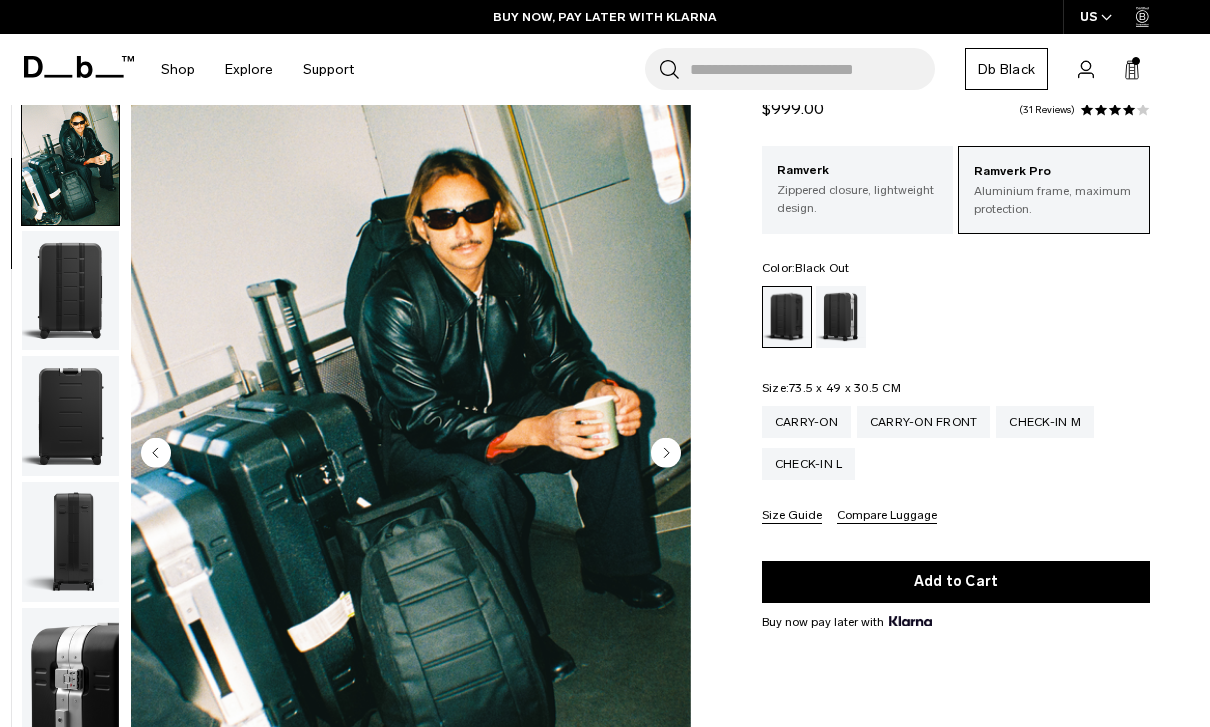 click 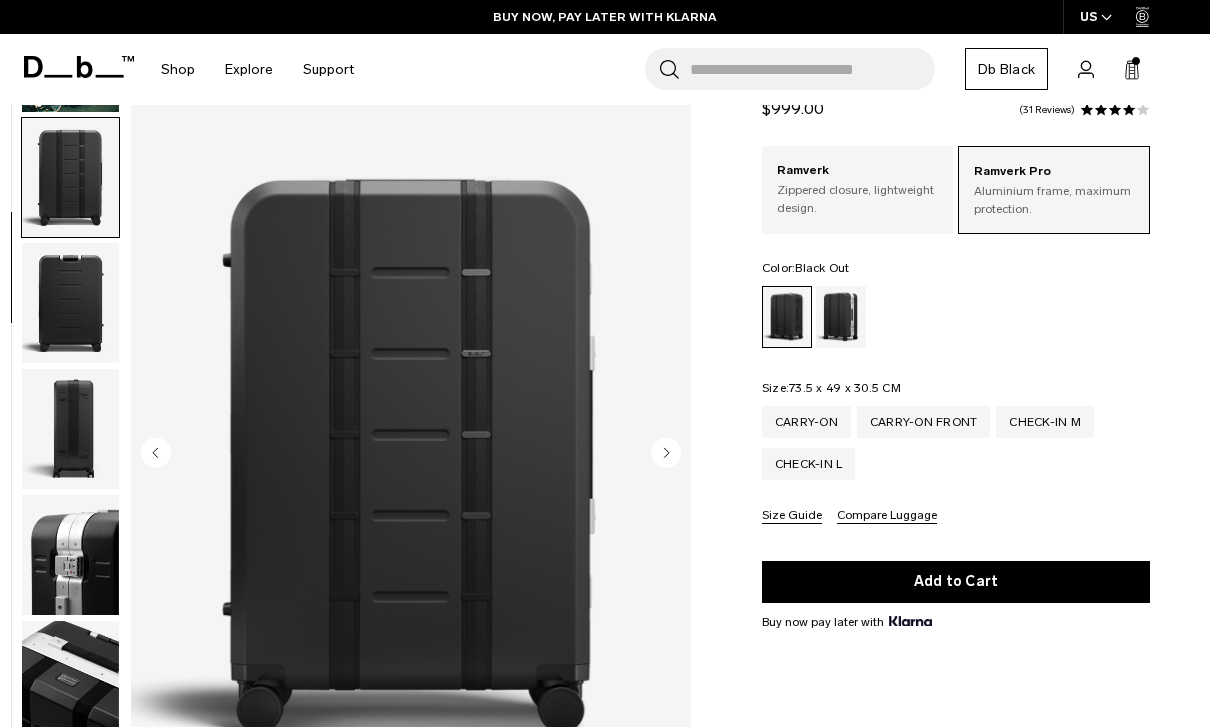 scroll, scrollTop: 254, scrollLeft: 0, axis: vertical 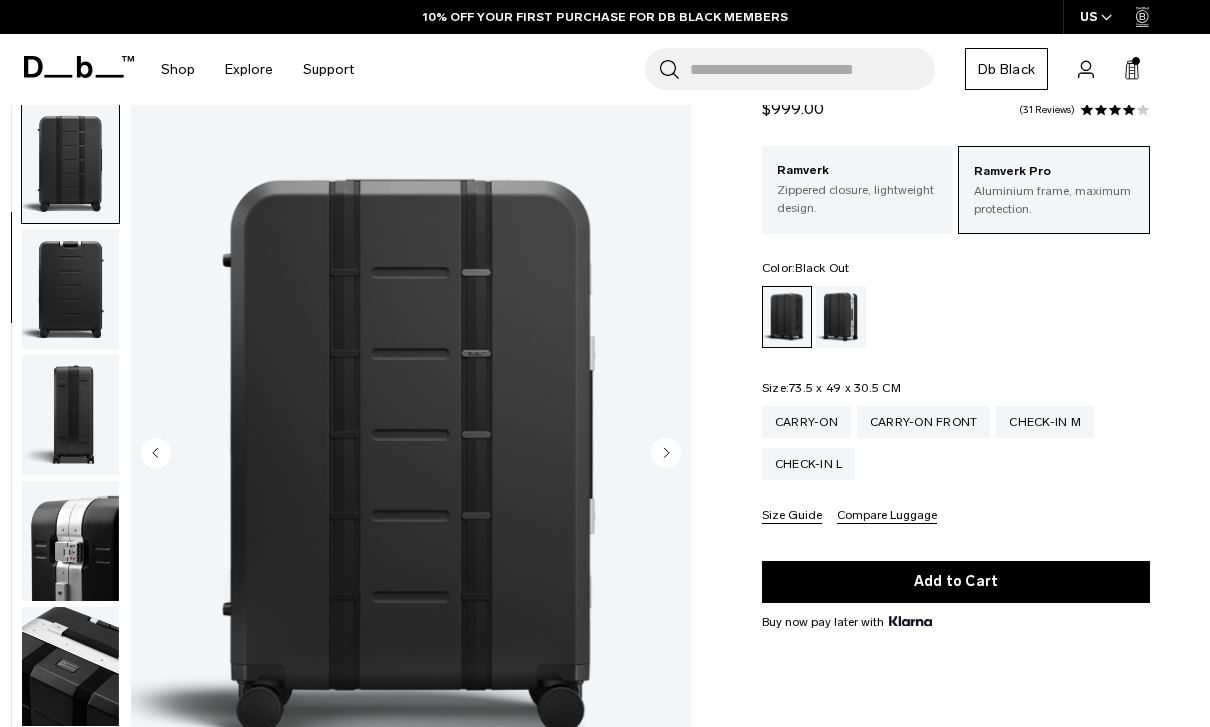click 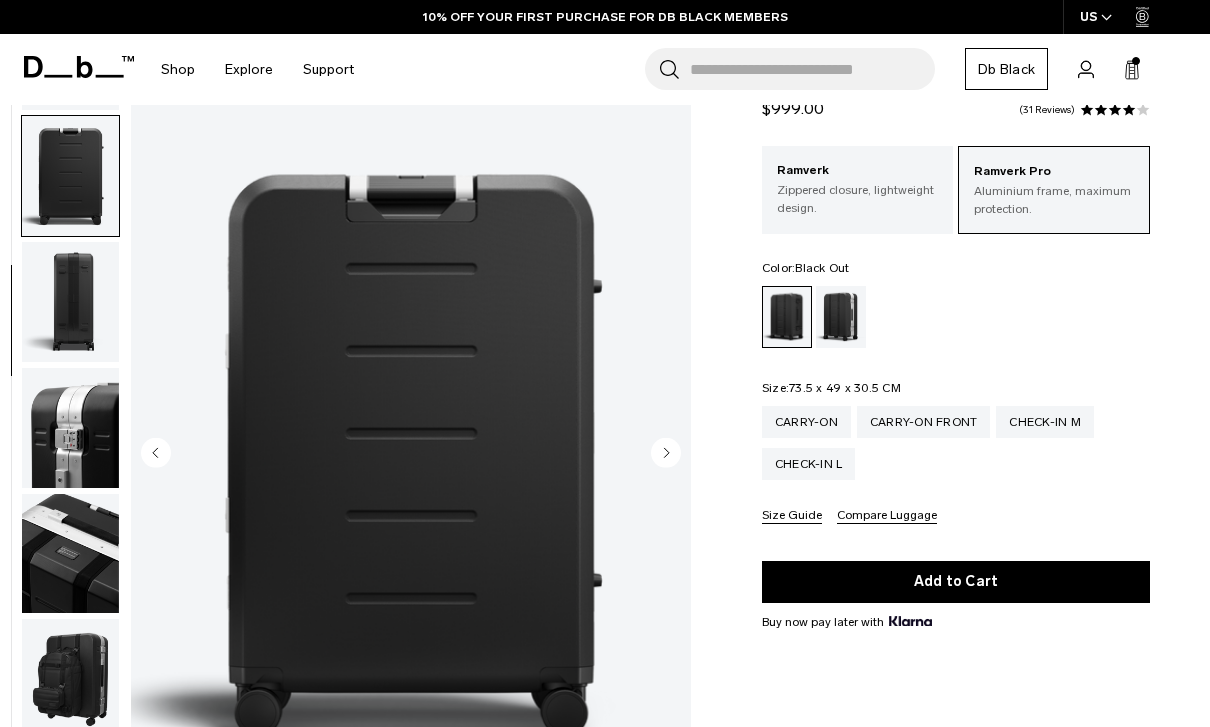 scroll, scrollTop: 382, scrollLeft: 0, axis: vertical 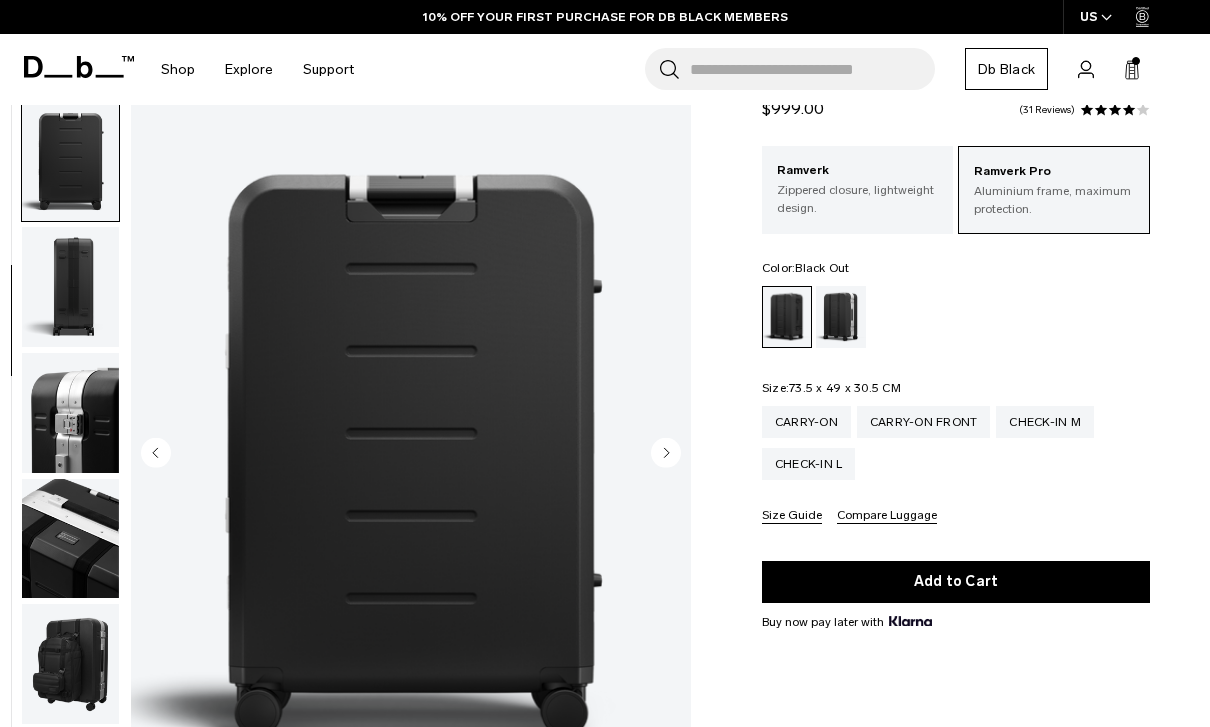 click 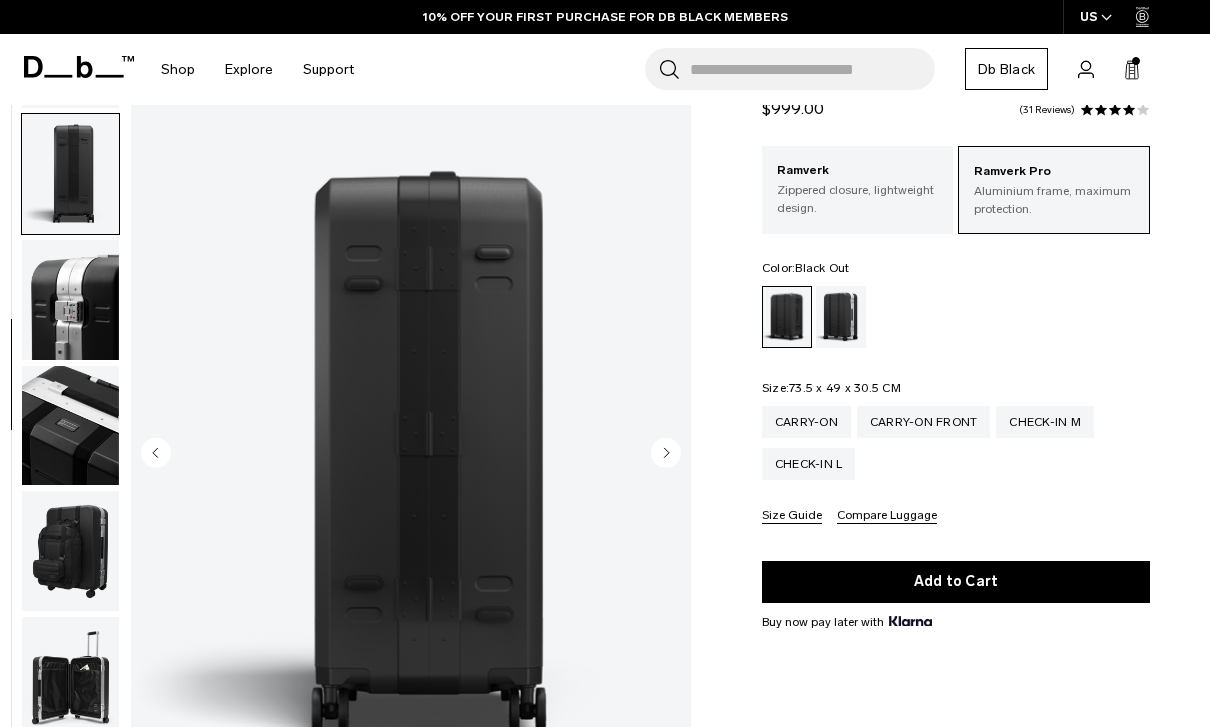scroll, scrollTop: 509, scrollLeft: 0, axis: vertical 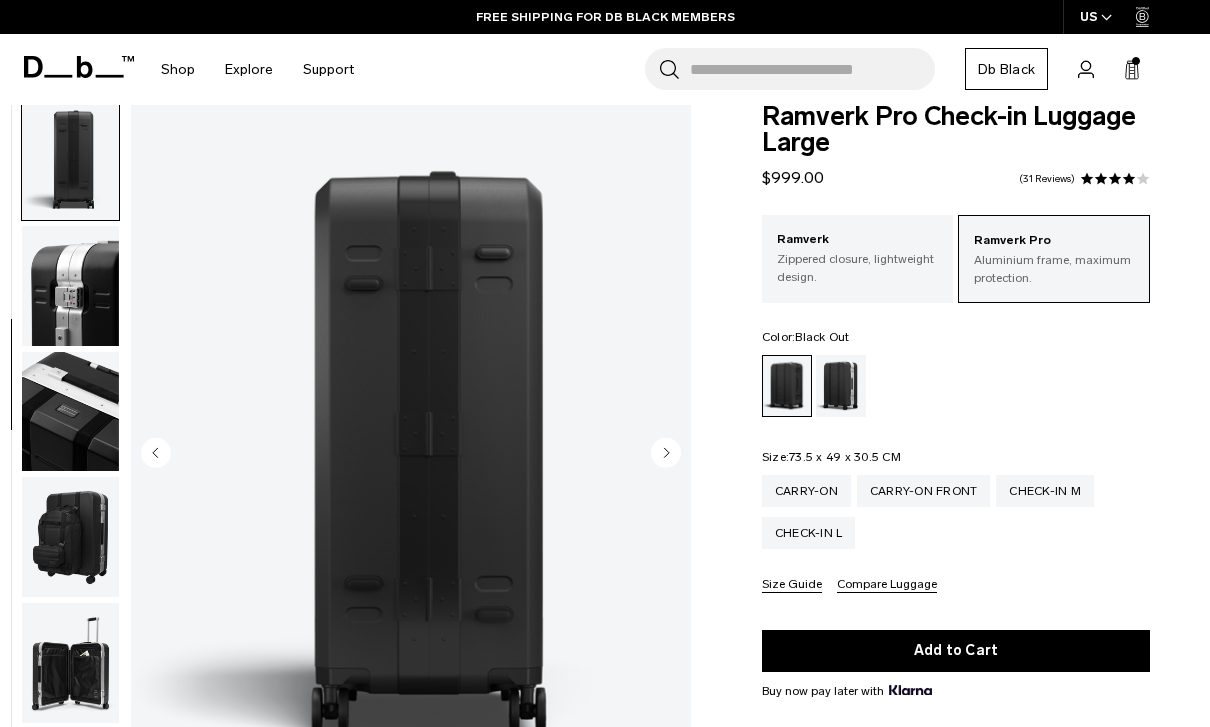 click 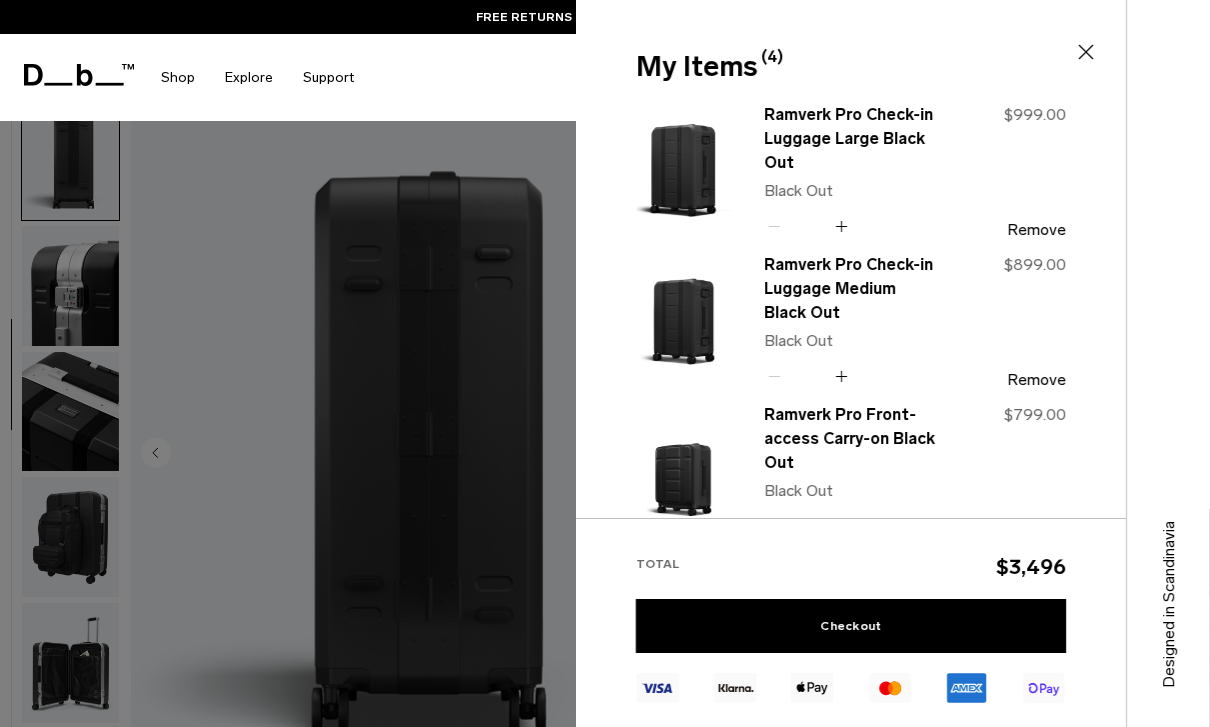 scroll, scrollTop: 181, scrollLeft: 0, axis: vertical 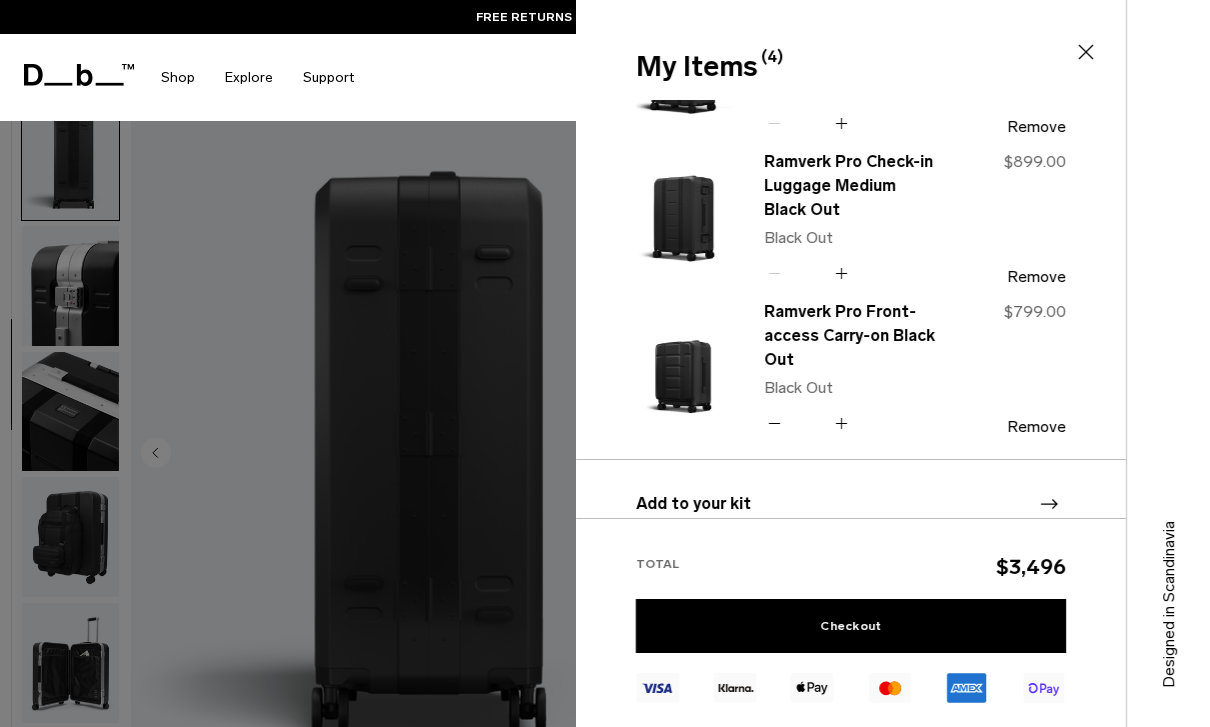 click 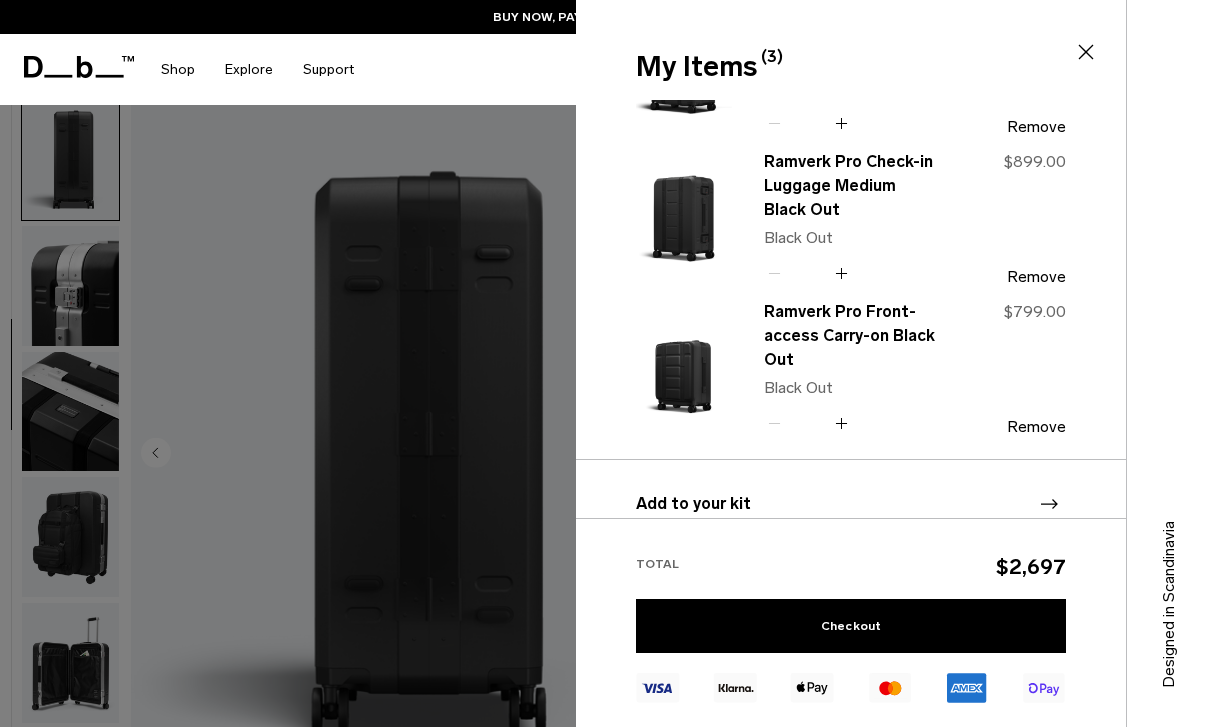 scroll, scrollTop: 59, scrollLeft: 0, axis: vertical 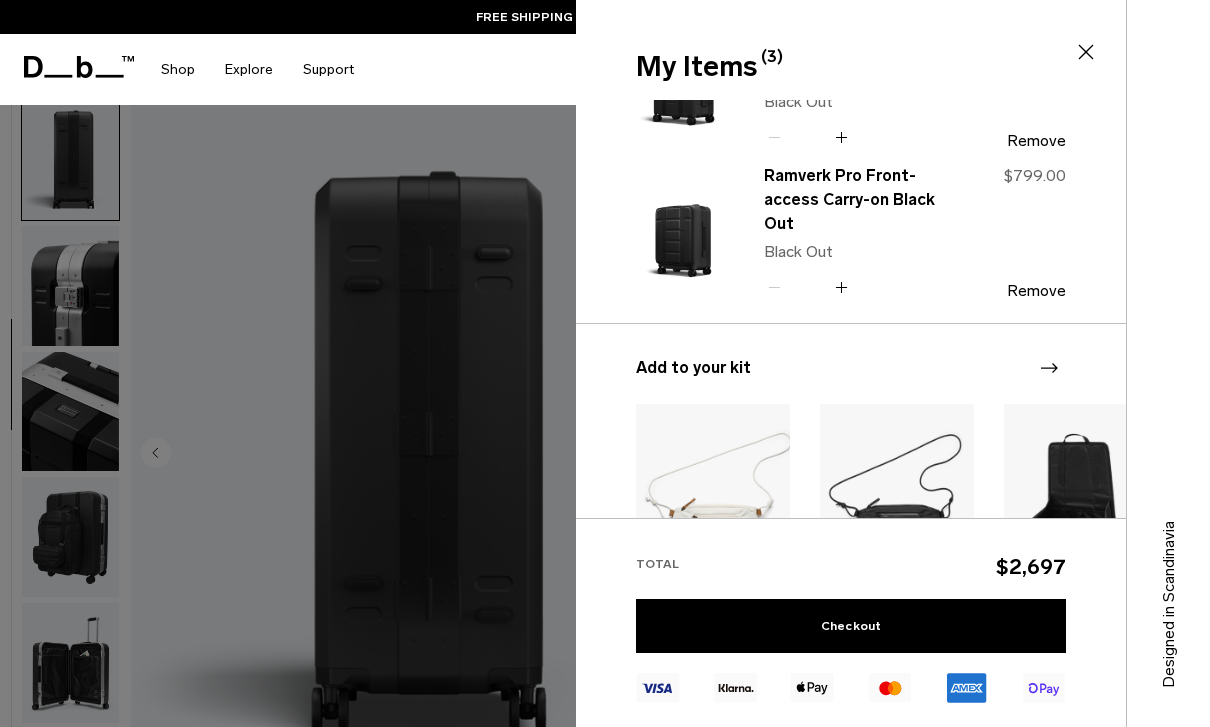 click at bounding box center (605, 363) 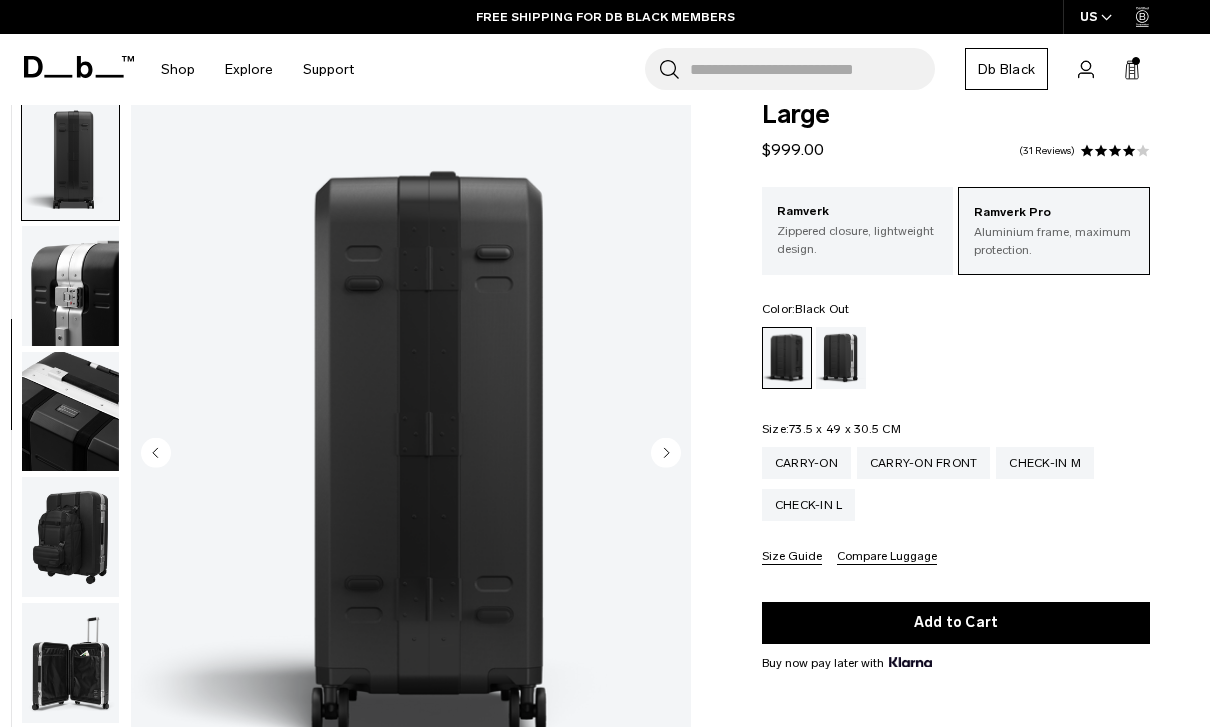 click at bounding box center [70, 663] 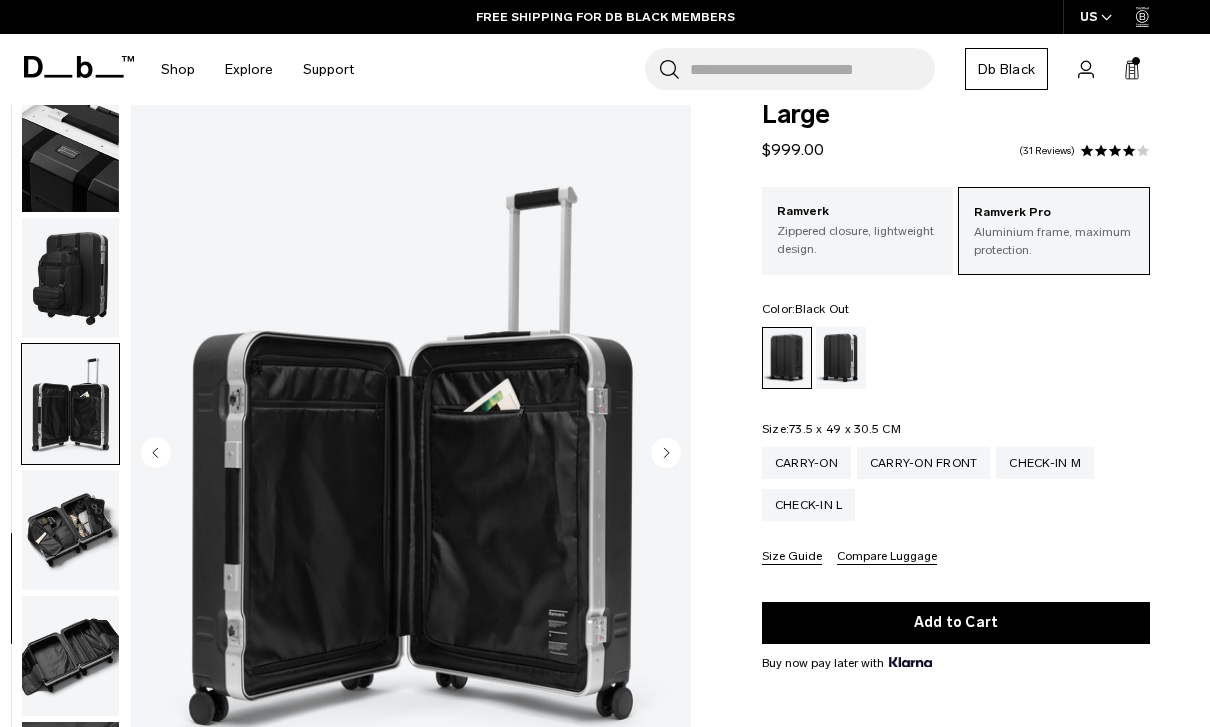scroll, scrollTop: 824, scrollLeft: 0, axis: vertical 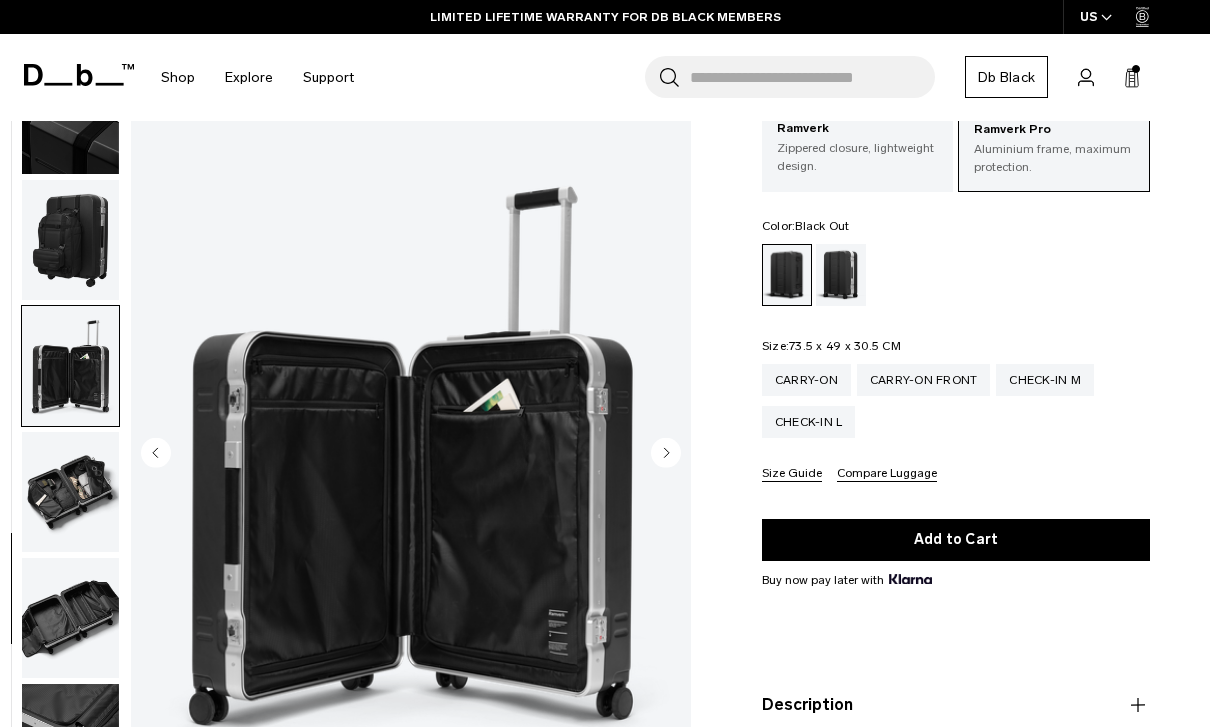 click at bounding box center (70, 492) 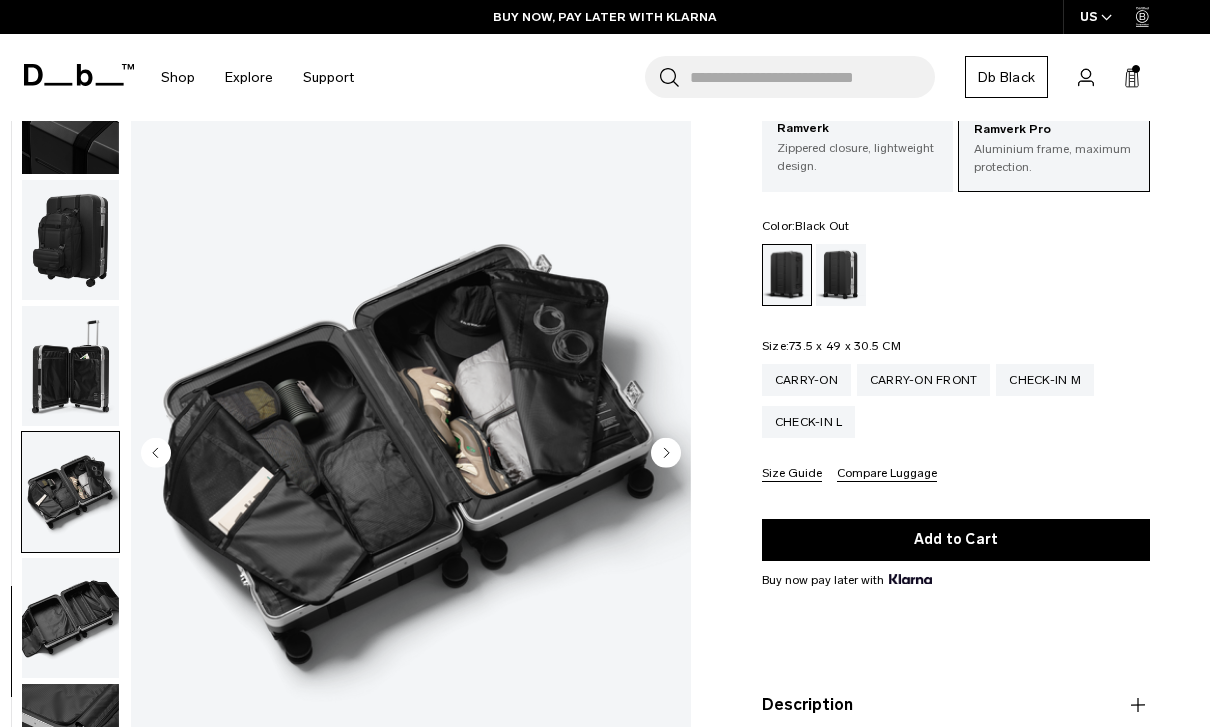 click at bounding box center (70, 618) 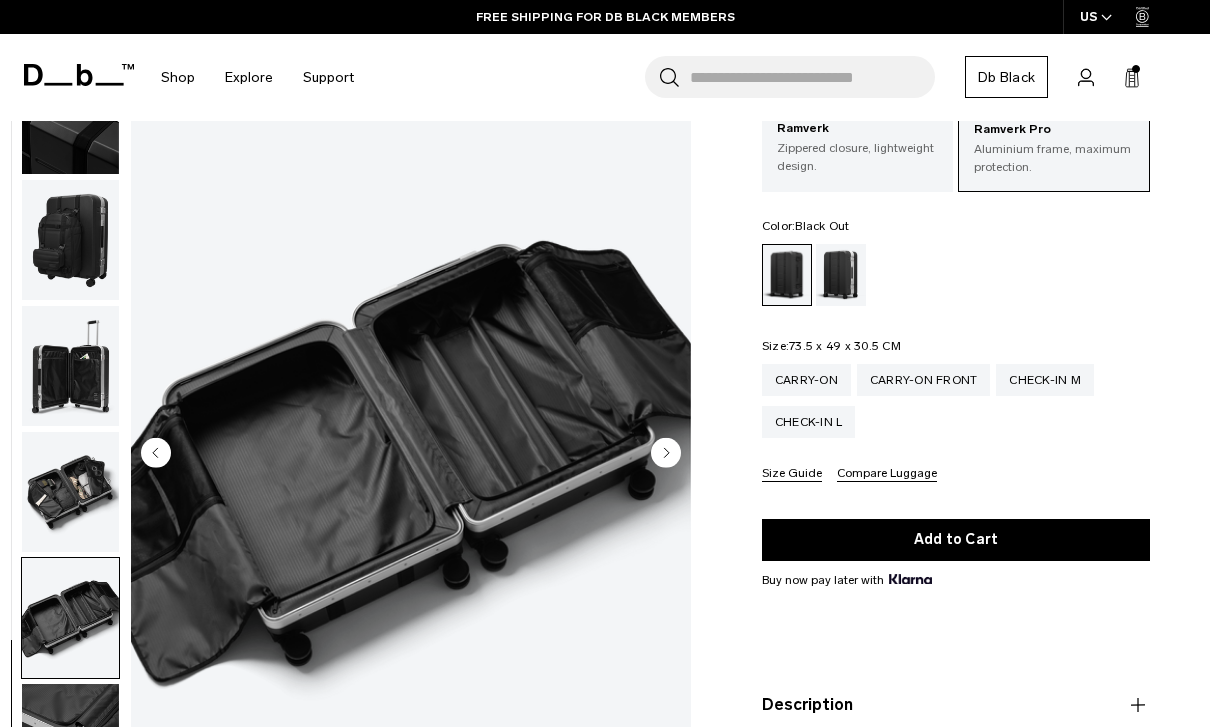 click at bounding box center (70, 744) 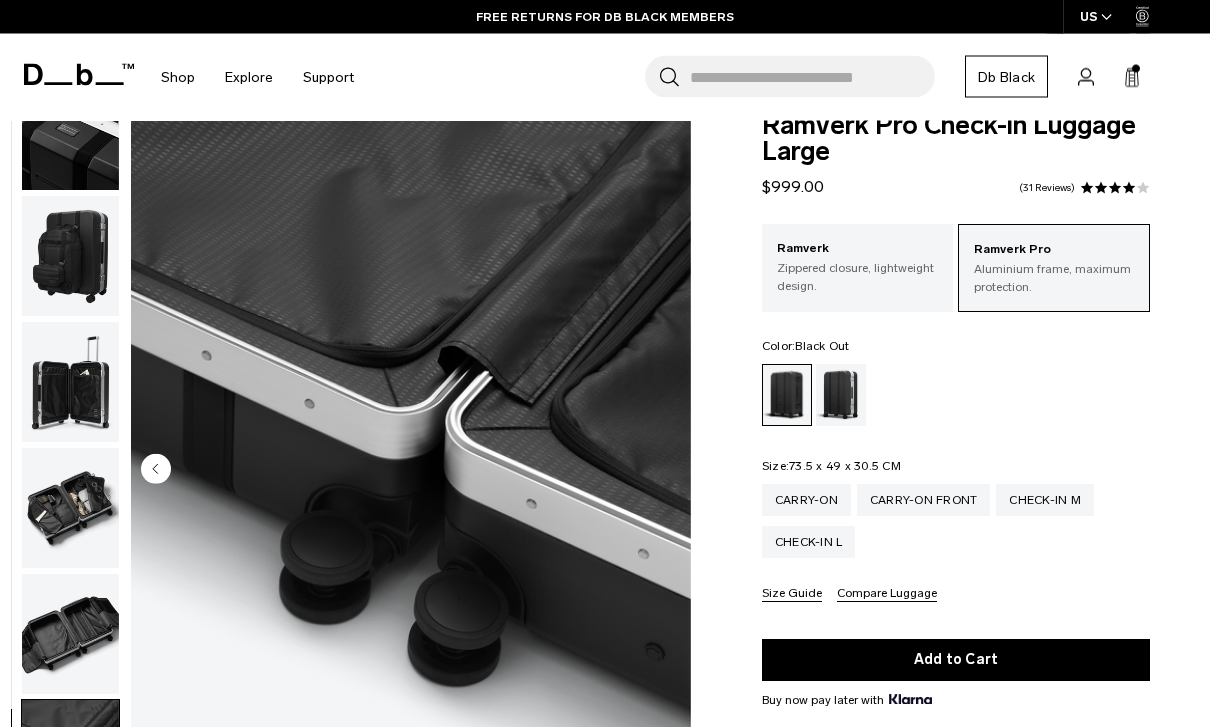 scroll, scrollTop: 0, scrollLeft: 0, axis: both 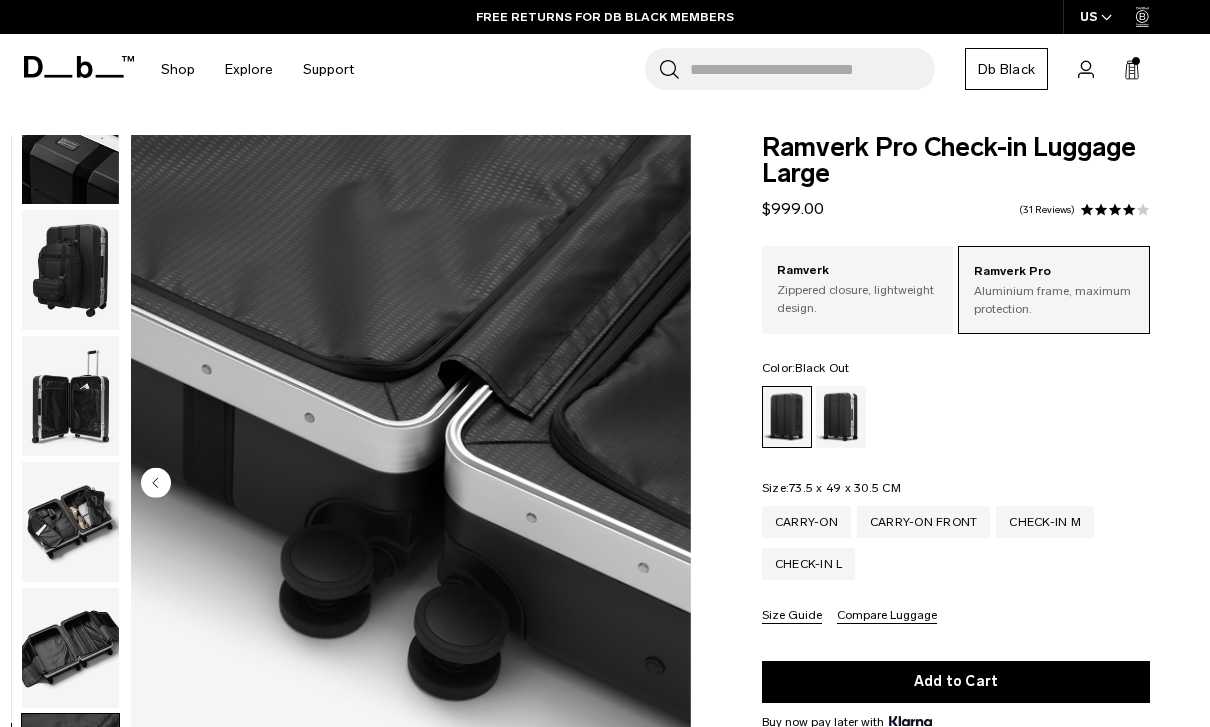 click at bounding box center (1136, 61) 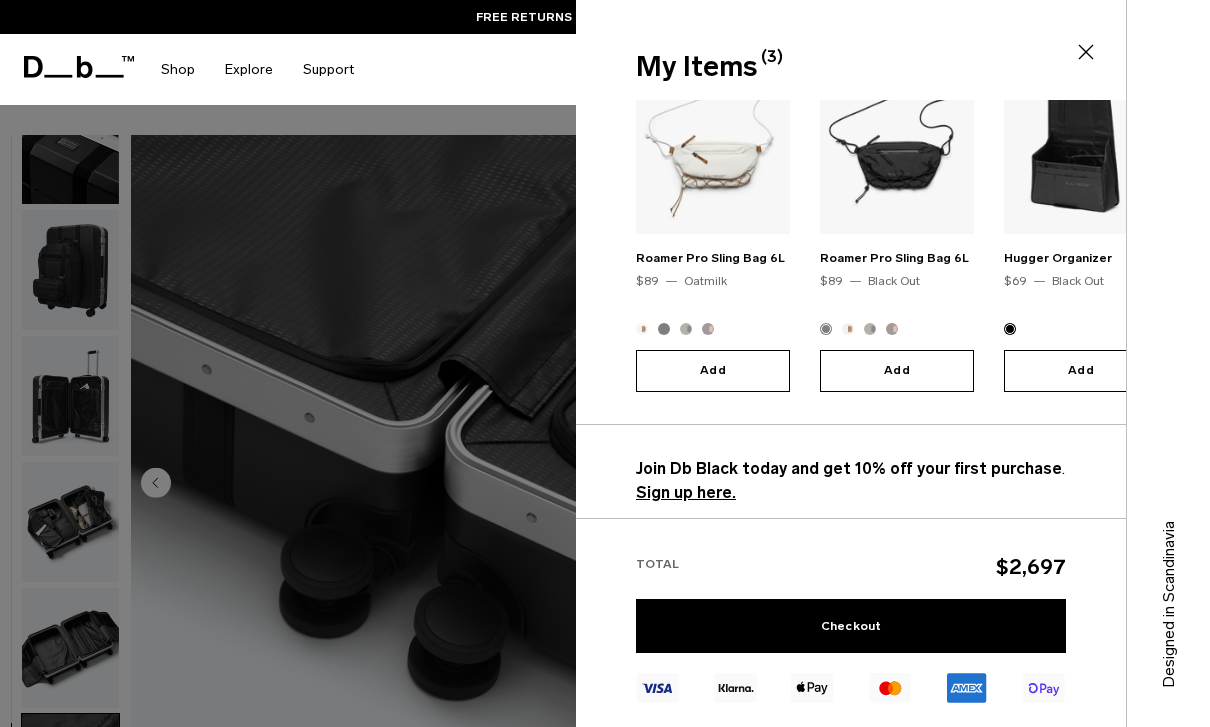 scroll, scrollTop: 602, scrollLeft: 0, axis: vertical 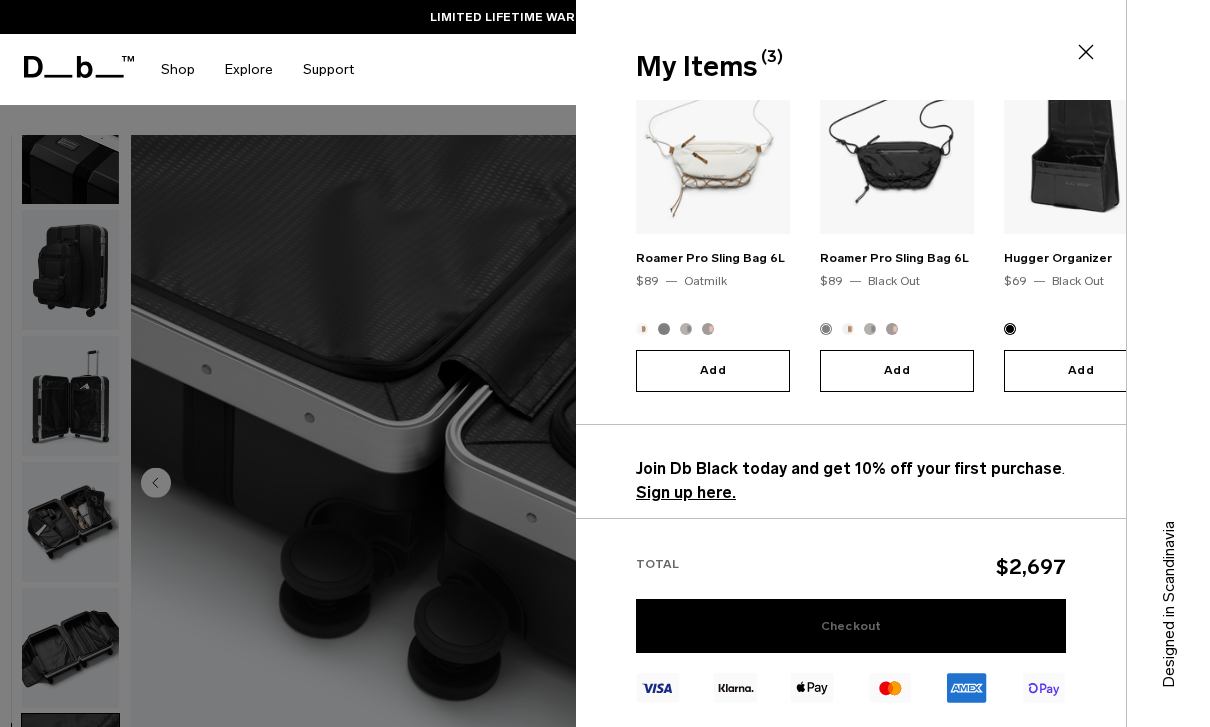 click on "Checkout" at bounding box center (851, 626) 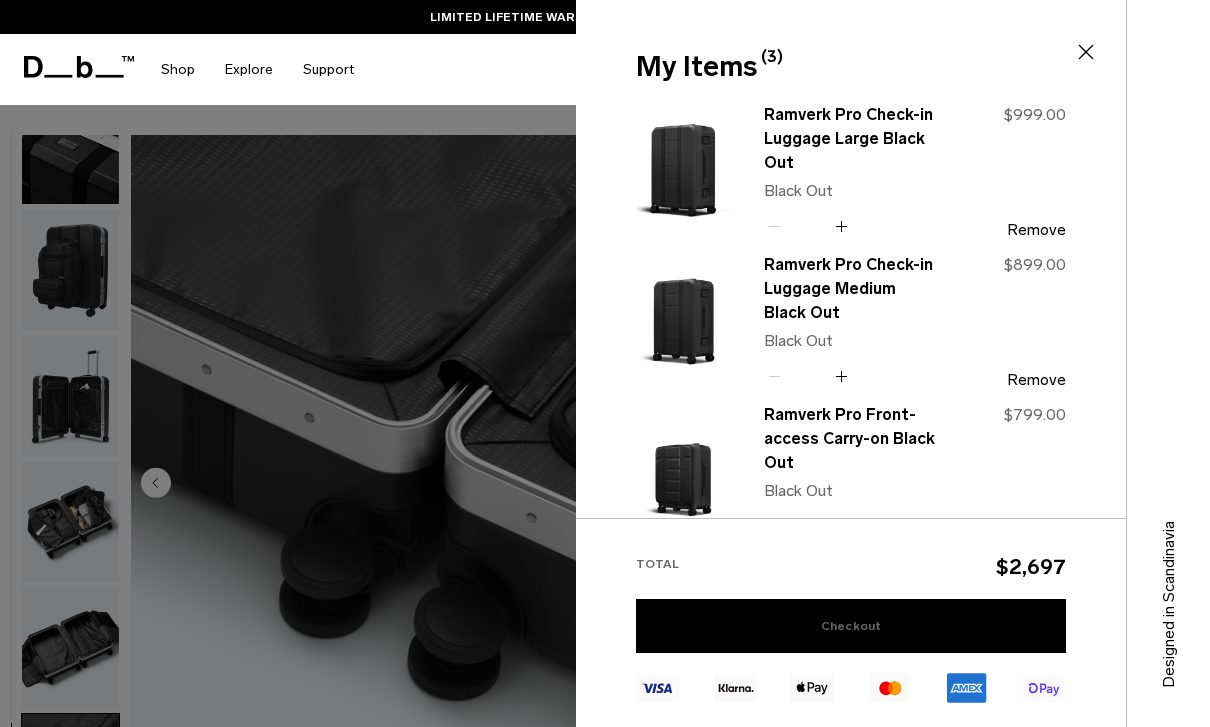 scroll, scrollTop: 0, scrollLeft: 0, axis: both 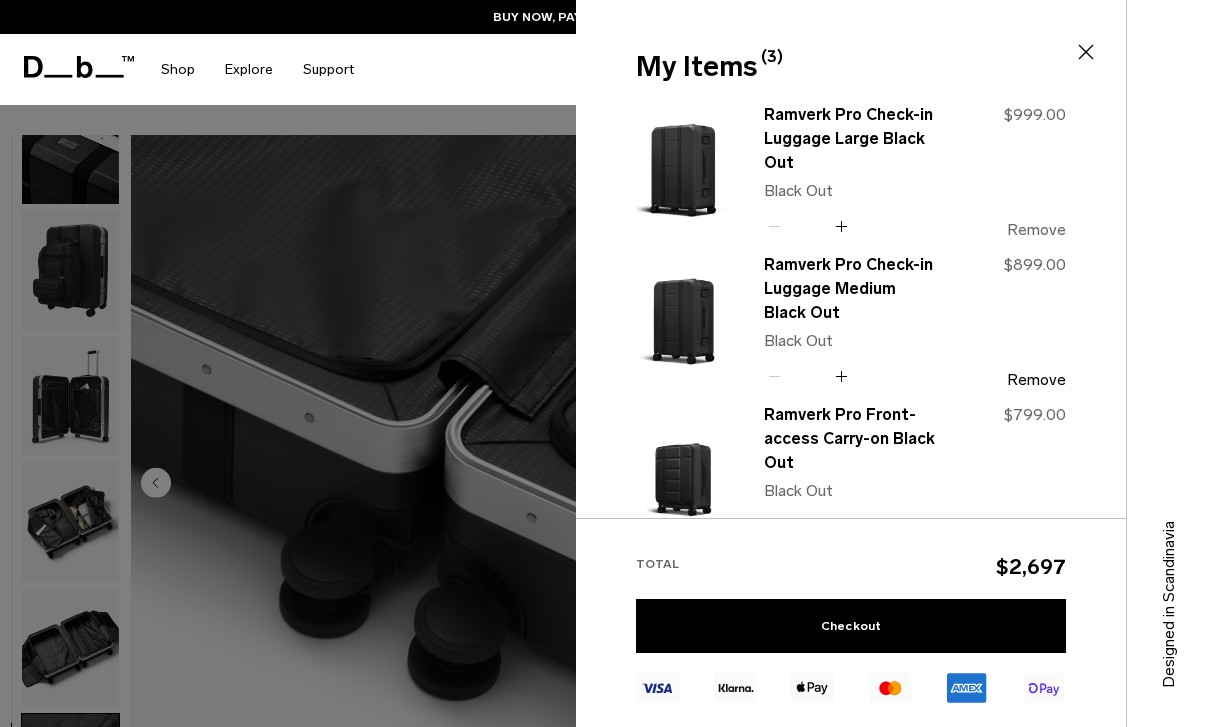 click on "Remove" at bounding box center (1036, 230) 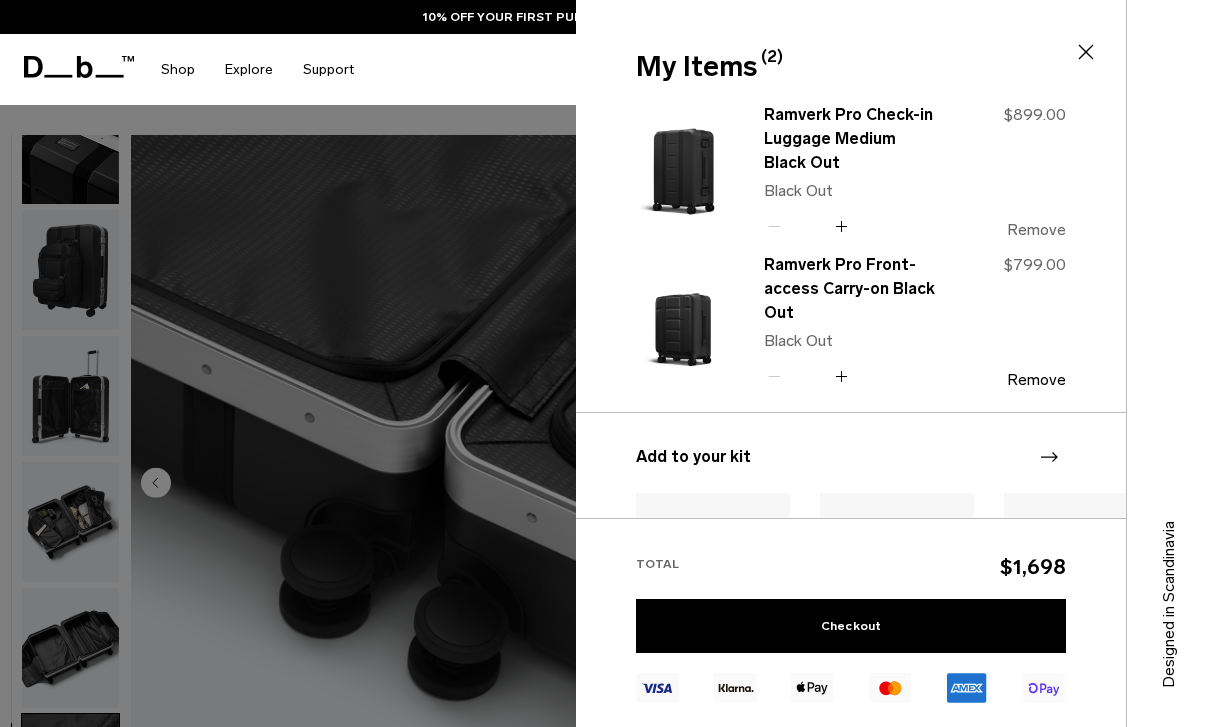 click on "Remove" at bounding box center [1036, 230] 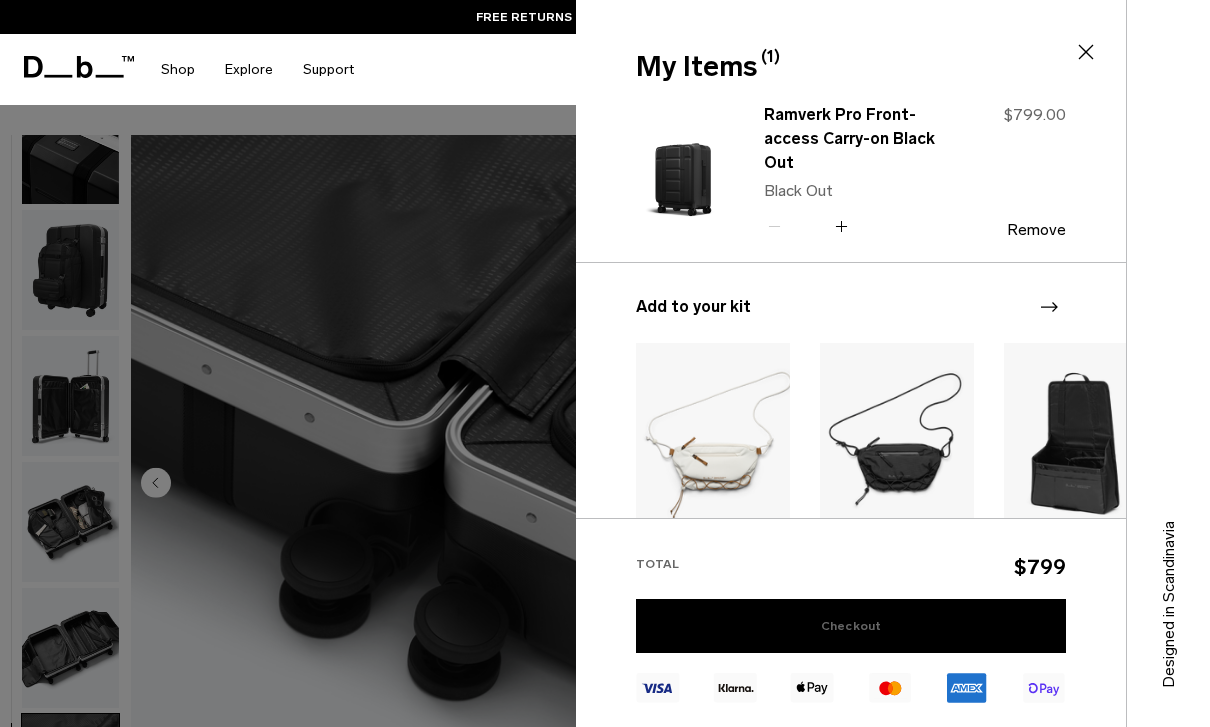 click on "Checkout" at bounding box center (851, 626) 